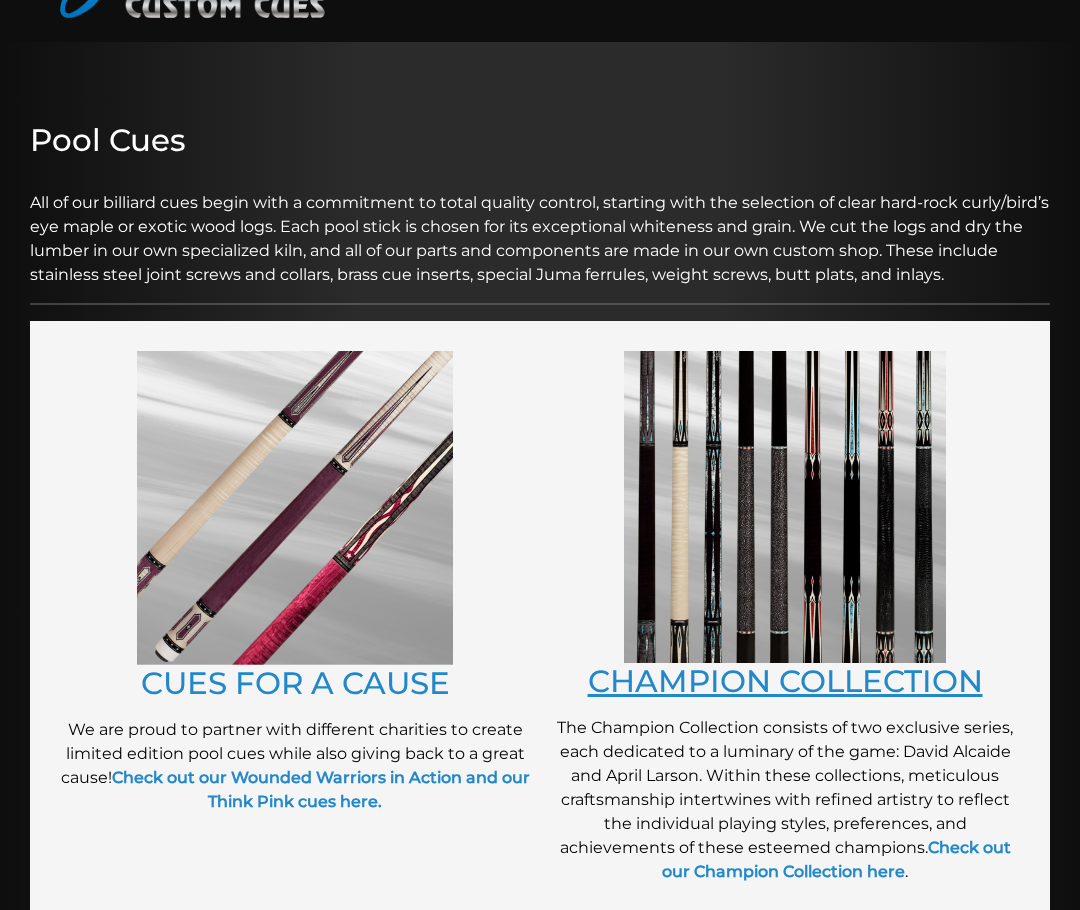 scroll, scrollTop: 202, scrollLeft: 0, axis: vertical 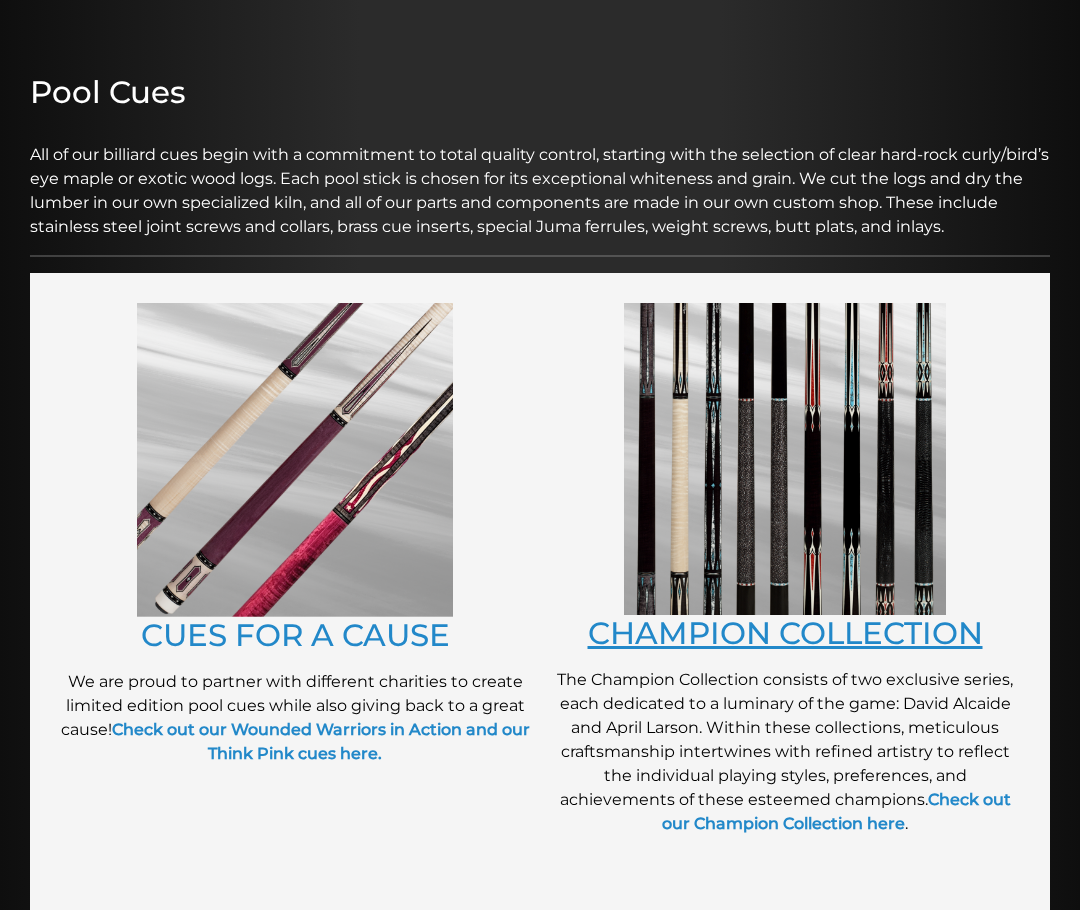 click on "CHAMPION COLLECTION" at bounding box center [785, 633] 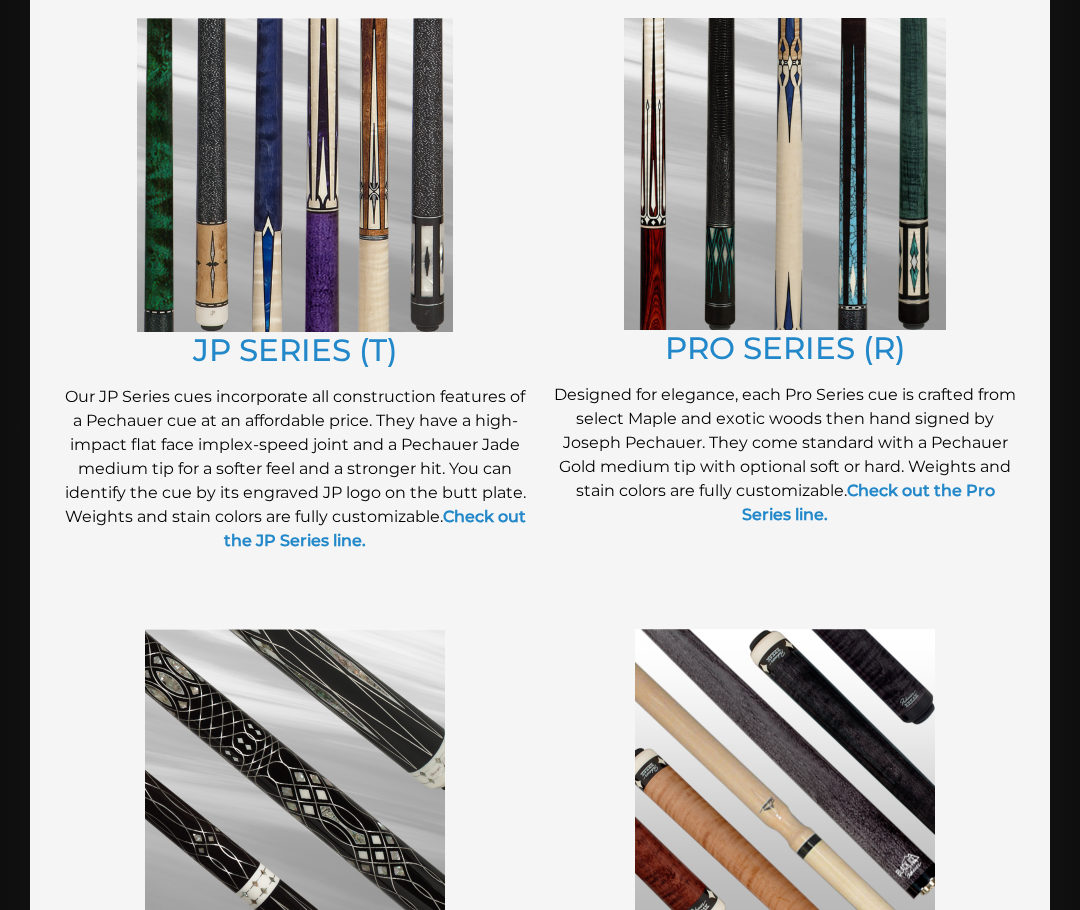 scroll, scrollTop: 1094, scrollLeft: 0, axis: vertical 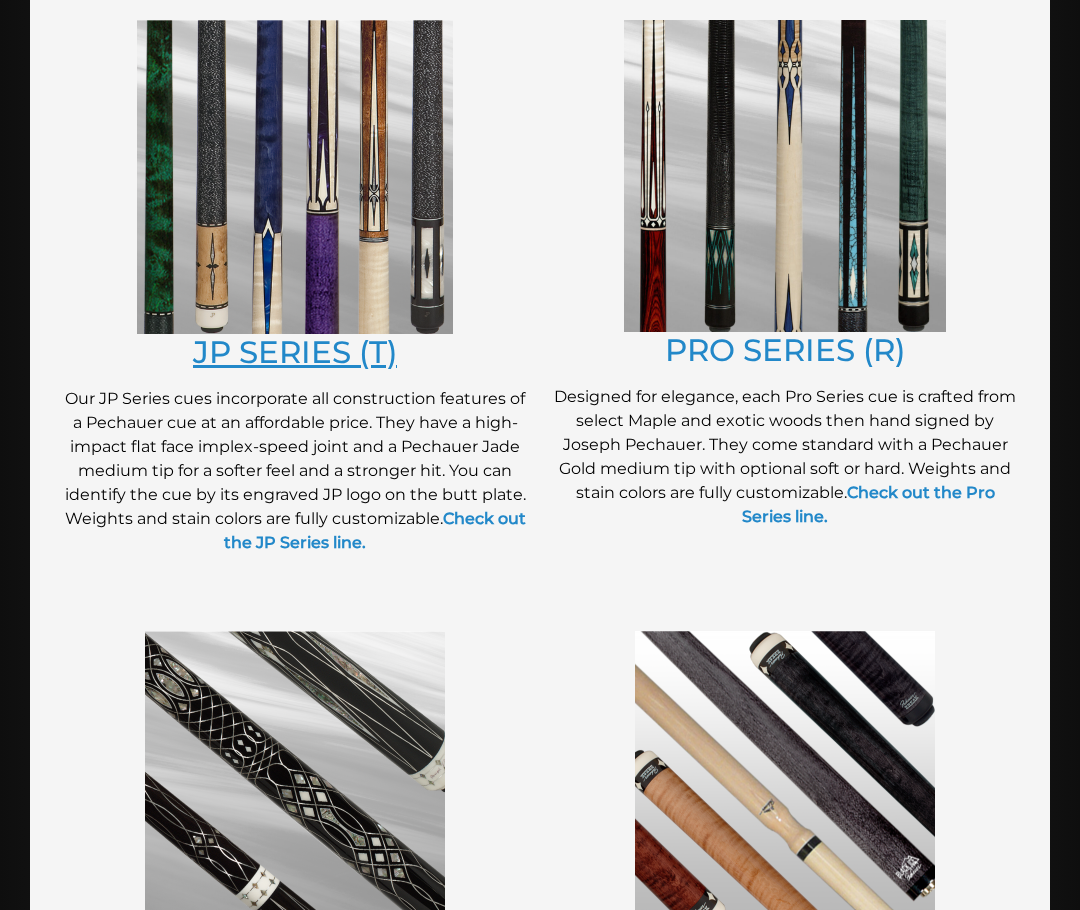 click on "JP SERIES (T)" at bounding box center (295, 352) 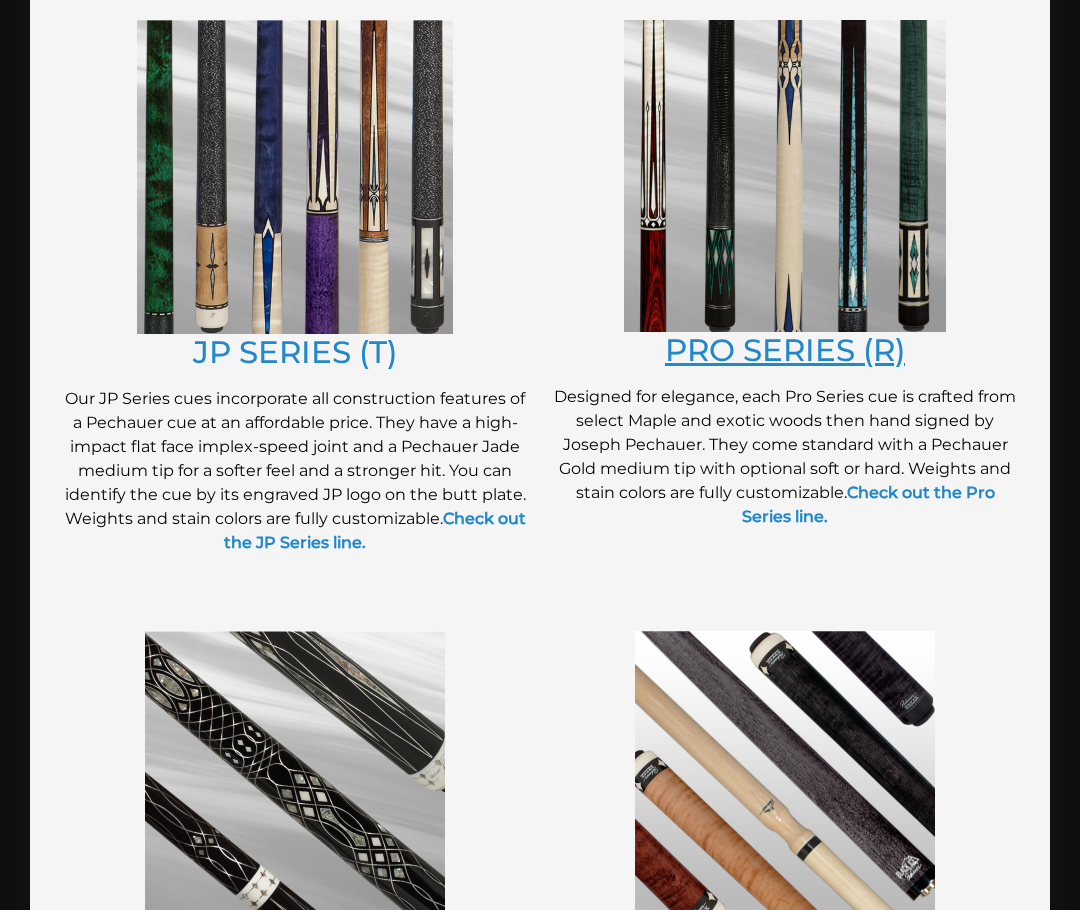 click on "PRO SERIES (R)" at bounding box center [785, 350] 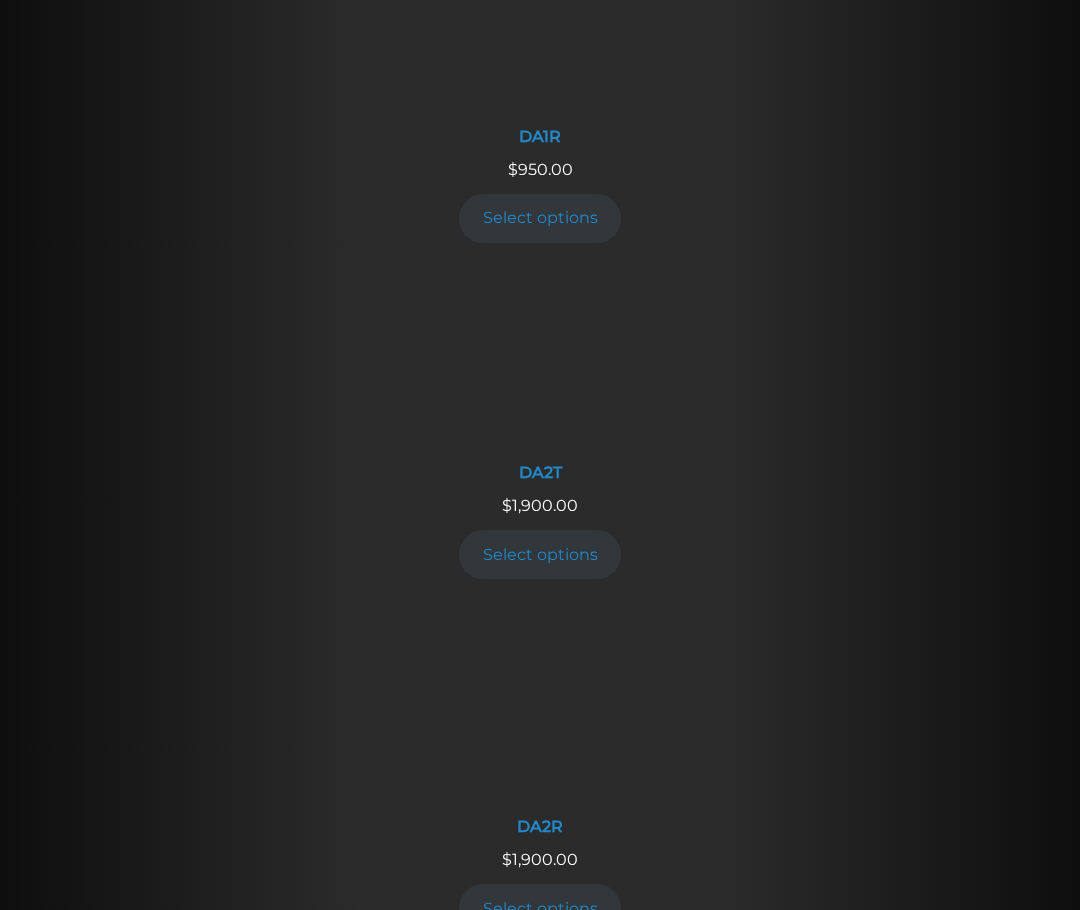 scroll, scrollTop: 2297, scrollLeft: 0, axis: vertical 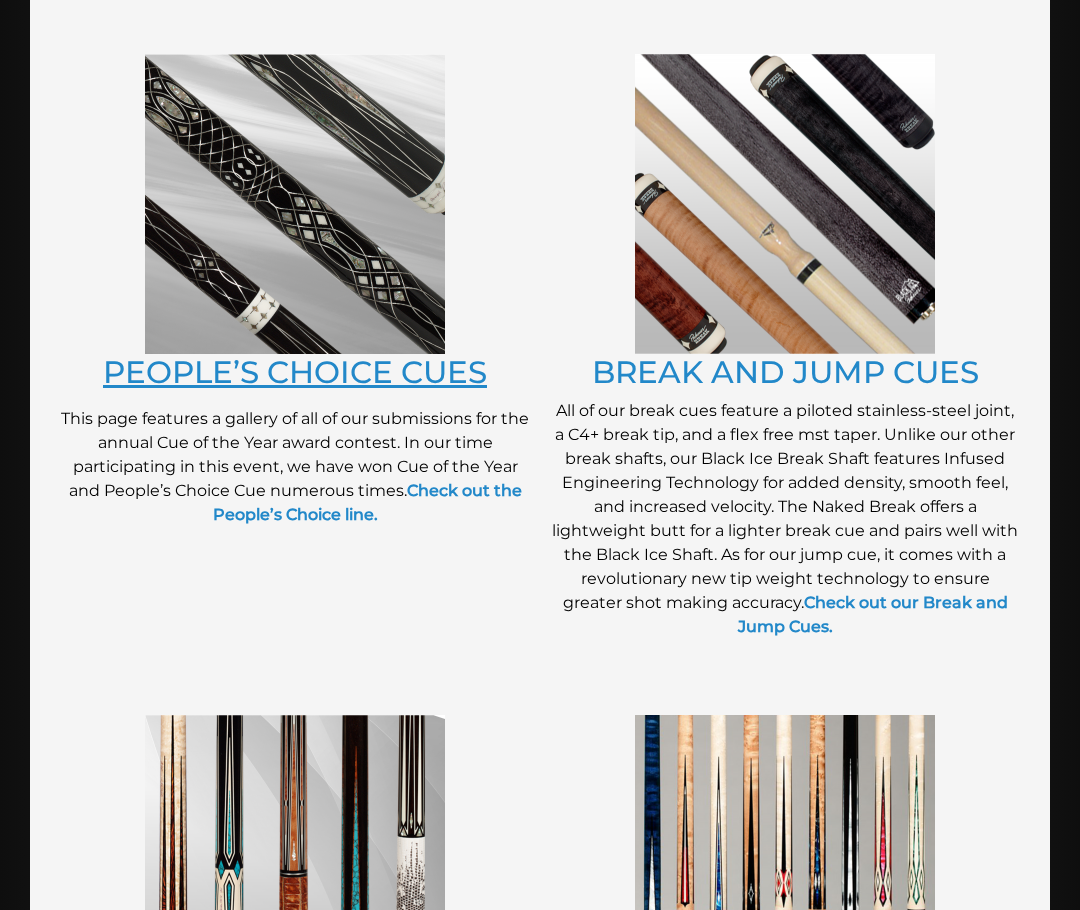 click on "PEOPLE’S CHOICE CUES" at bounding box center [295, 372] 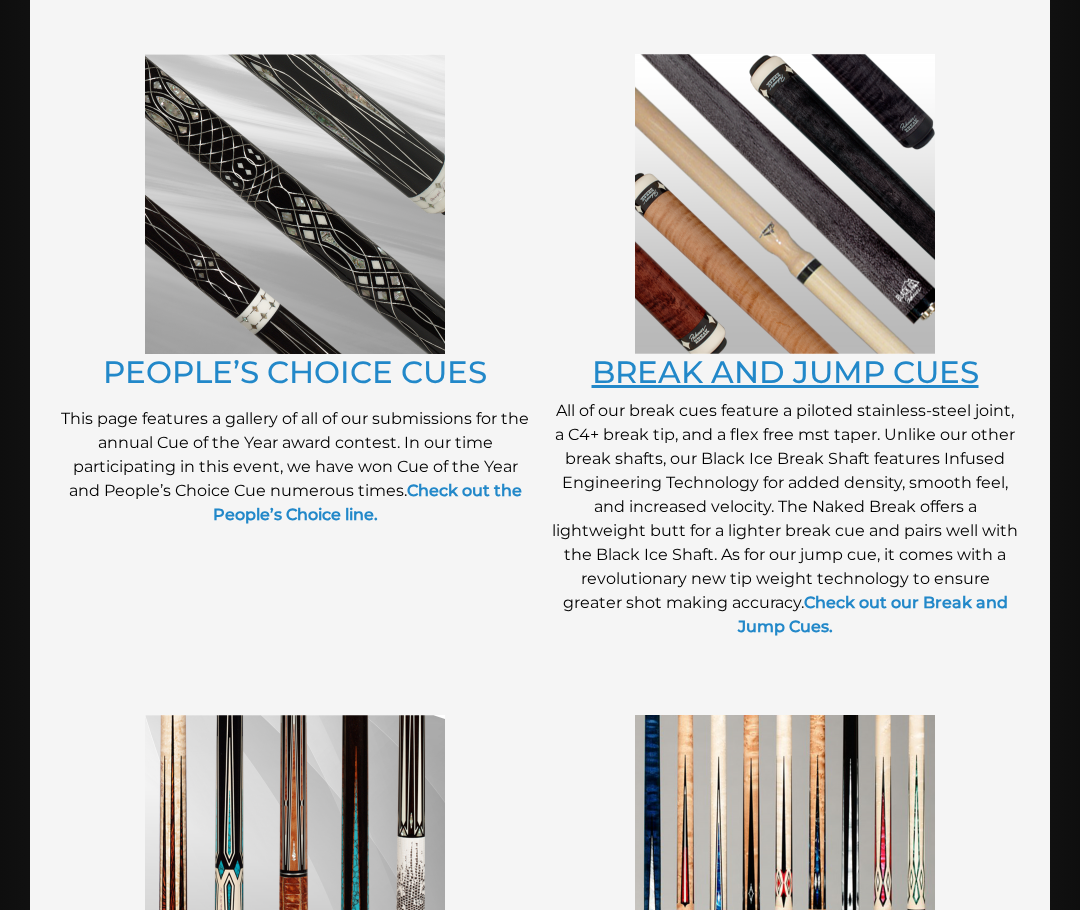 click on "BREAK AND JUMP CUES" at bounding box center [785, 372] 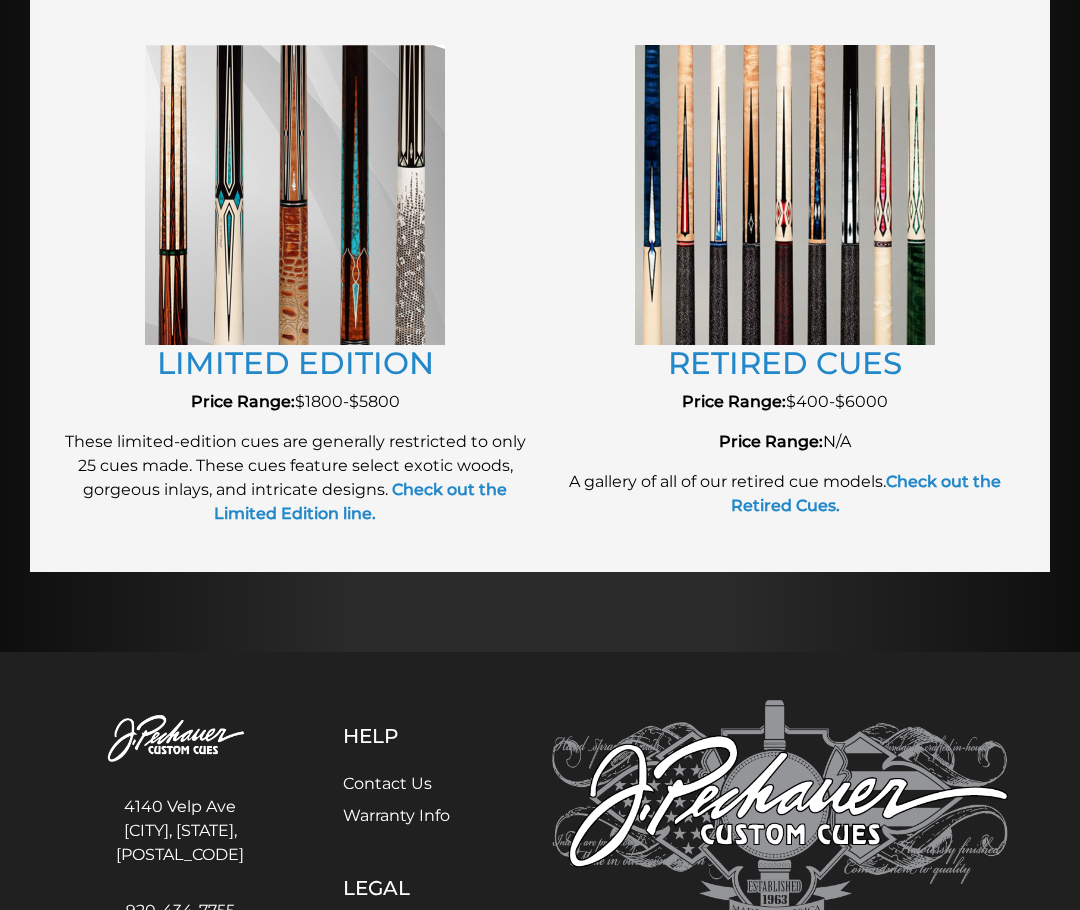 scroll, scrollTop: 2347, scrollLeft: 0, axis: vertical 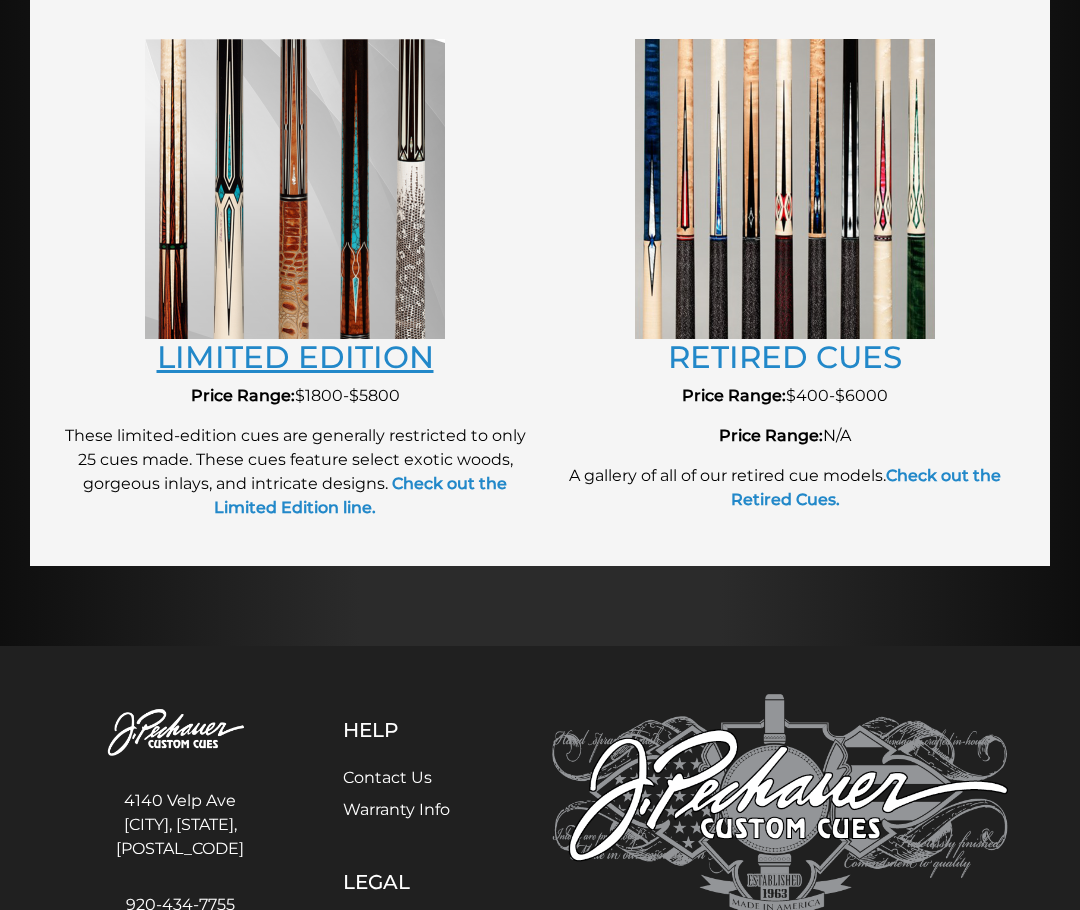 click on "LIMITED EDITION" at bounding box center (295, 357) 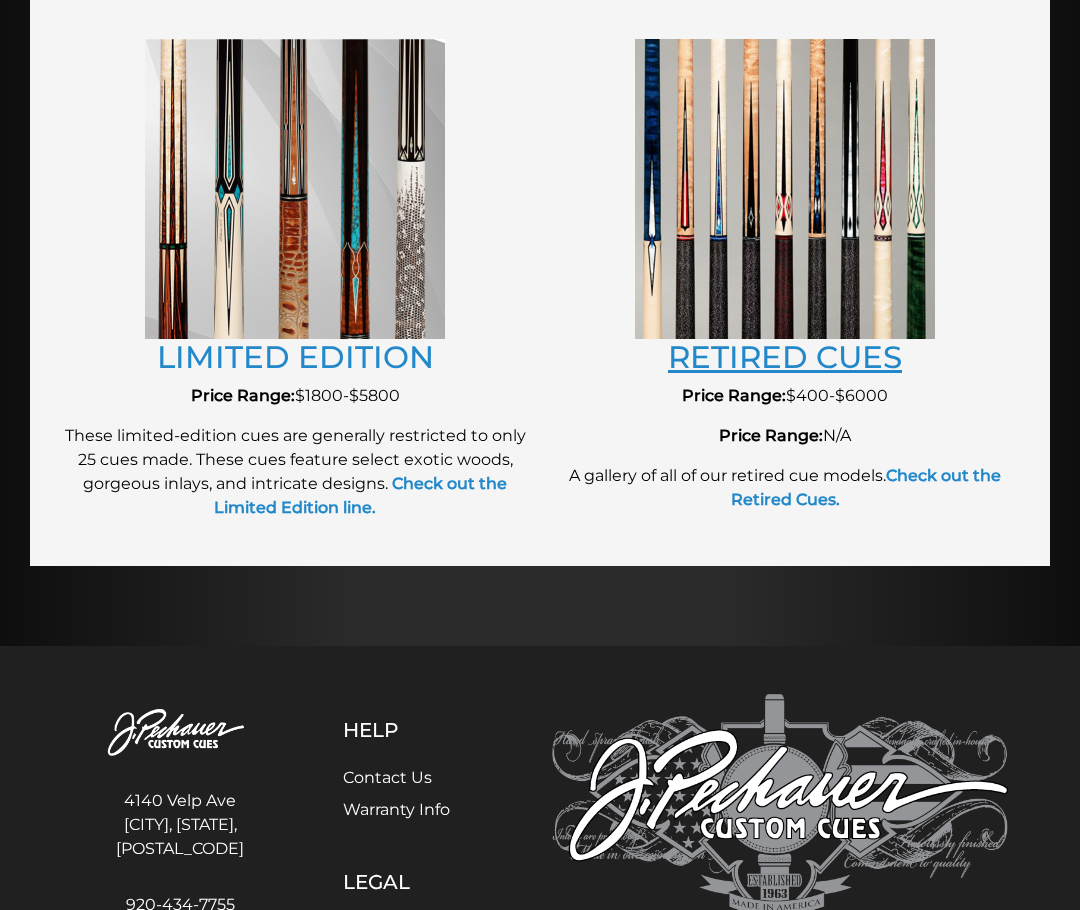 click on "RETIRED CUES" at bounding box center [785, 357] 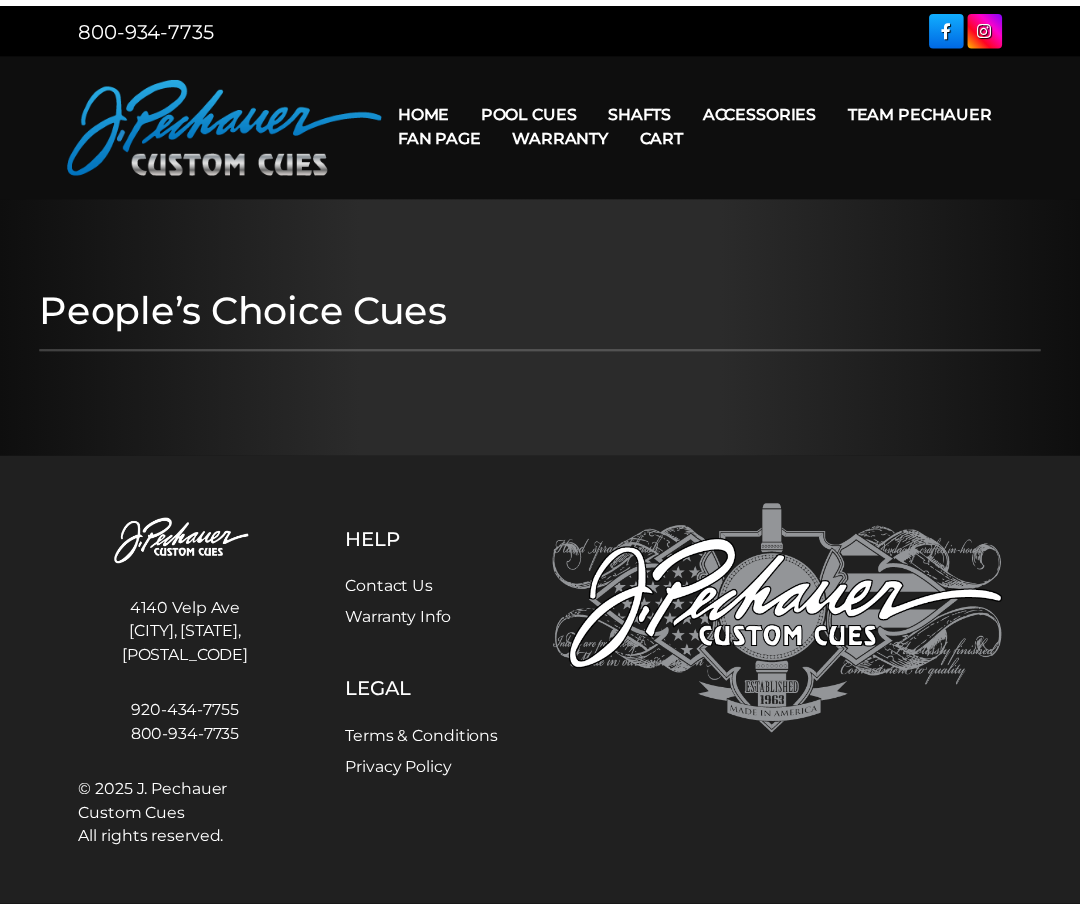 scroll, scrollTop: 0, scrollLeft: 0, axis: both 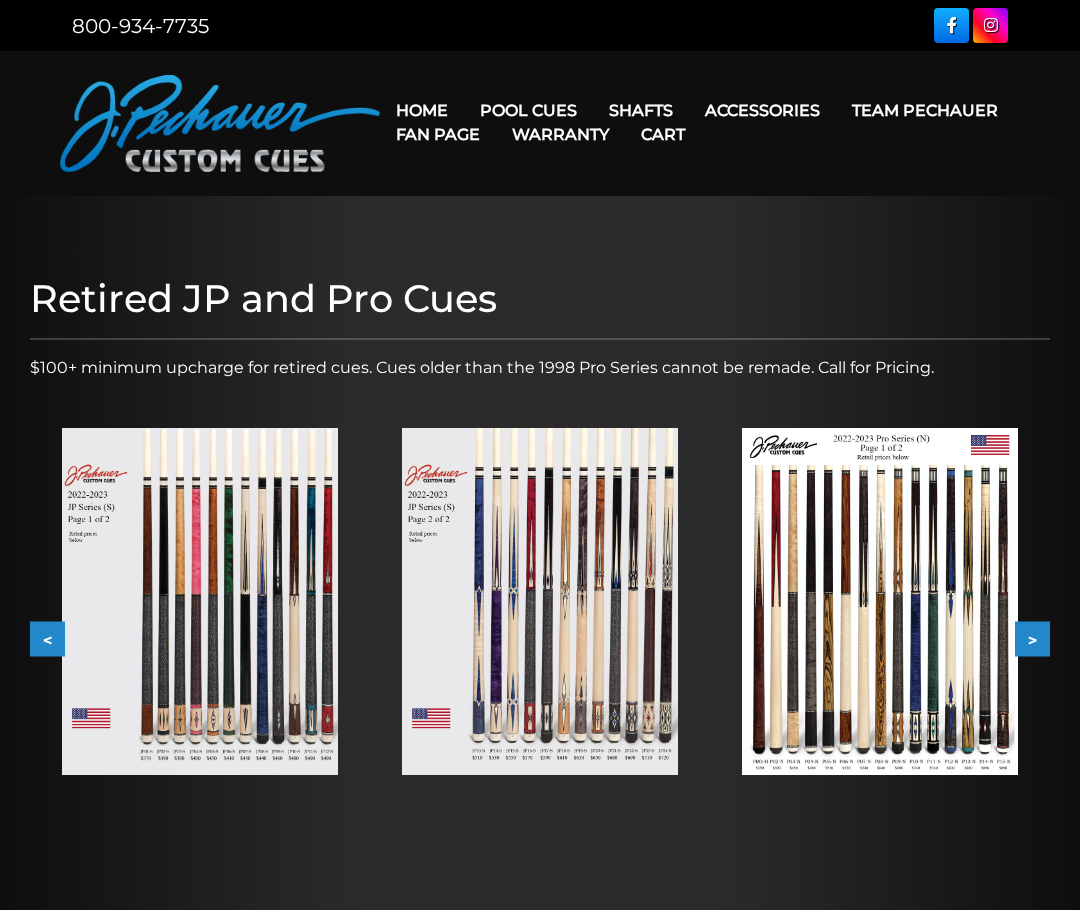 click at bounding box center [200, 602] 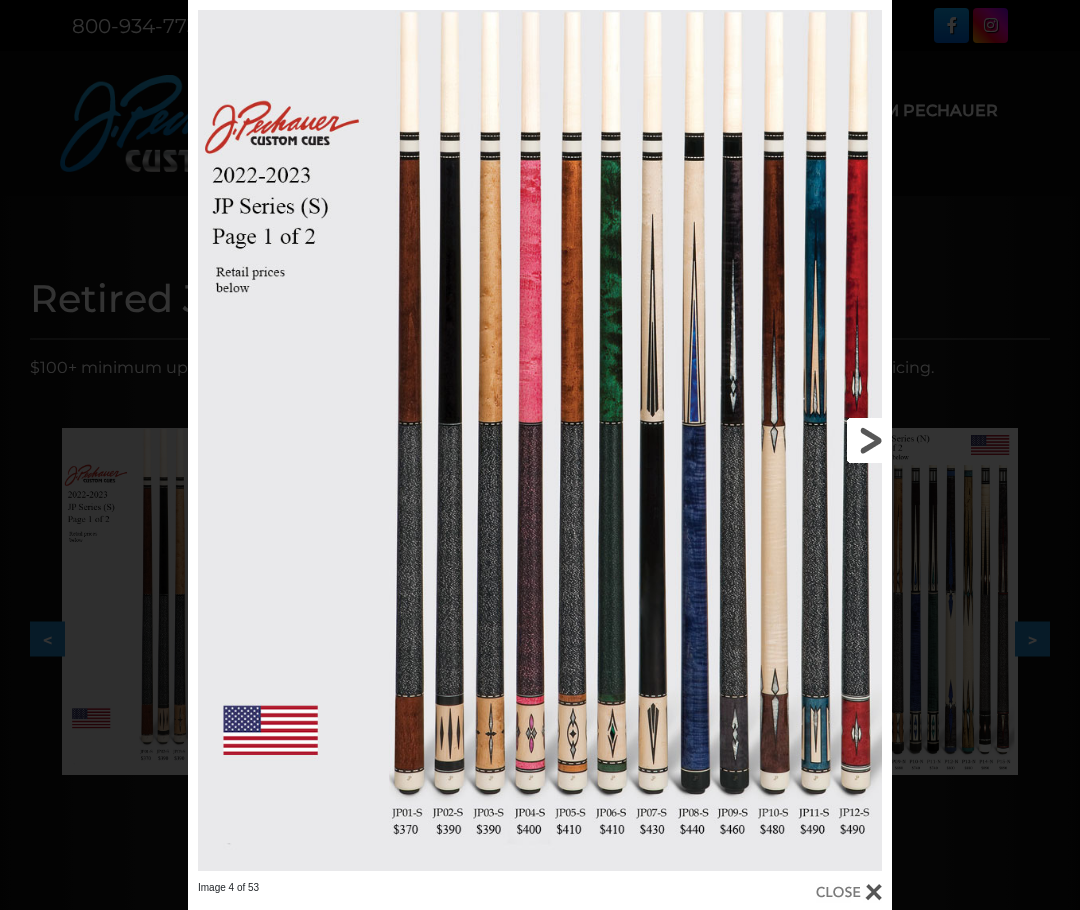 click at bounding box center [733, 440] 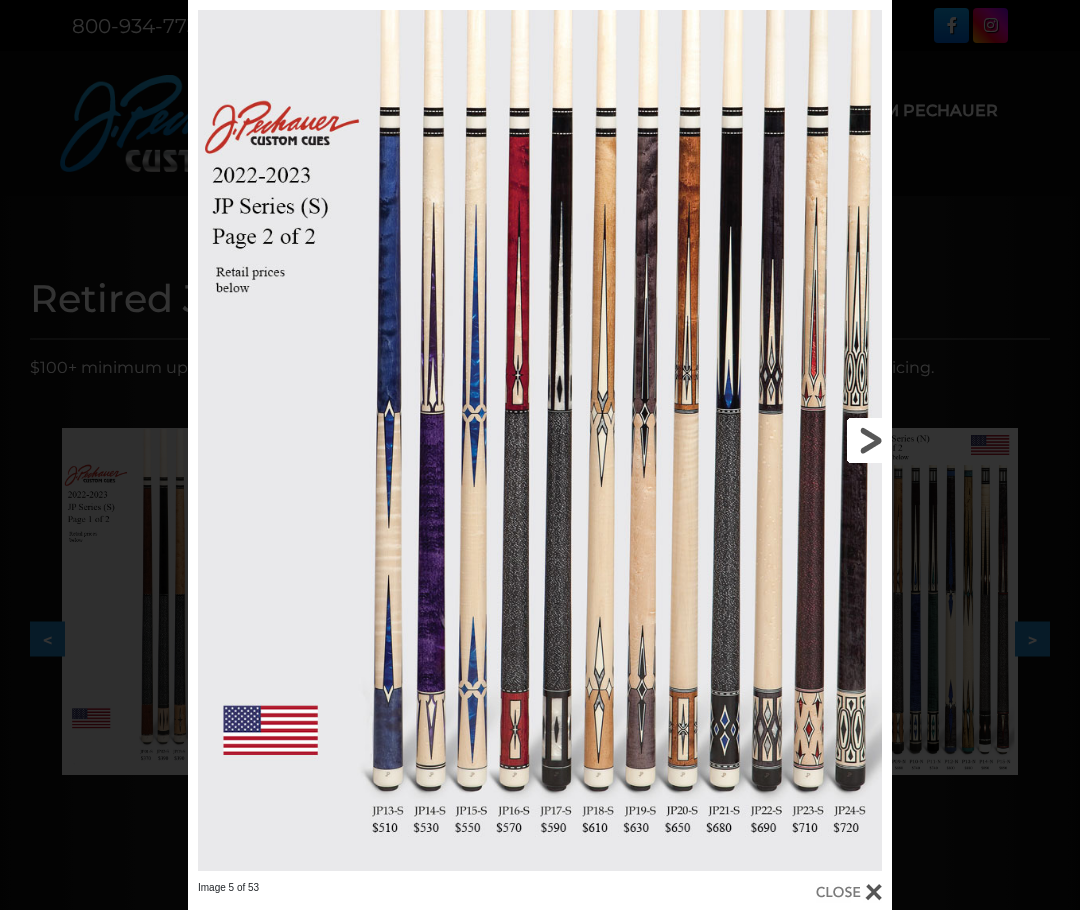 click at bounding box center [733, 440] 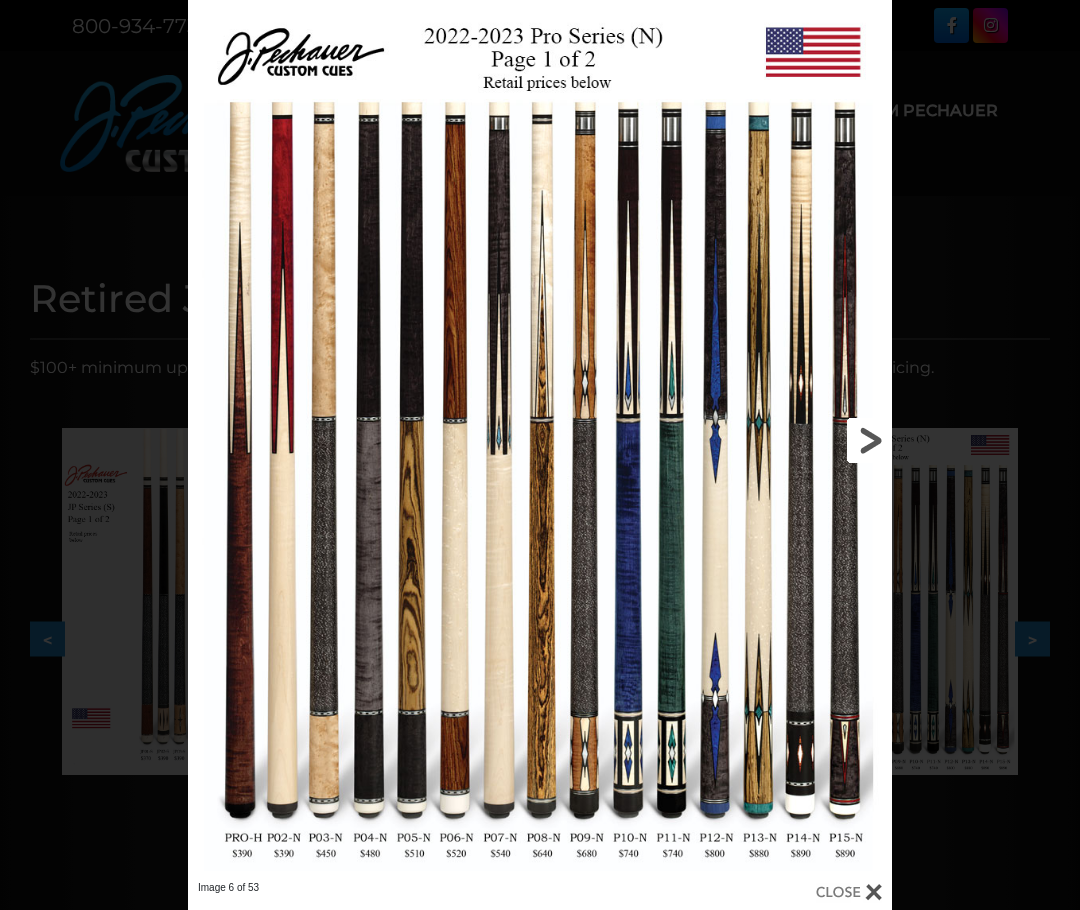 click at bounding box center (733, 440) 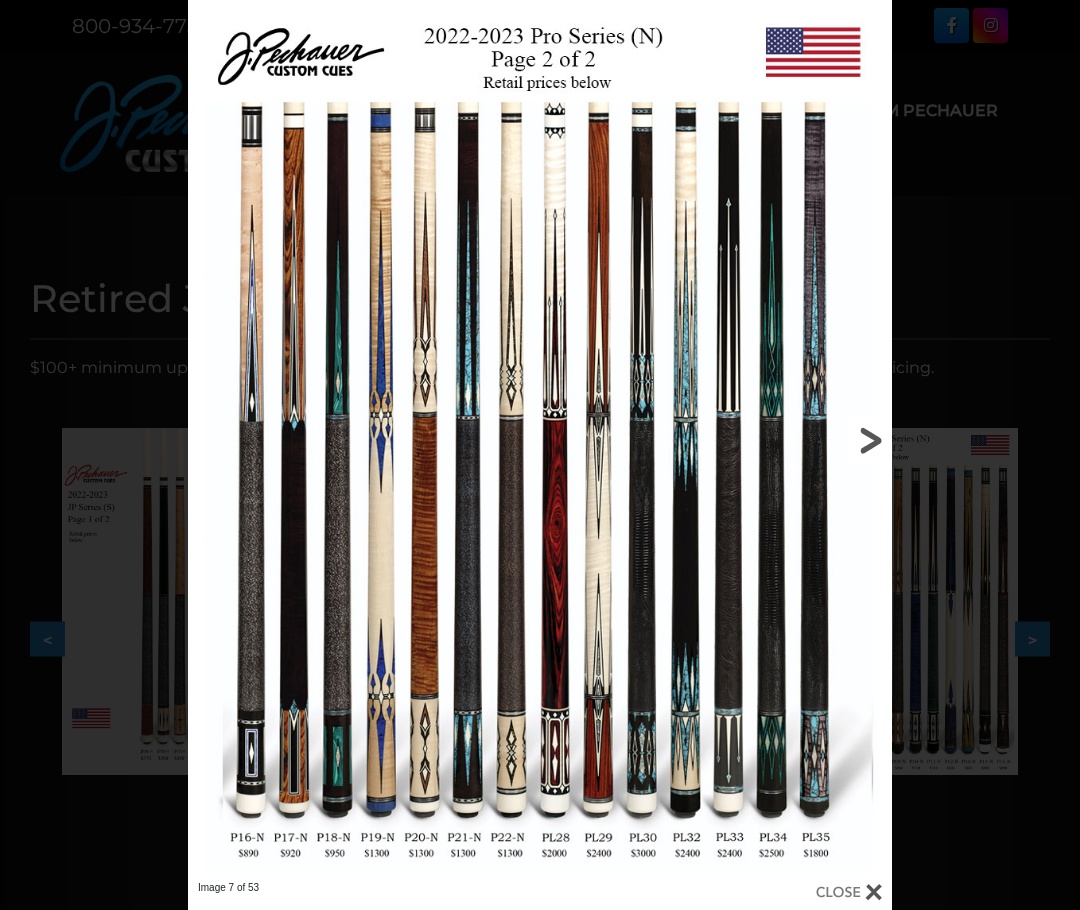 click at bounding box center (733, 440) 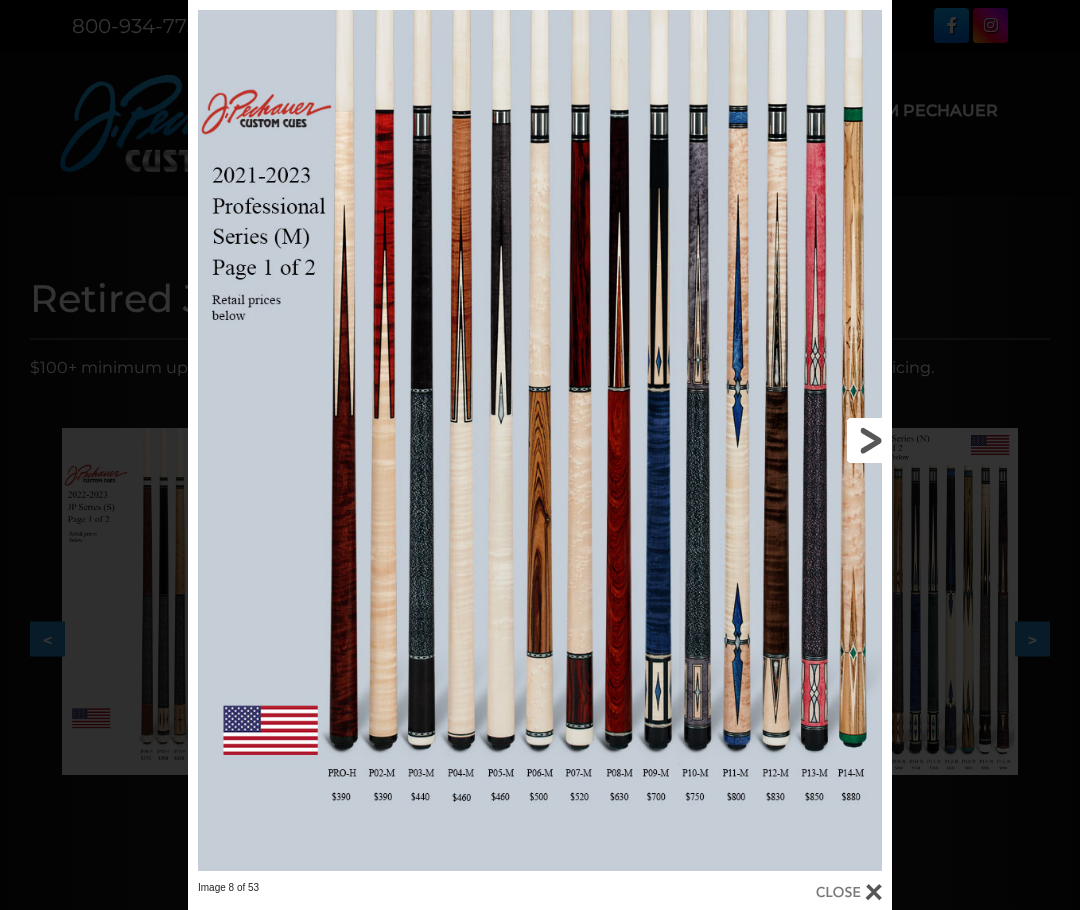 click at bounding box center [733, 440] 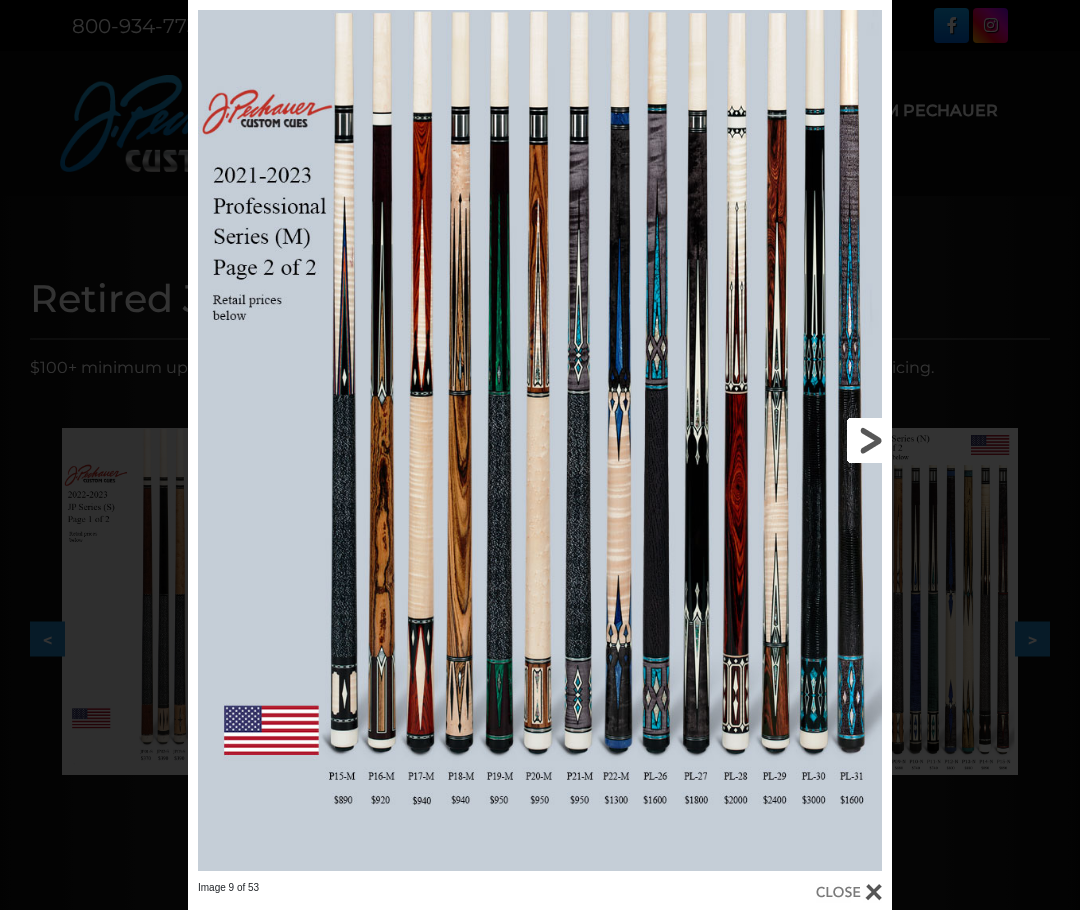 click at bounding box center (733, 440) 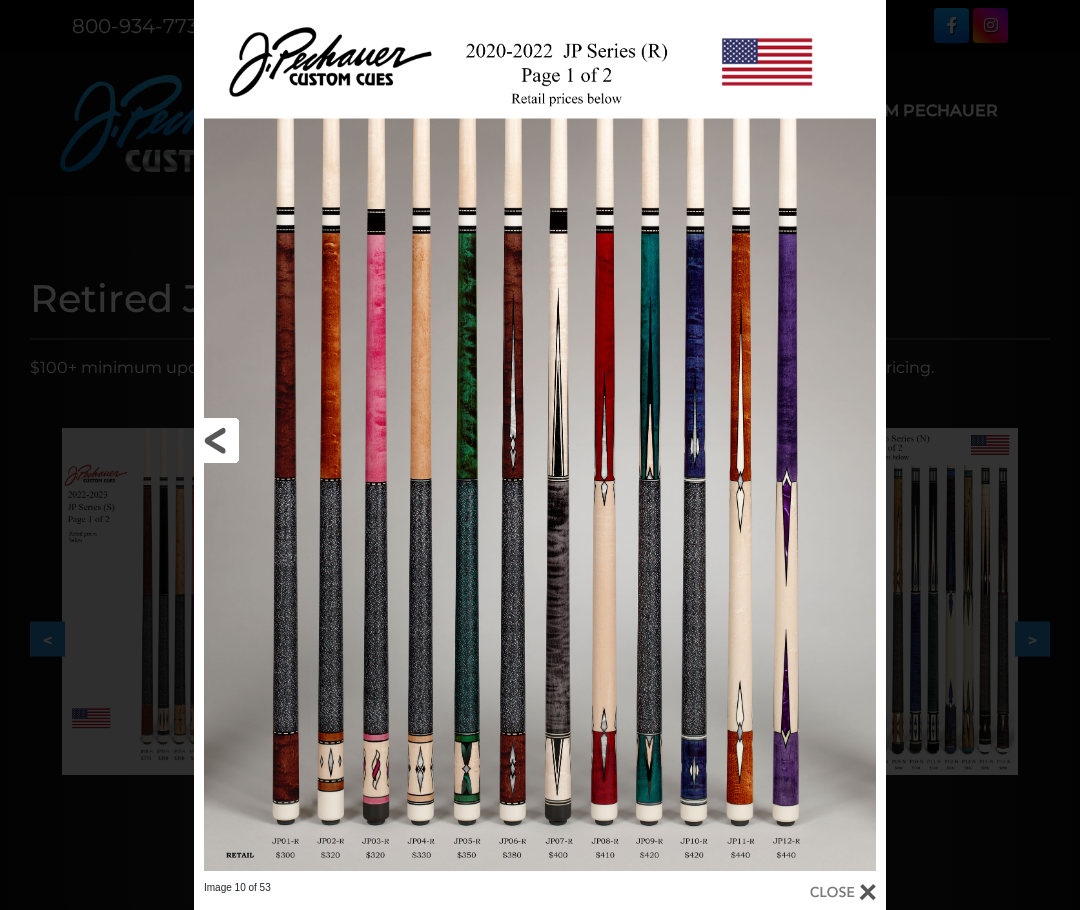 click at bounding box center [349, 440] 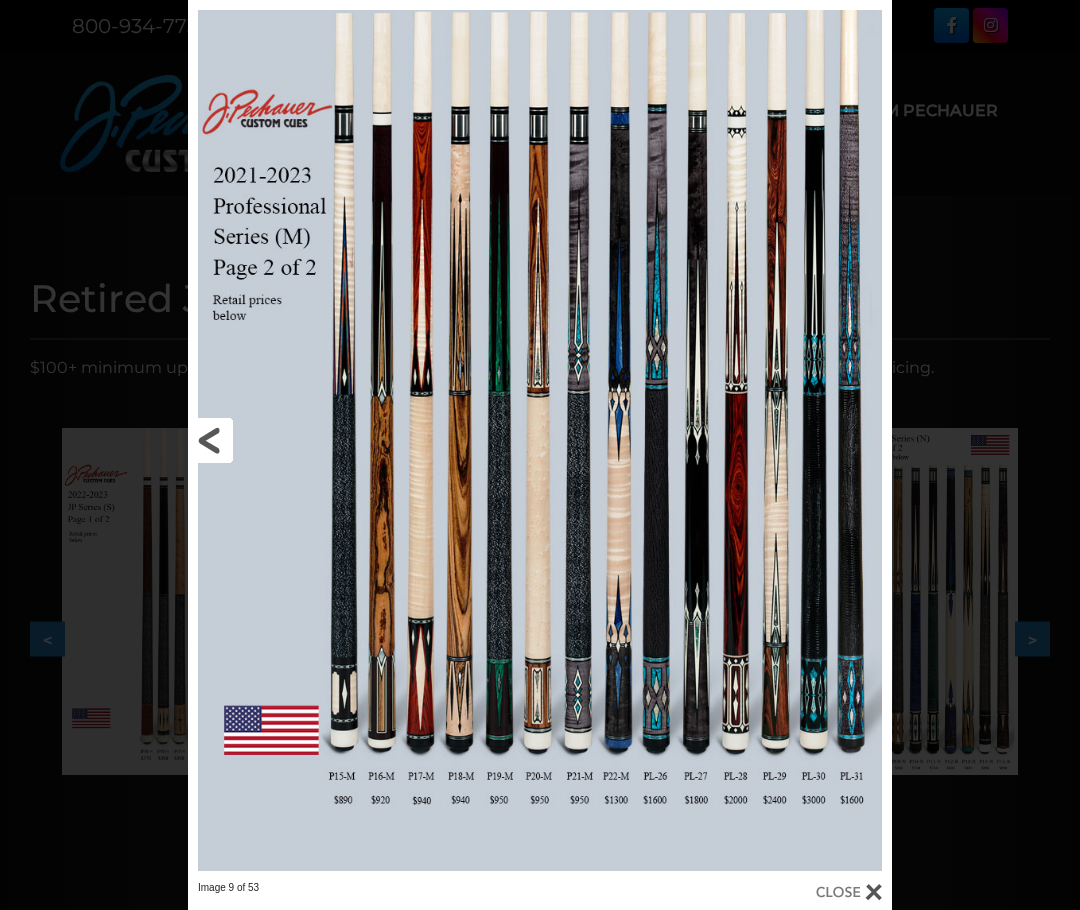 click at bounding box center (346, 440) 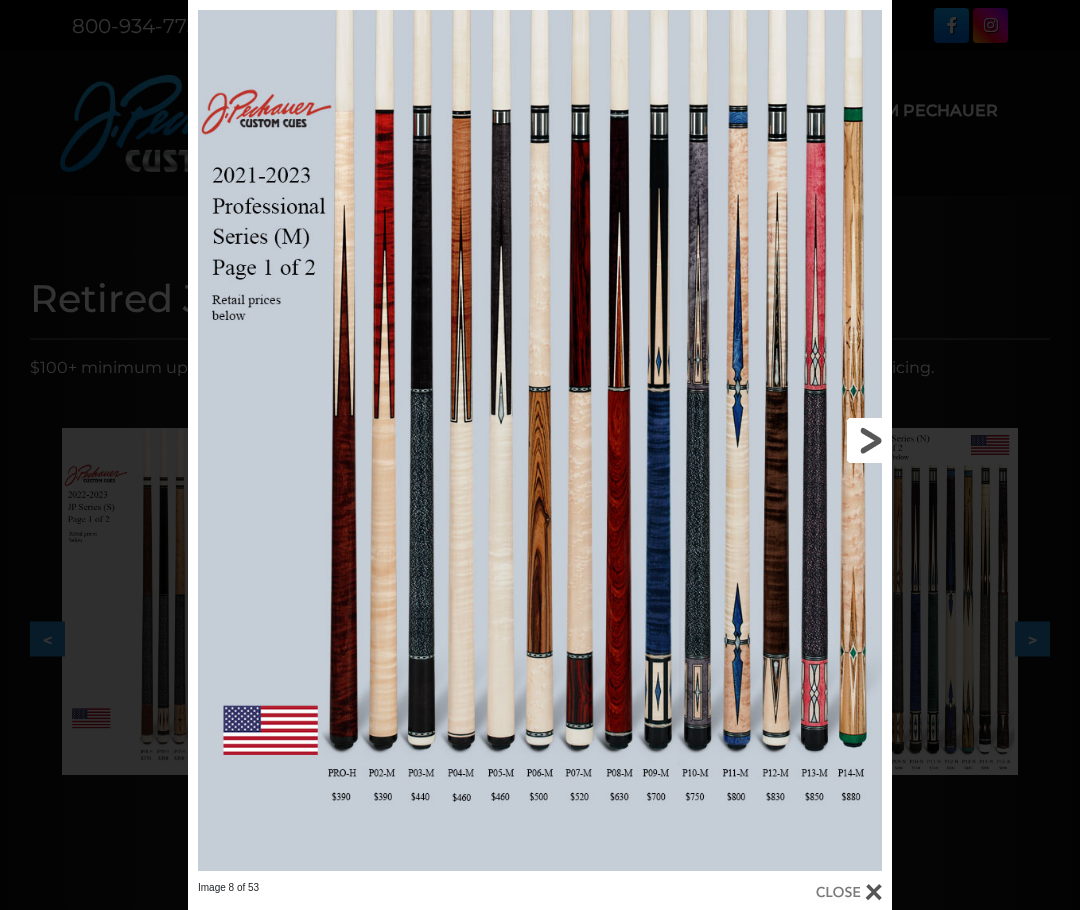click at bounding box center [733, 440] 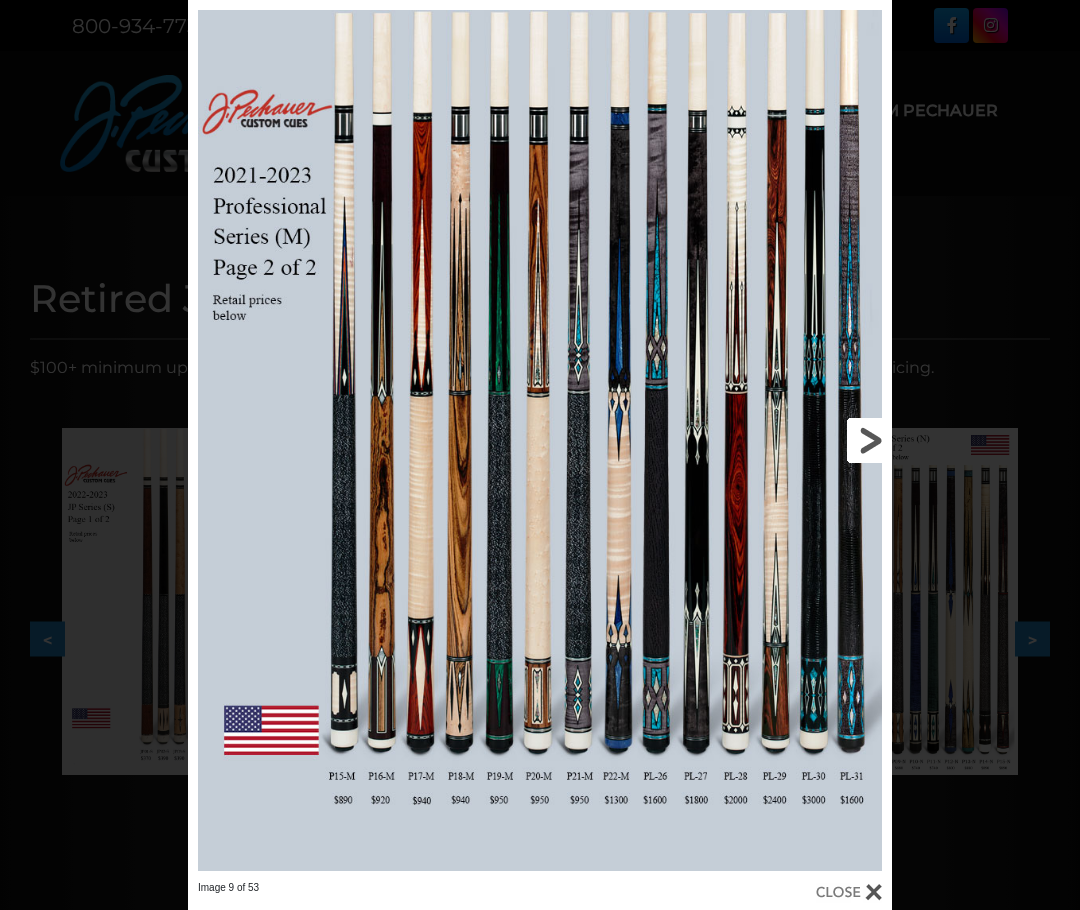 click at bounding box center [733, 440] 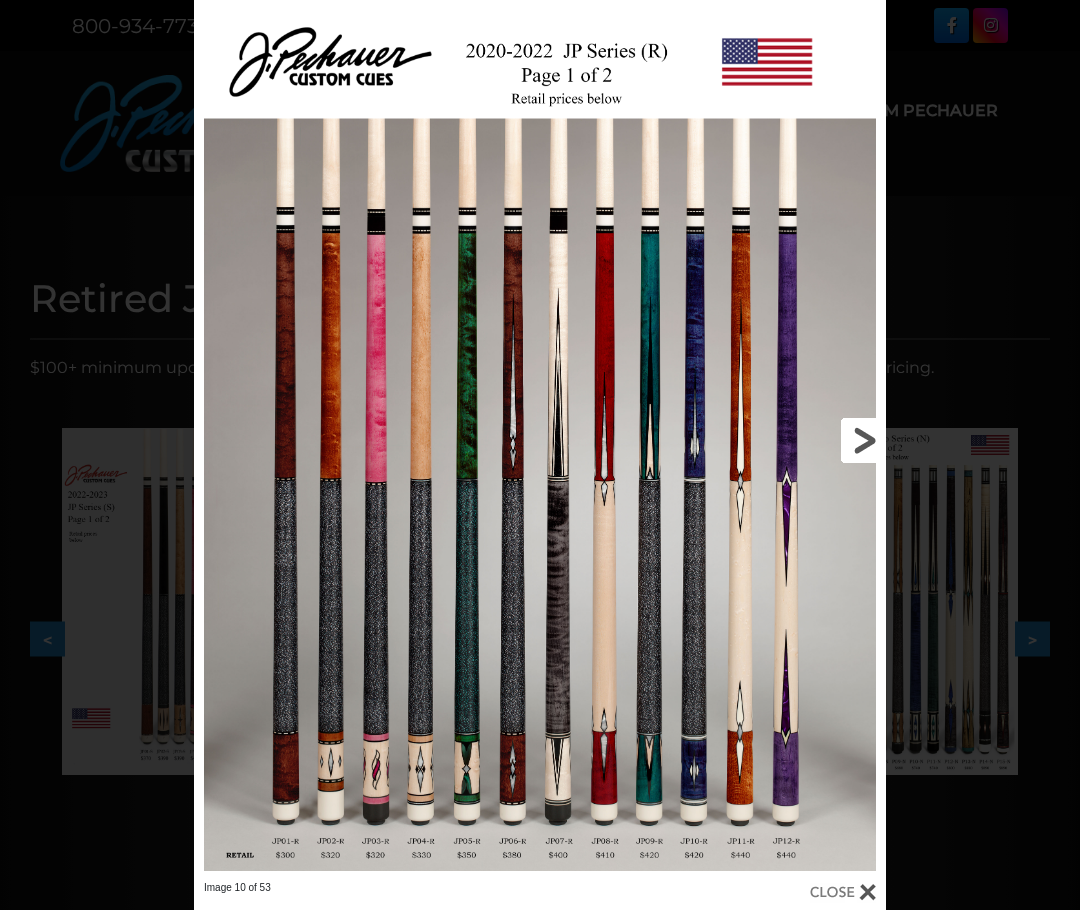 click at bounding box center [730, 440] 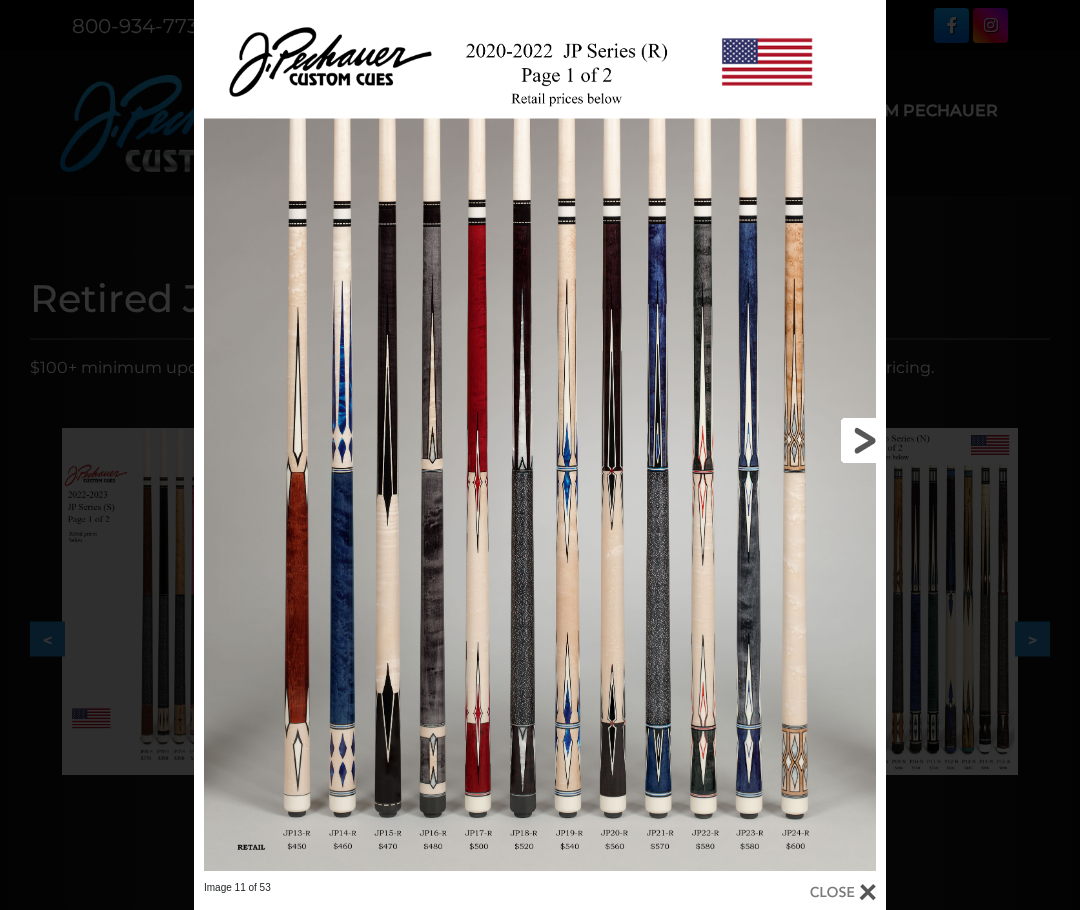 click at bounding box center (730, 440) 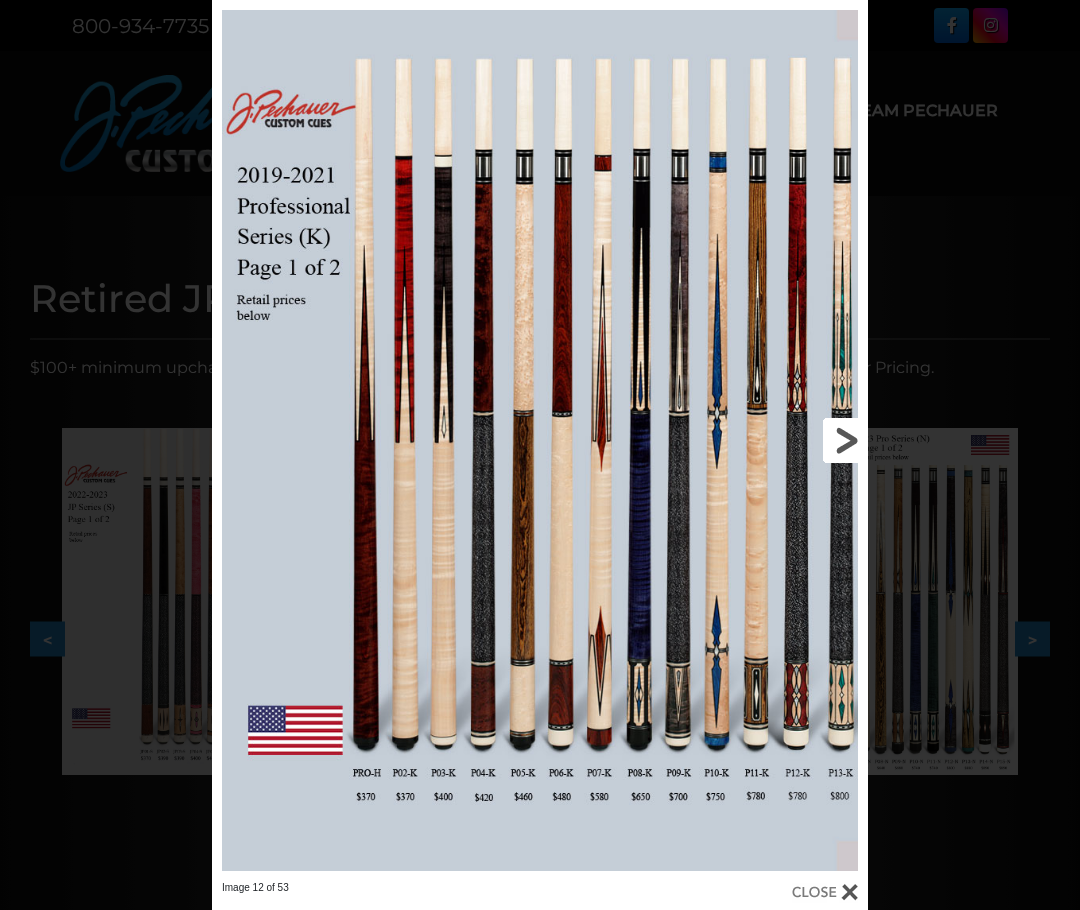click at bounding box center (720, 440) 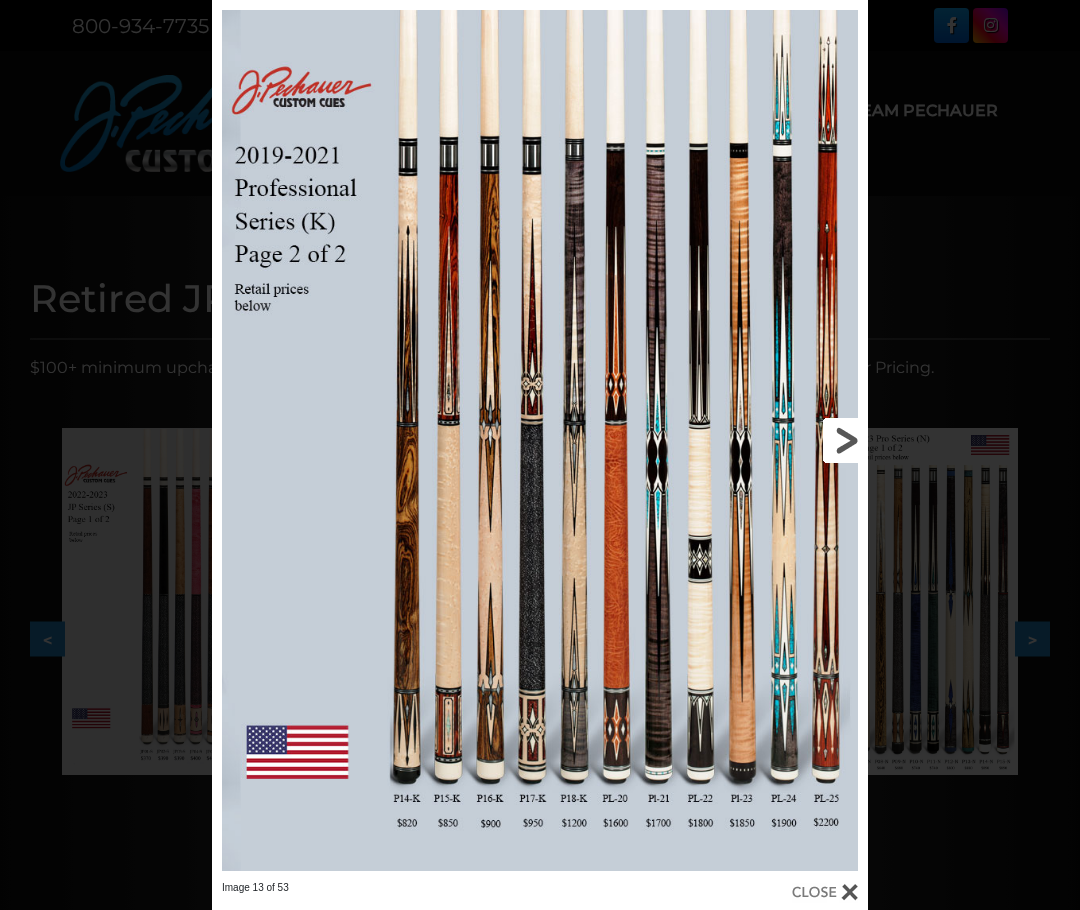 click at bounding box center (720, 440) 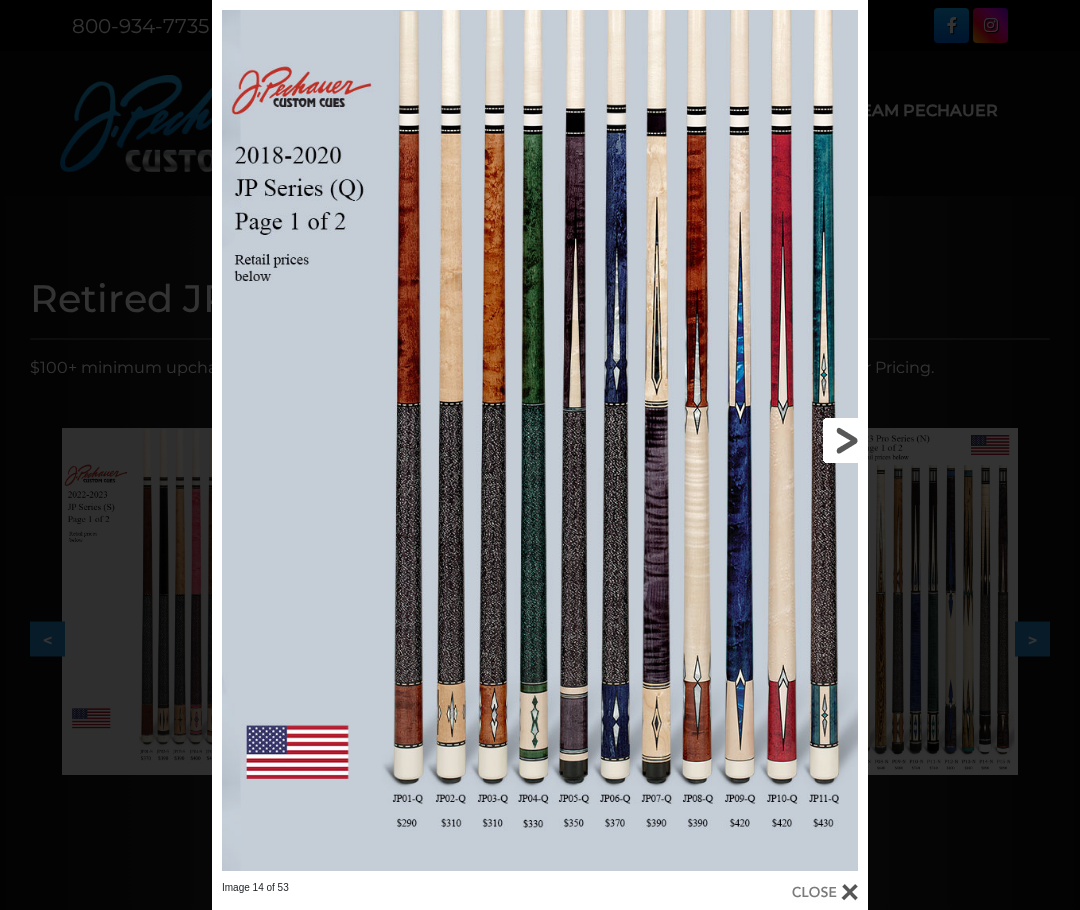 click at bounding box center (720, 440) 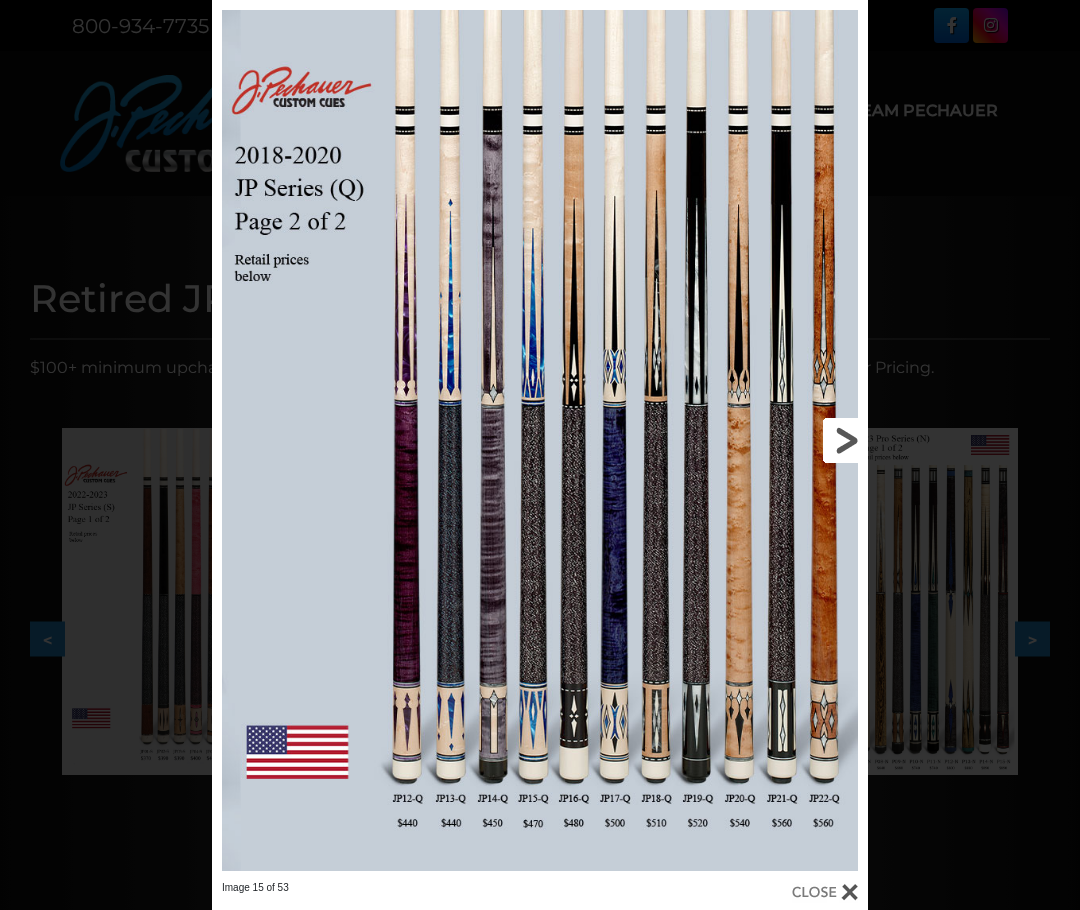 click at bounding box center [720, 440] 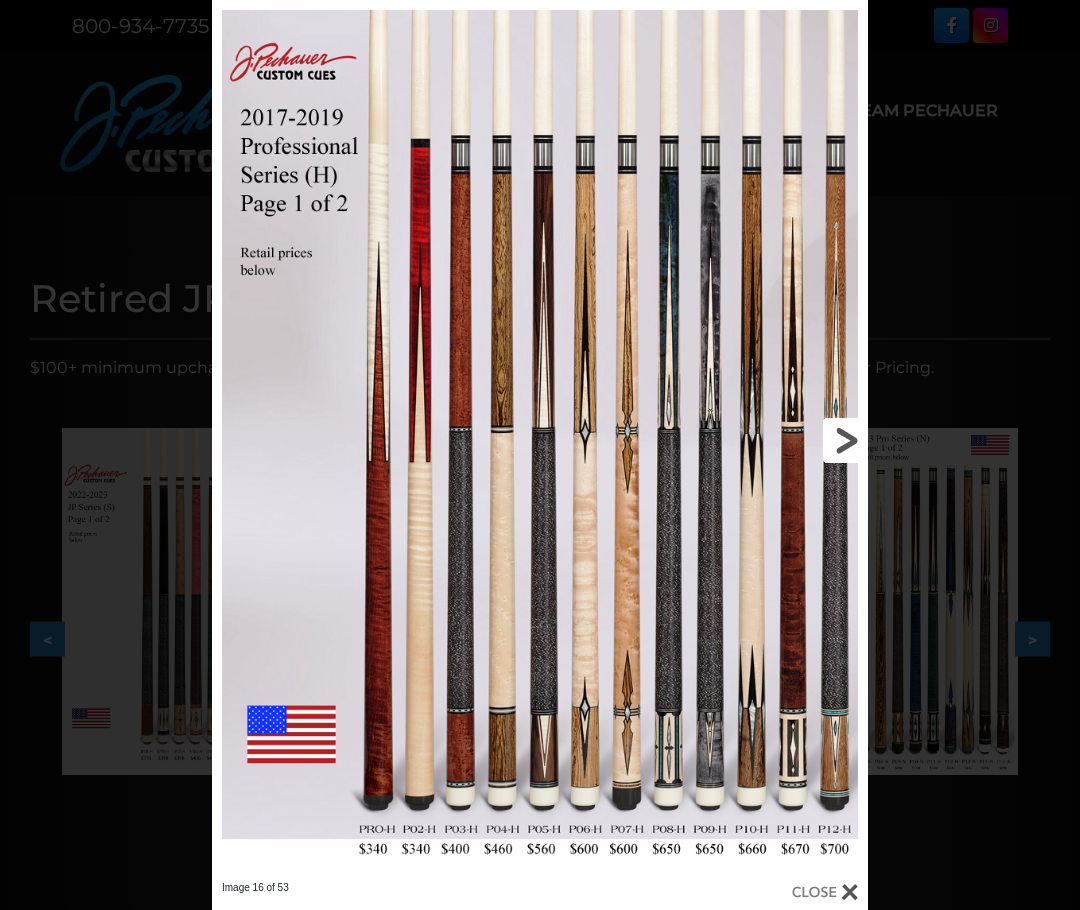 click at bounding box center (720, 440) 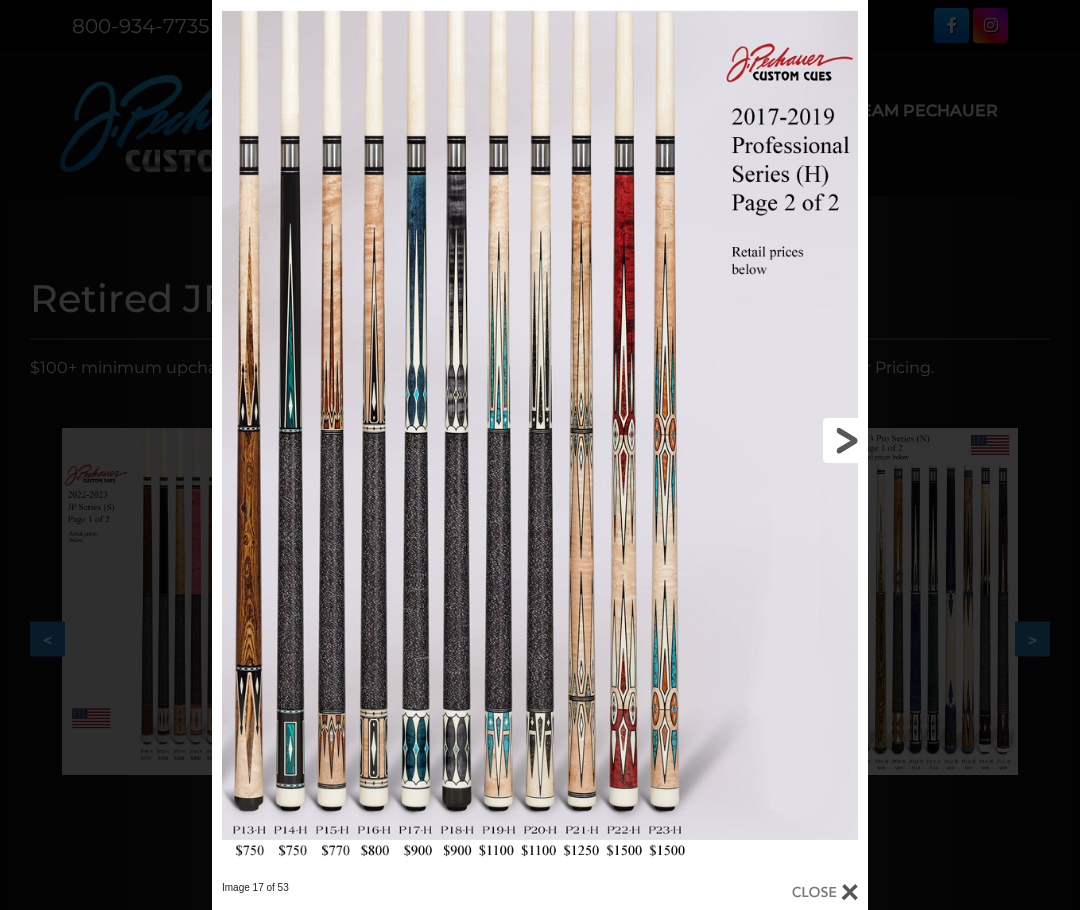 click at bounding box center [720, 440] 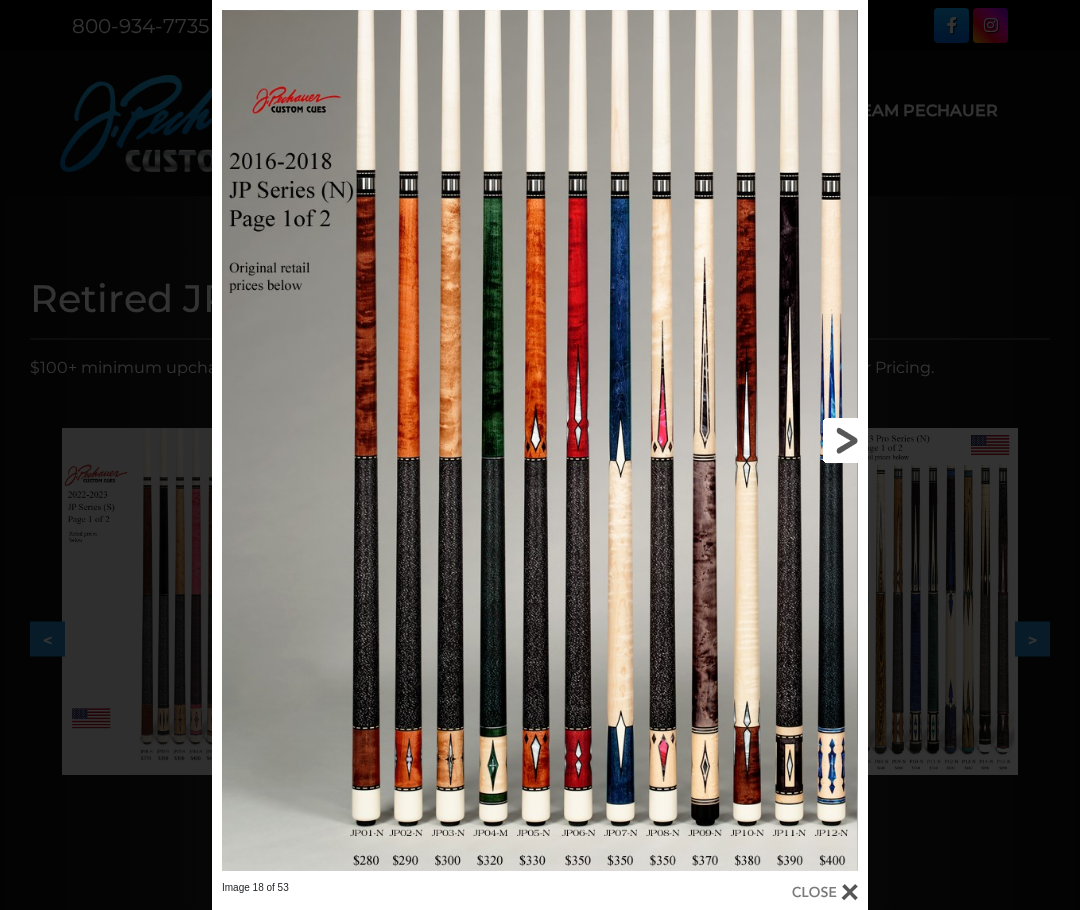 click at bounding box center (720, 440) 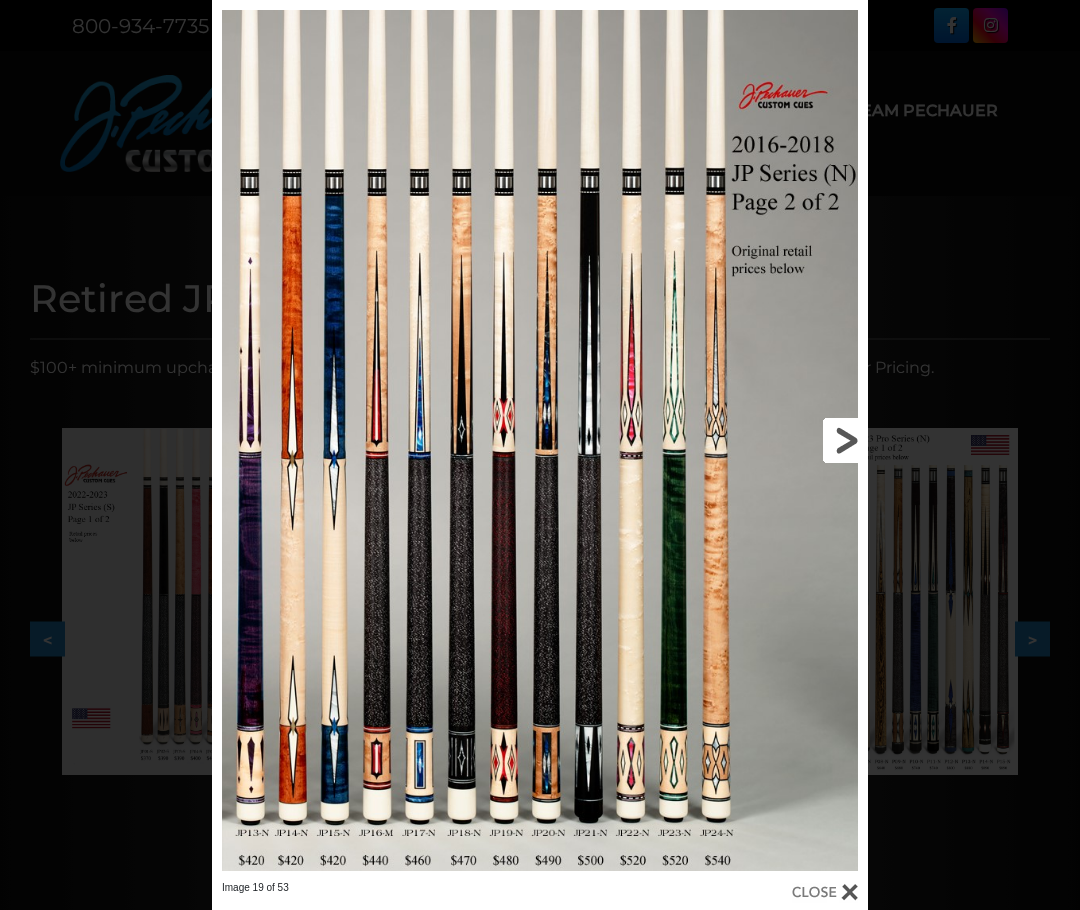 click at bounding box center (720, 440) 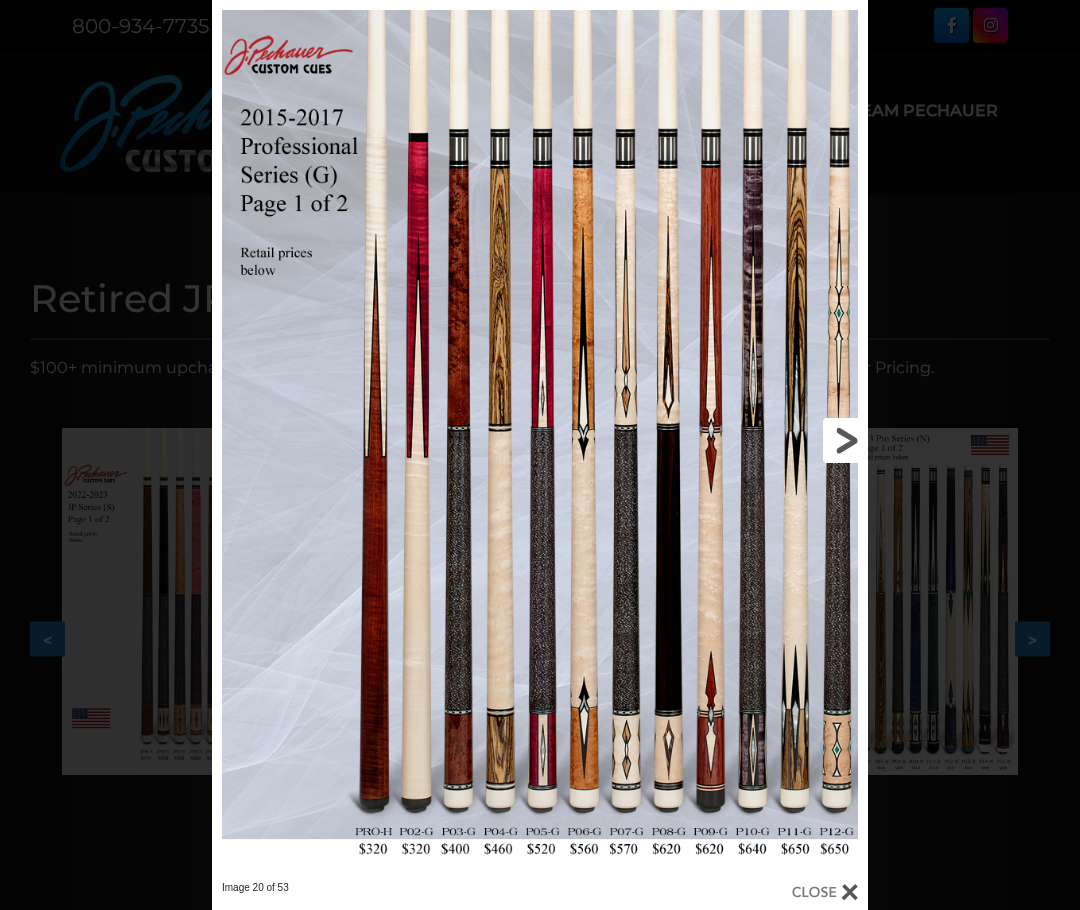 click at bounding box center (720, 440) 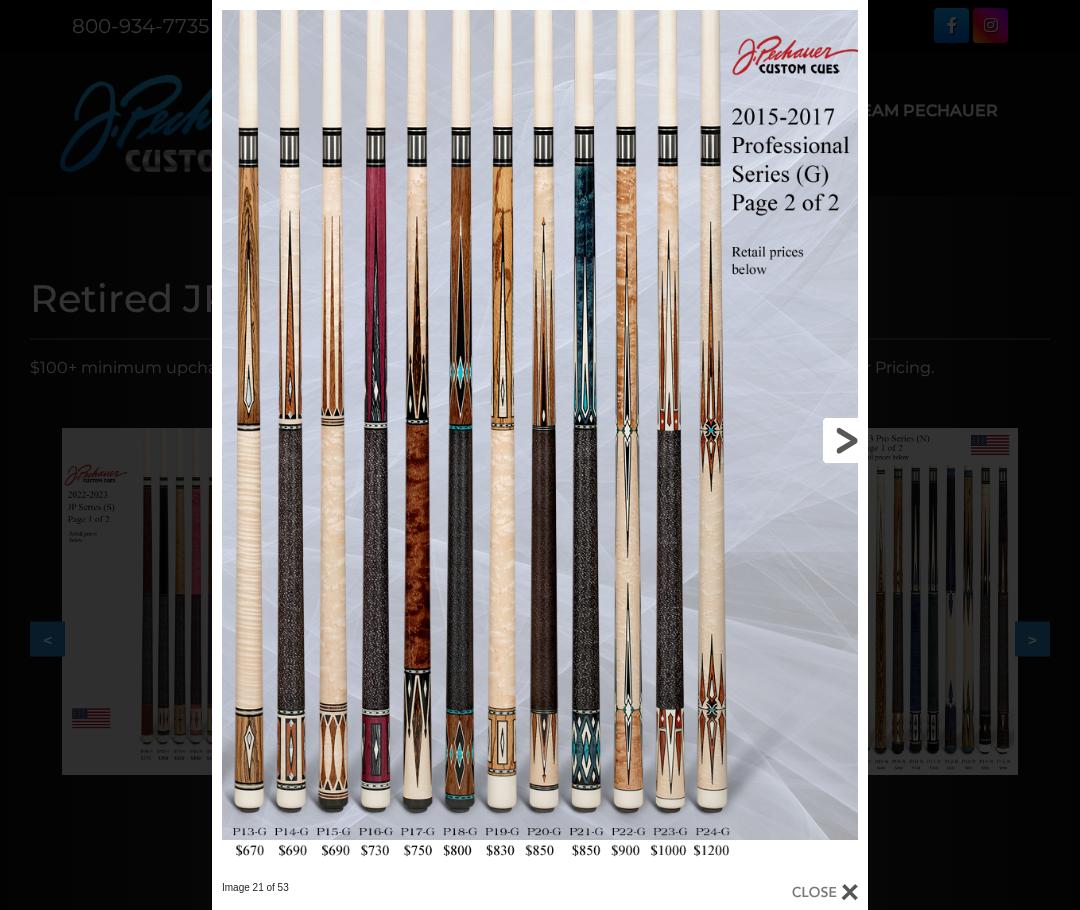 click at bounding box center [720, 440] 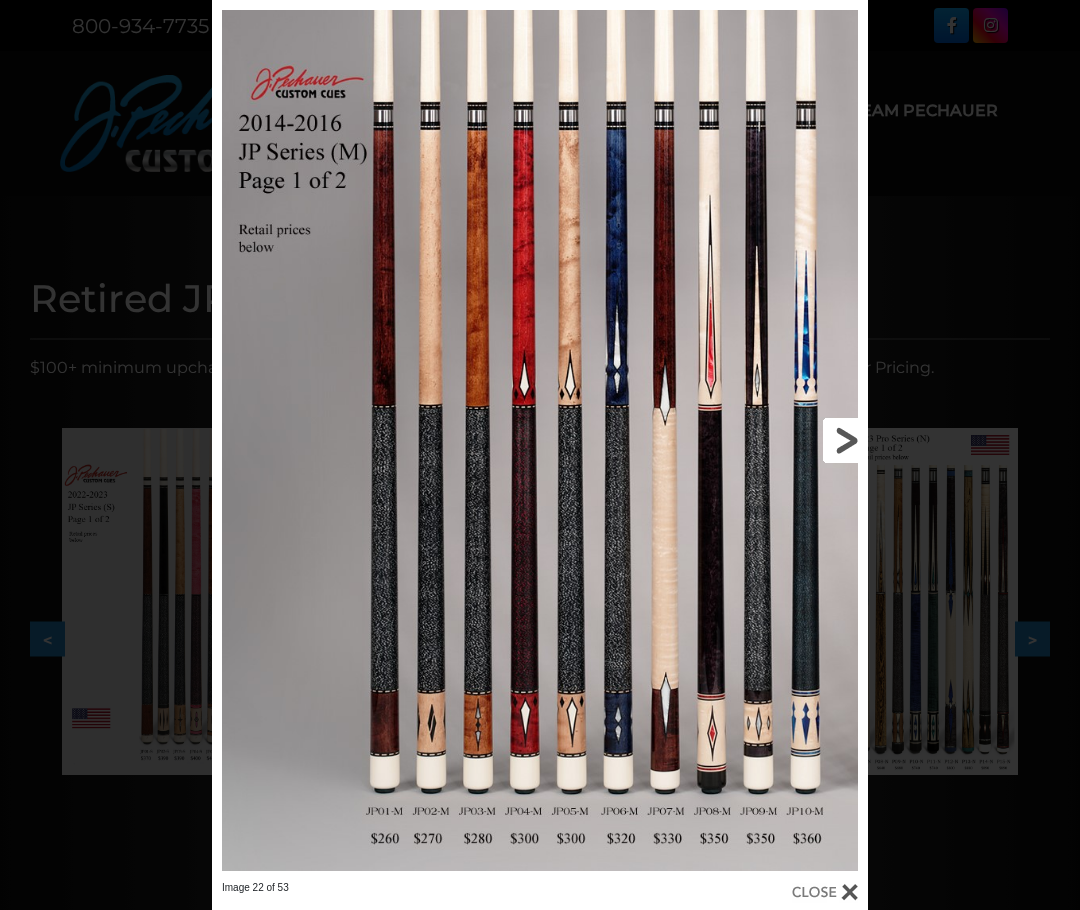 click at bounding box center (720, 440) 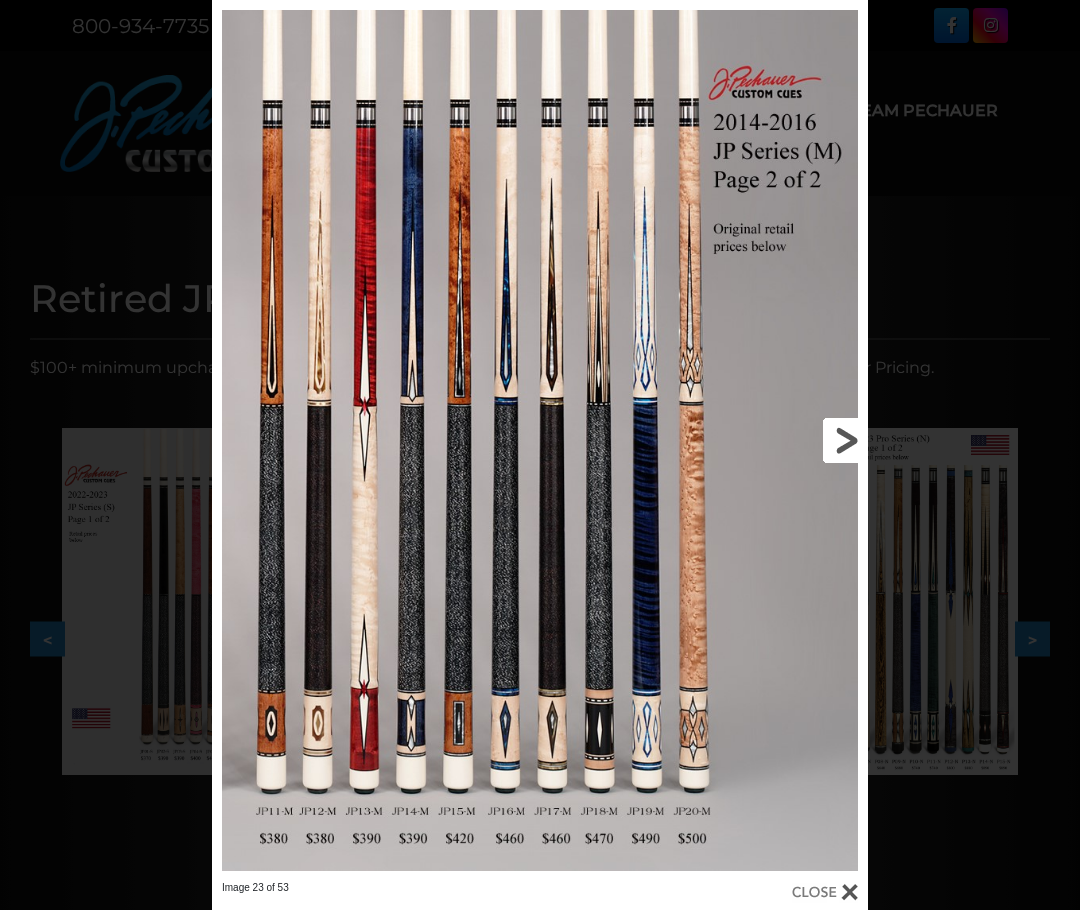 drag, startPoint x: 857, startPoint y: 456, endPoint x: 866, endPoint y: 535, distance: 79.51101 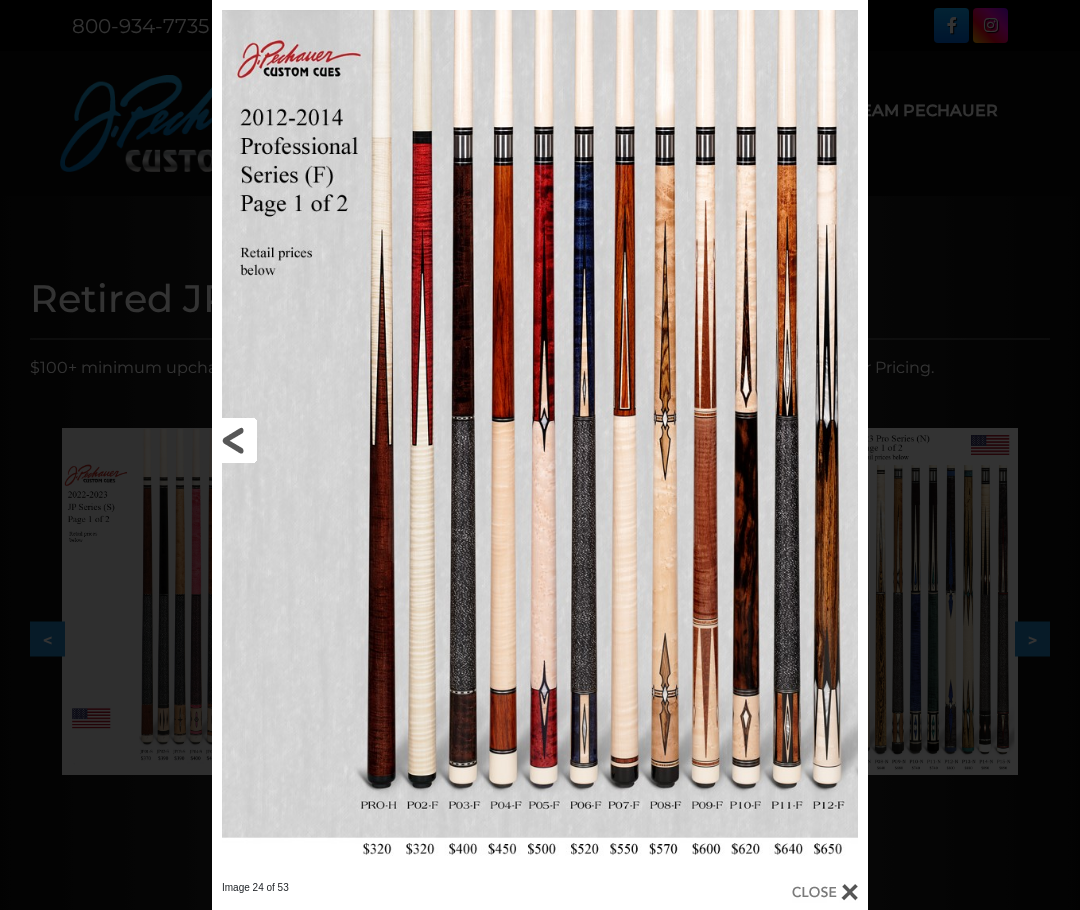 click at bounding box center (359, 440) 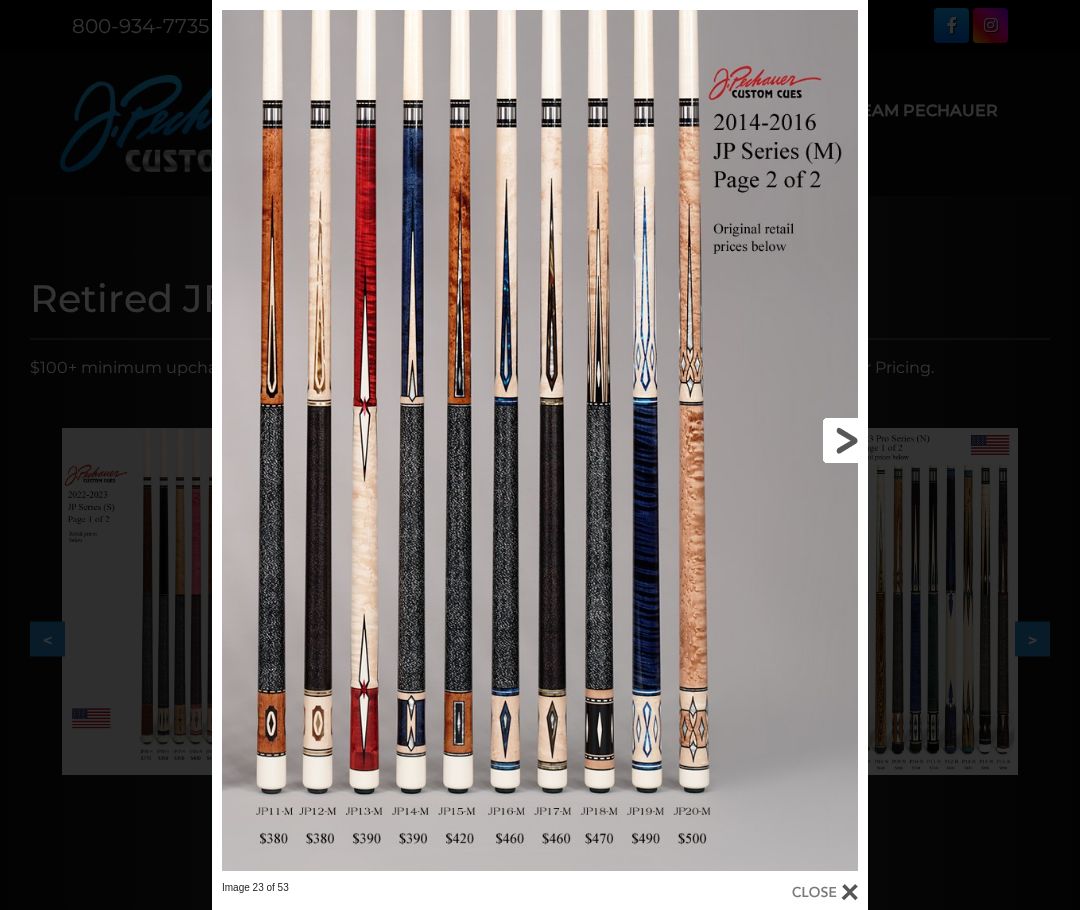 click at bounding box center (720, 440) 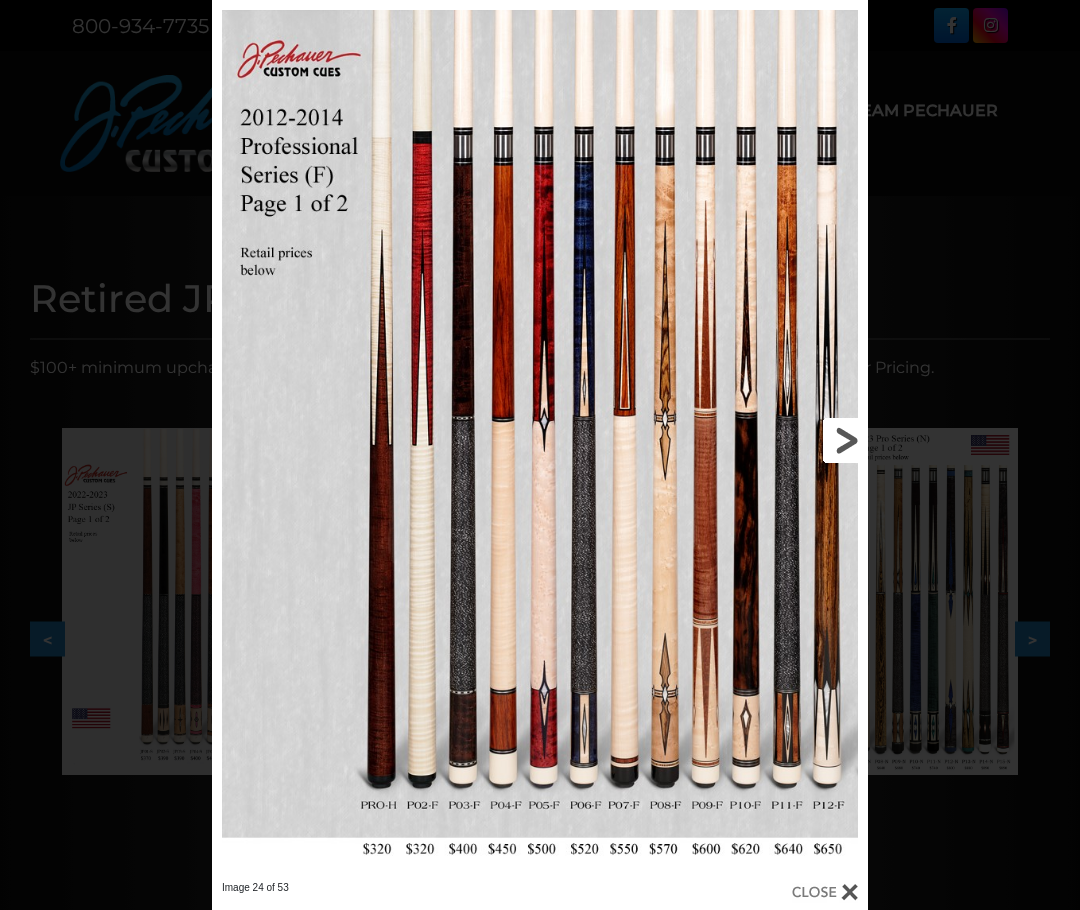 click at bounding box center (720, 440) 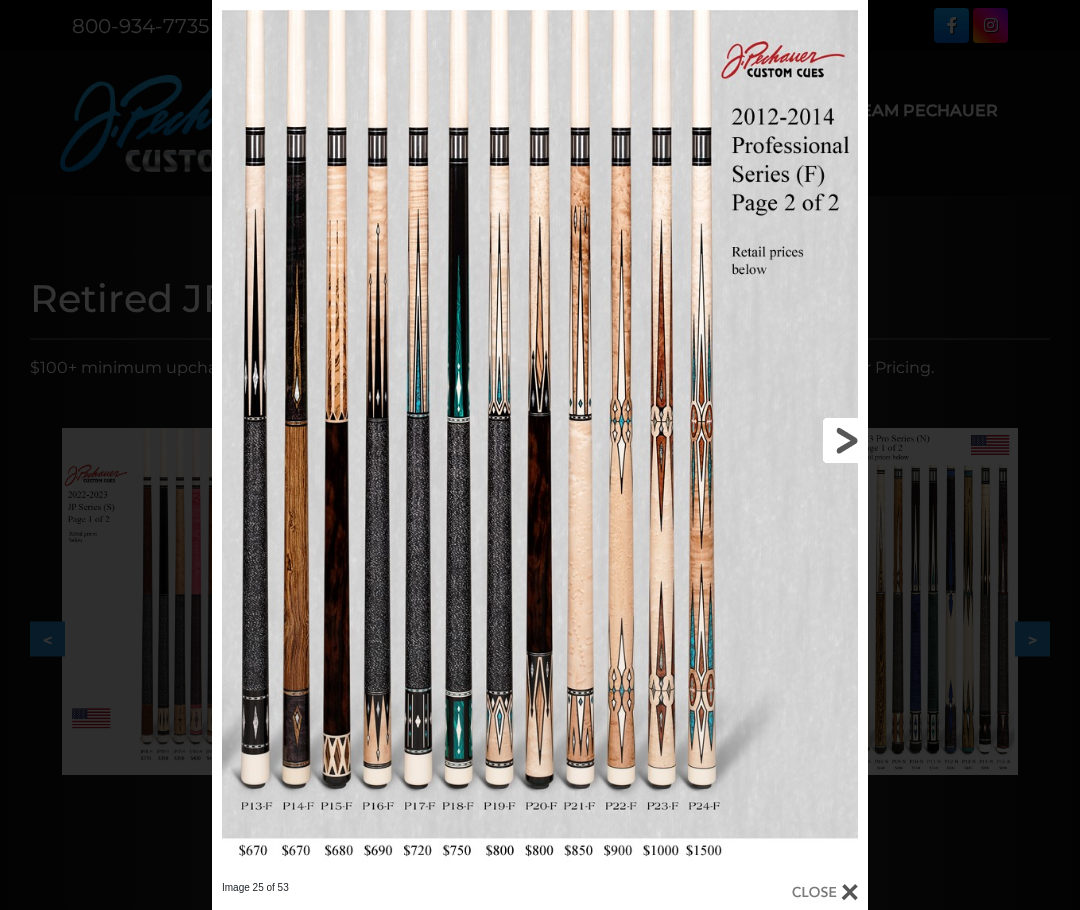 click at bounding box center [720, 440] 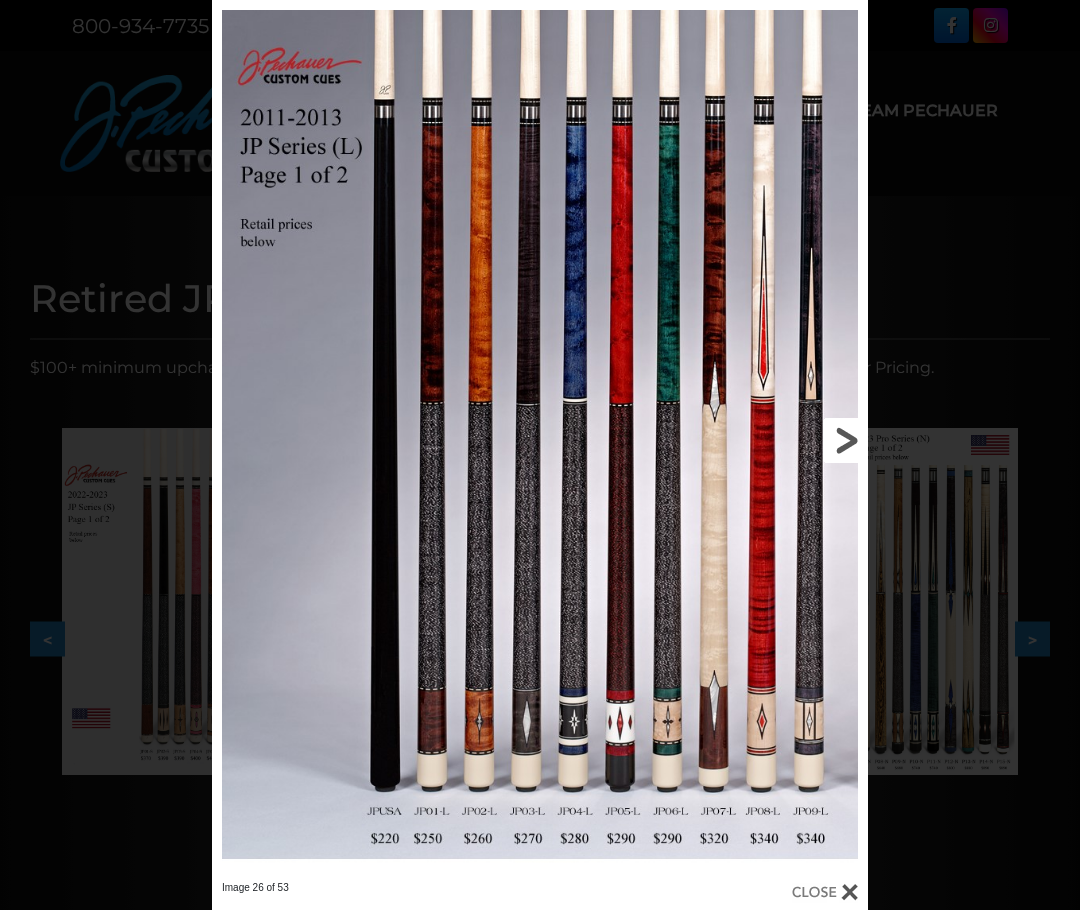 click at bounding box center (720, 440) 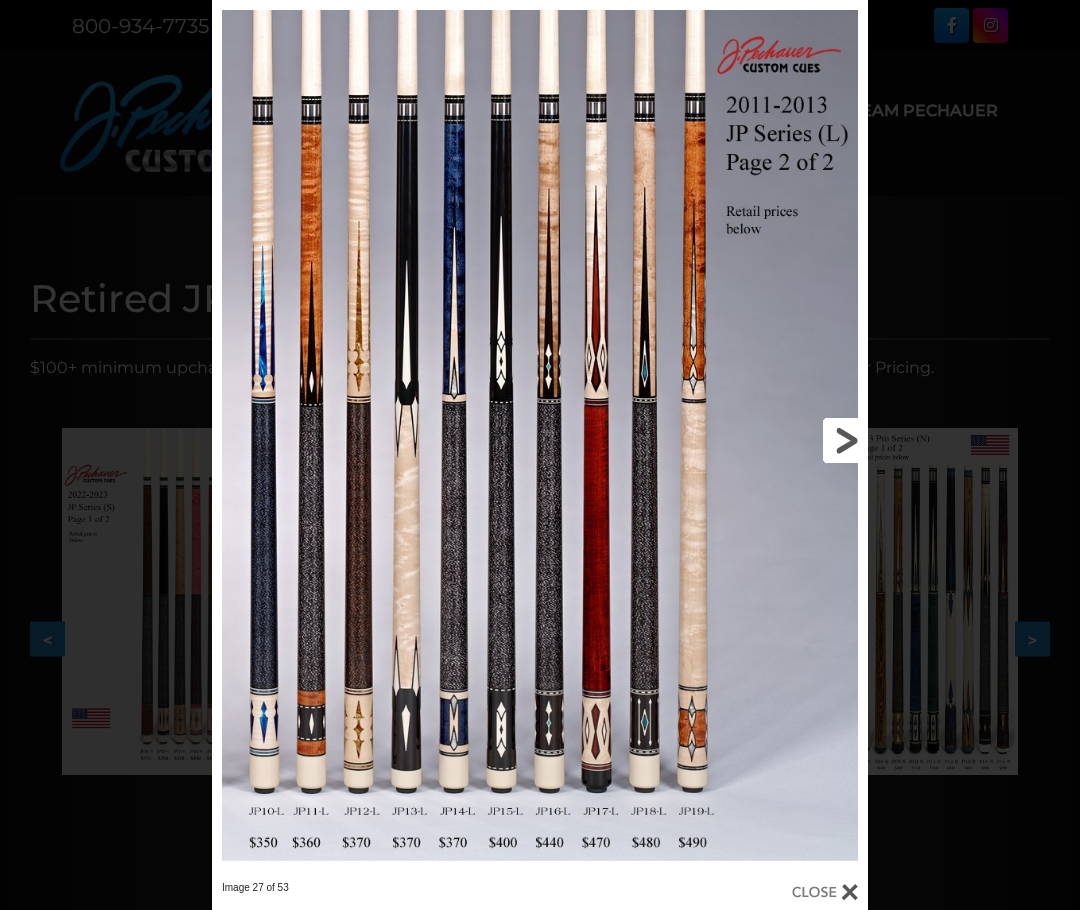 click at bounding box center [720, 440] 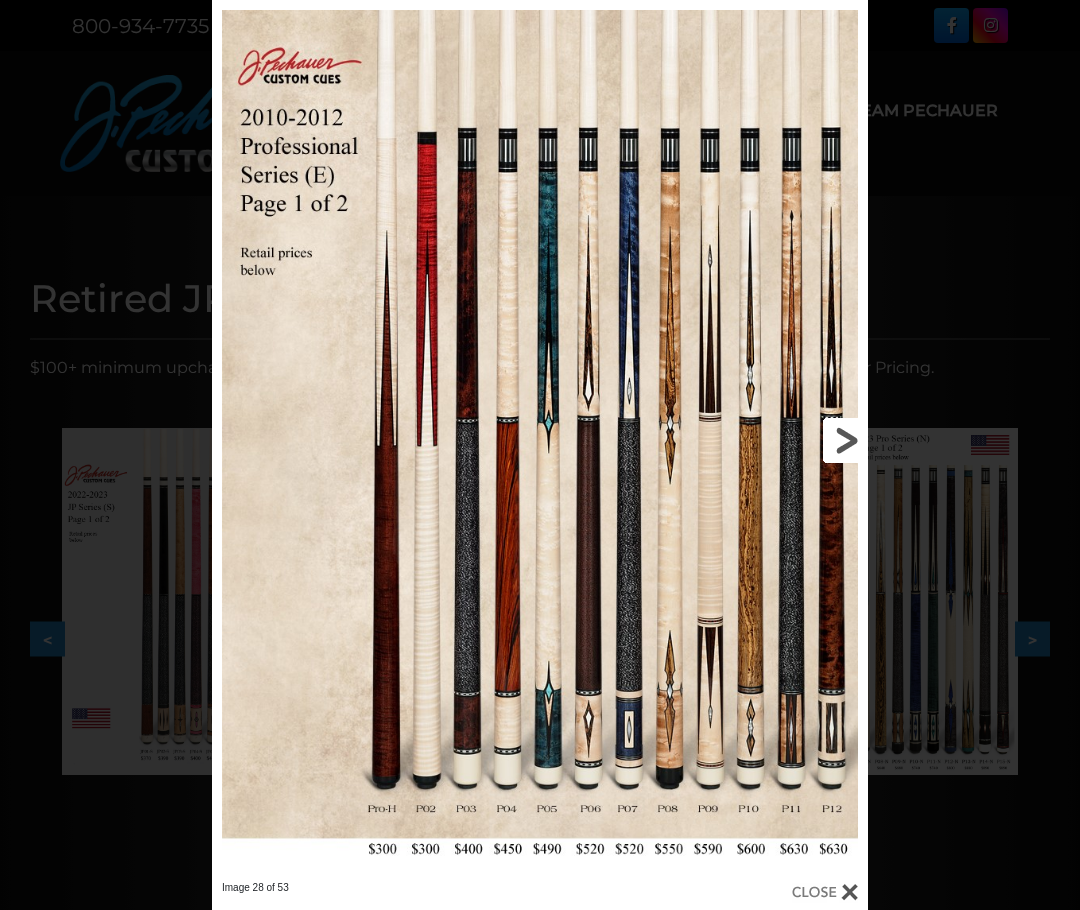 click at bounding box center (720, 440) 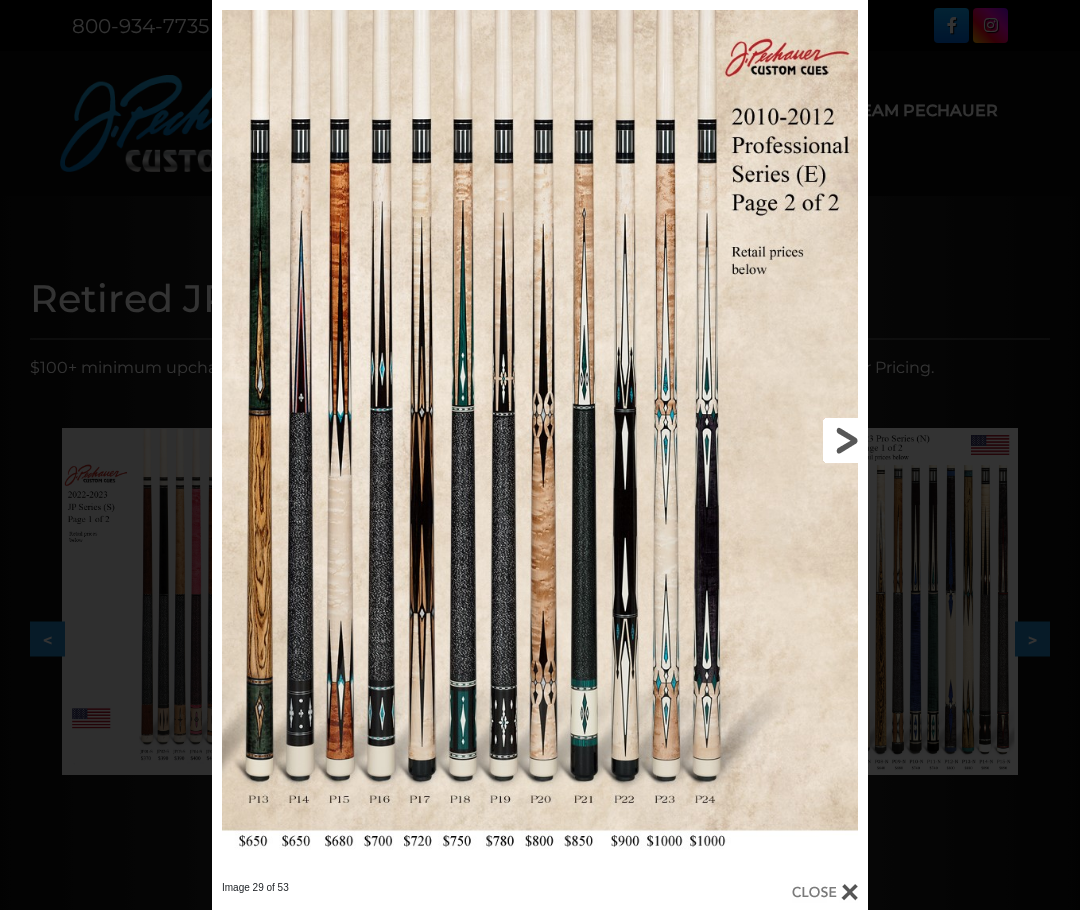 click at bounding box center (720, 440) 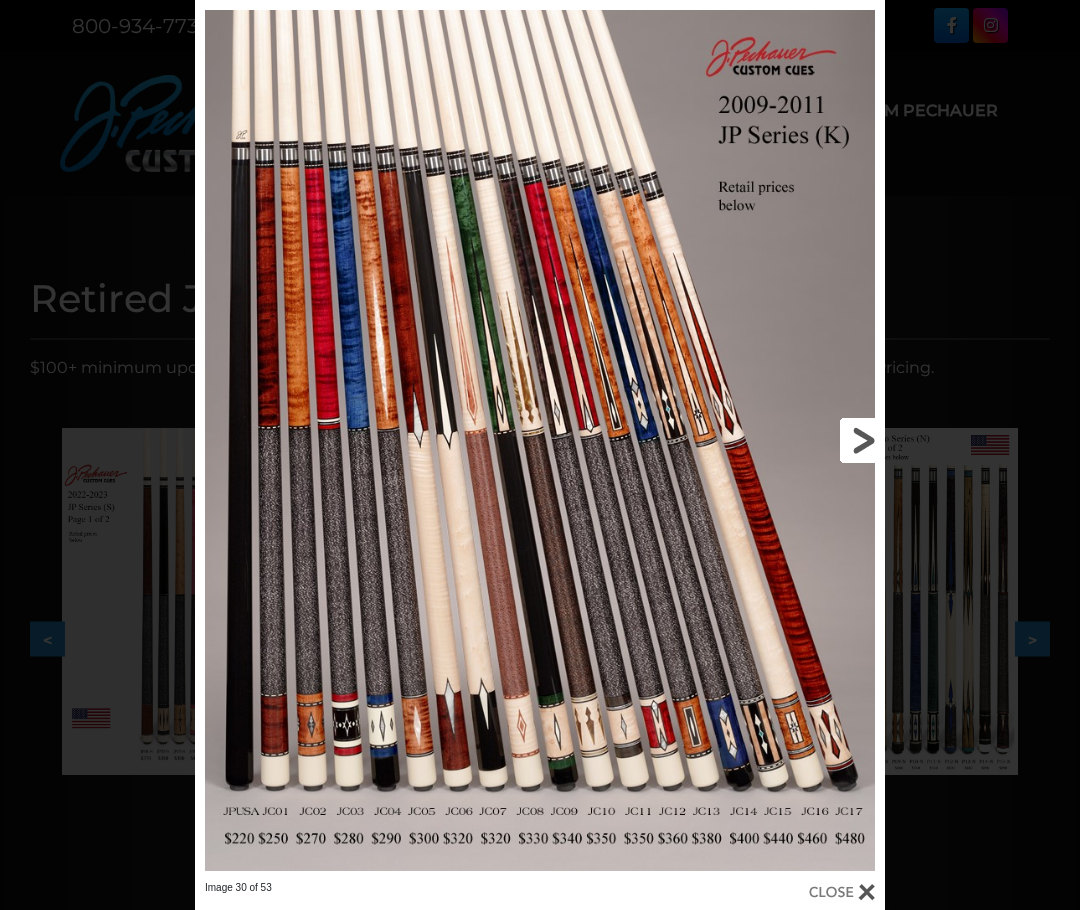 click at bounding box center (730, 440) 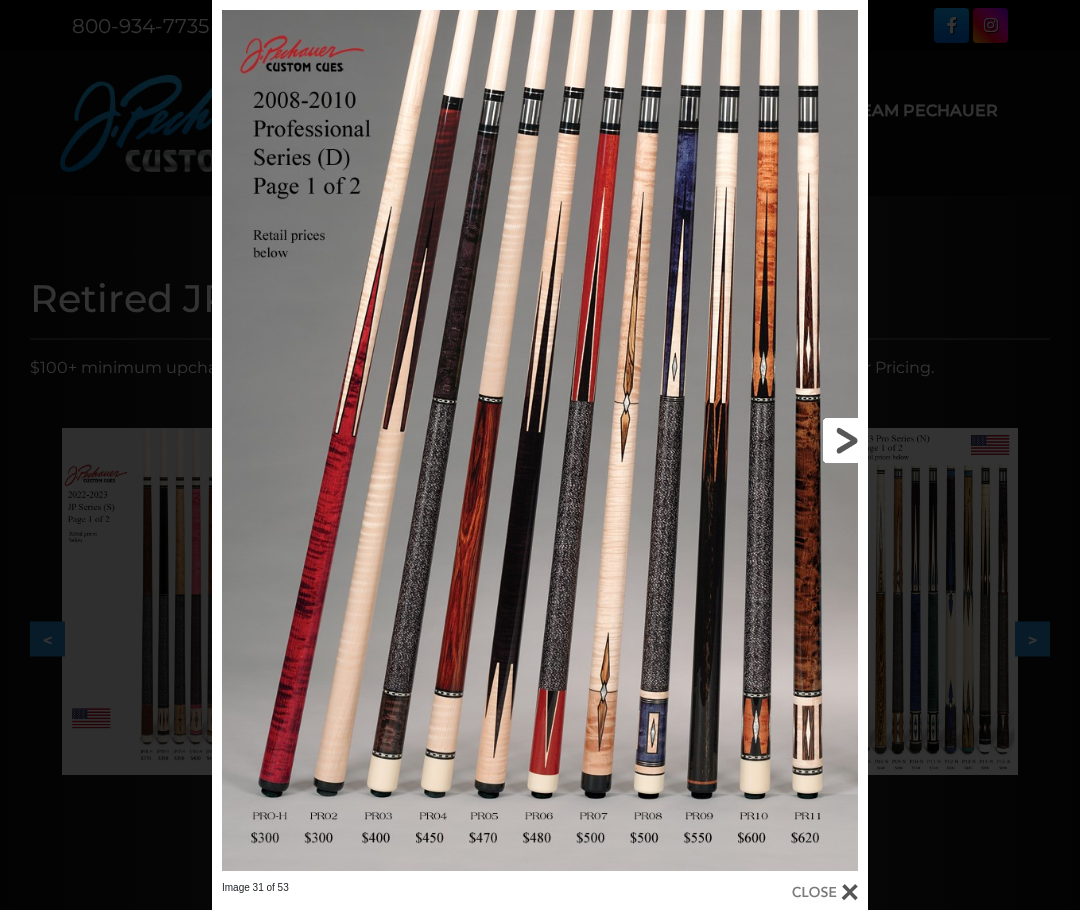 click at bounding box center [720, 440] 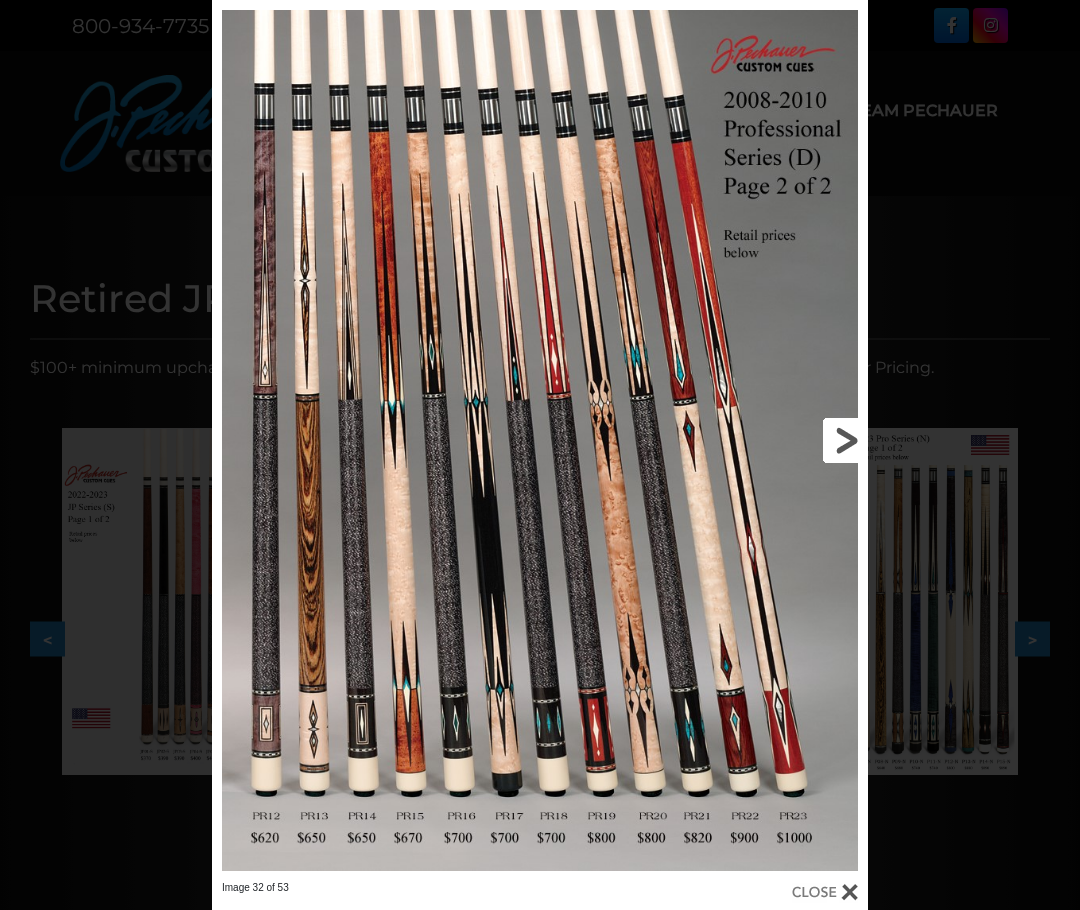 click at bounding box center (720, 440) 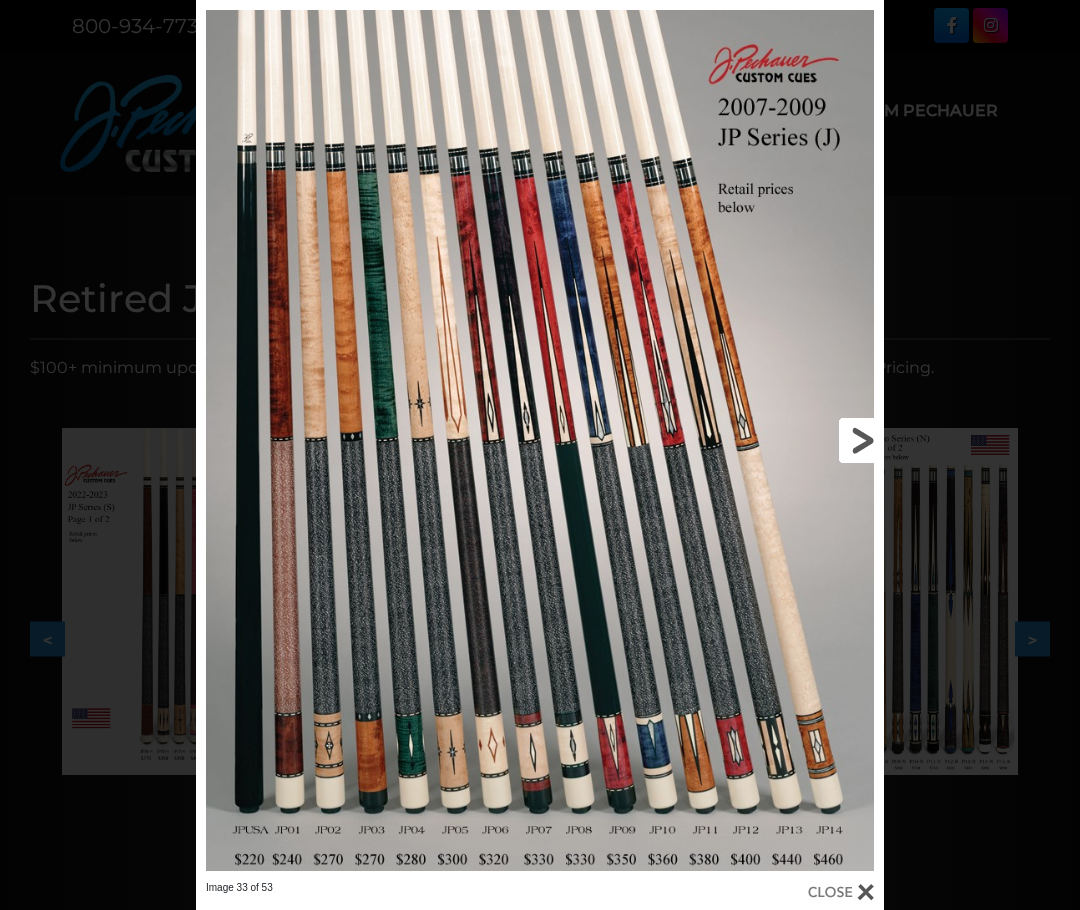 click at bounding box center [729, 440] 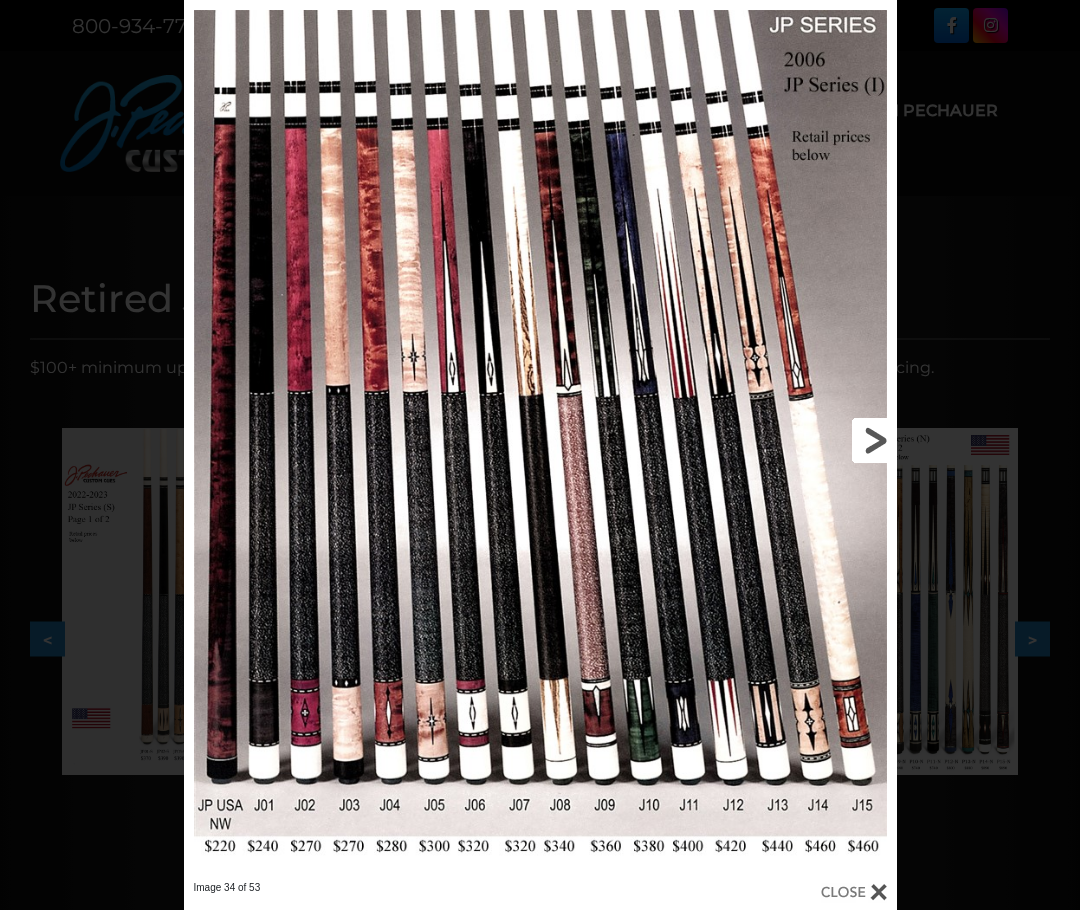 click at bounding box center [736, 440] 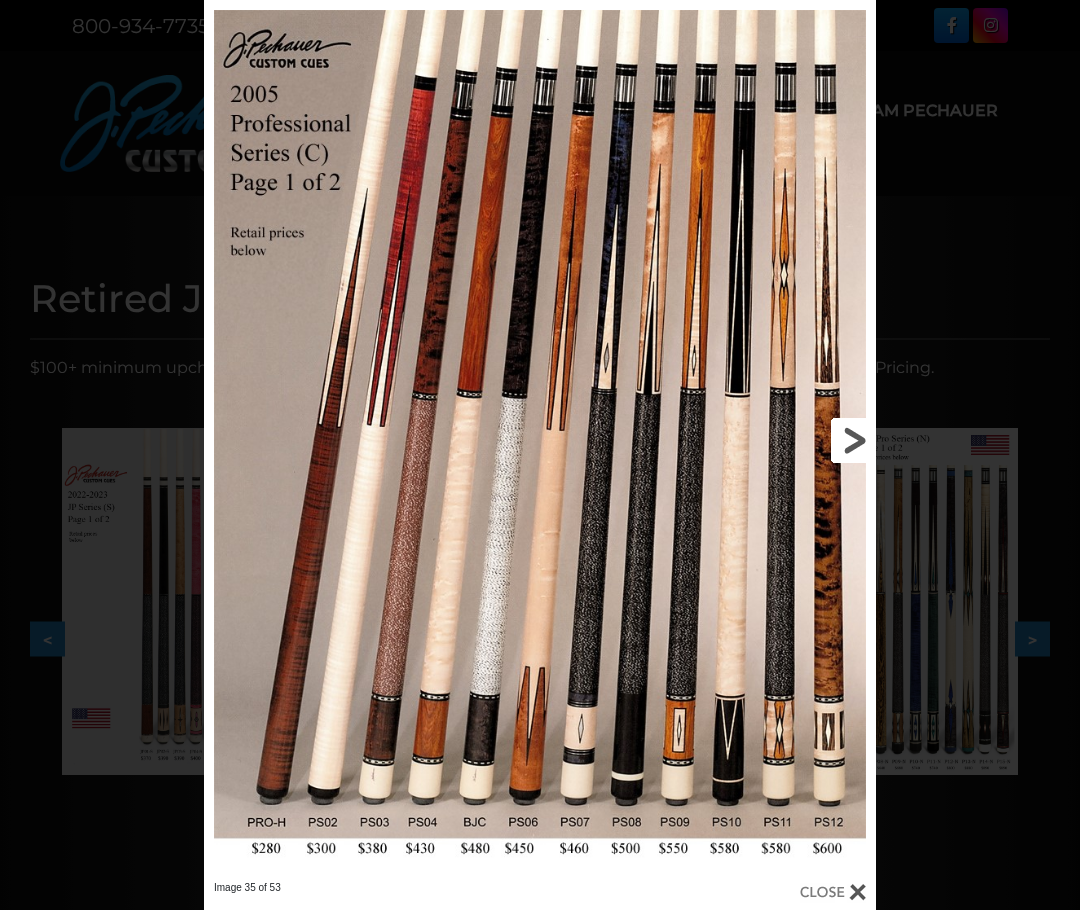 click at bounding box center [725, 440] 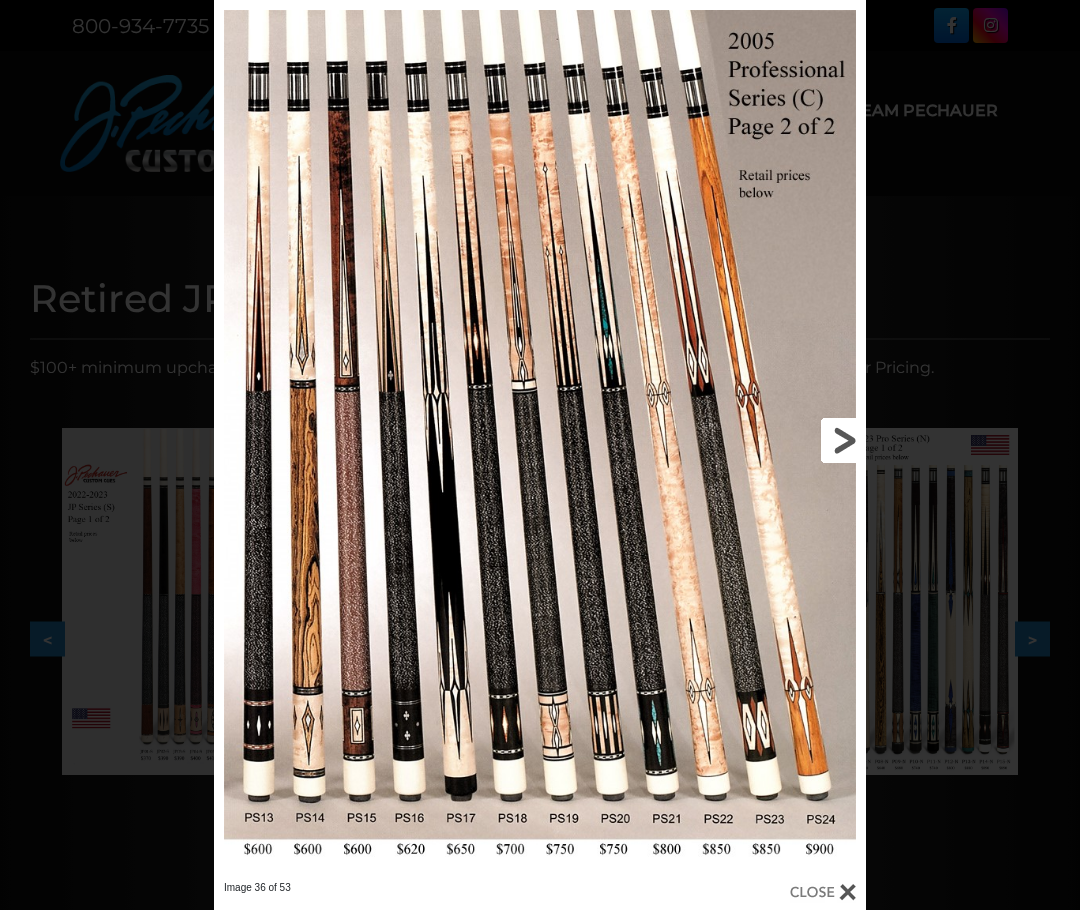 click at bounding box center [719, 440] 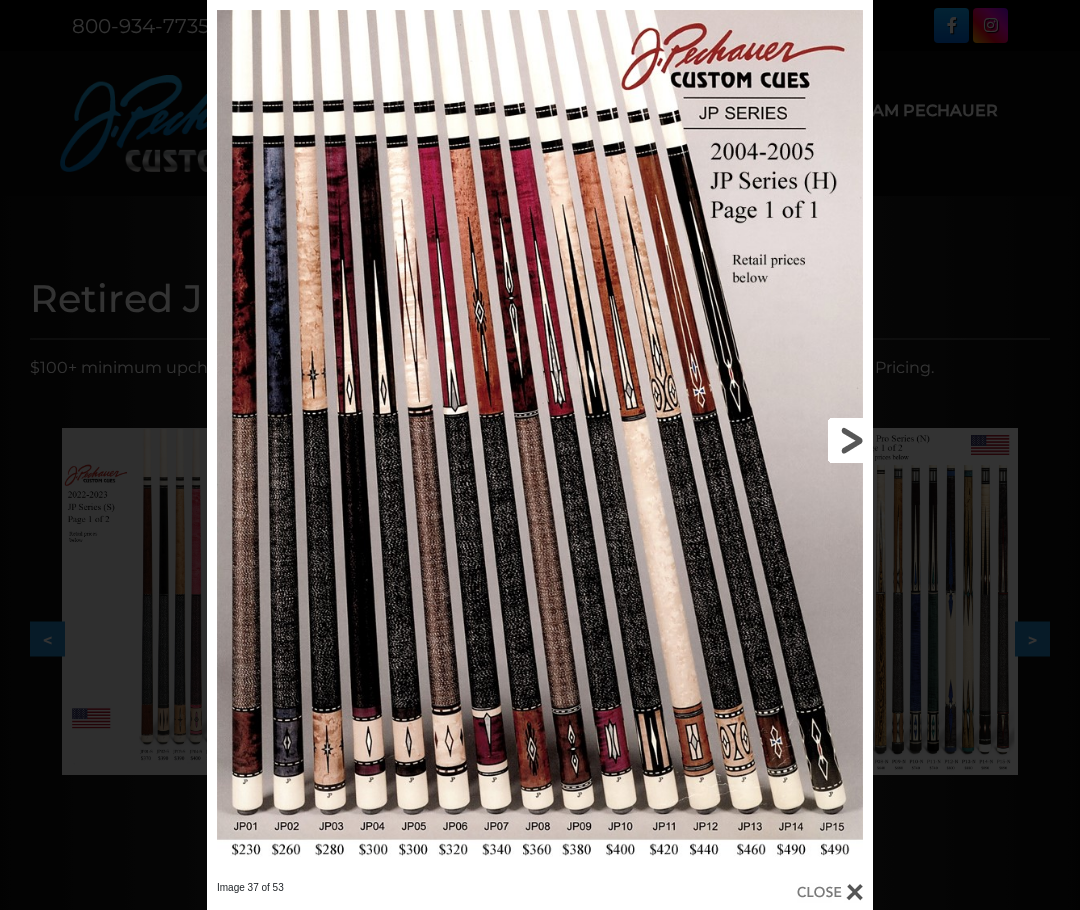 click at bounding box center (723, 440) 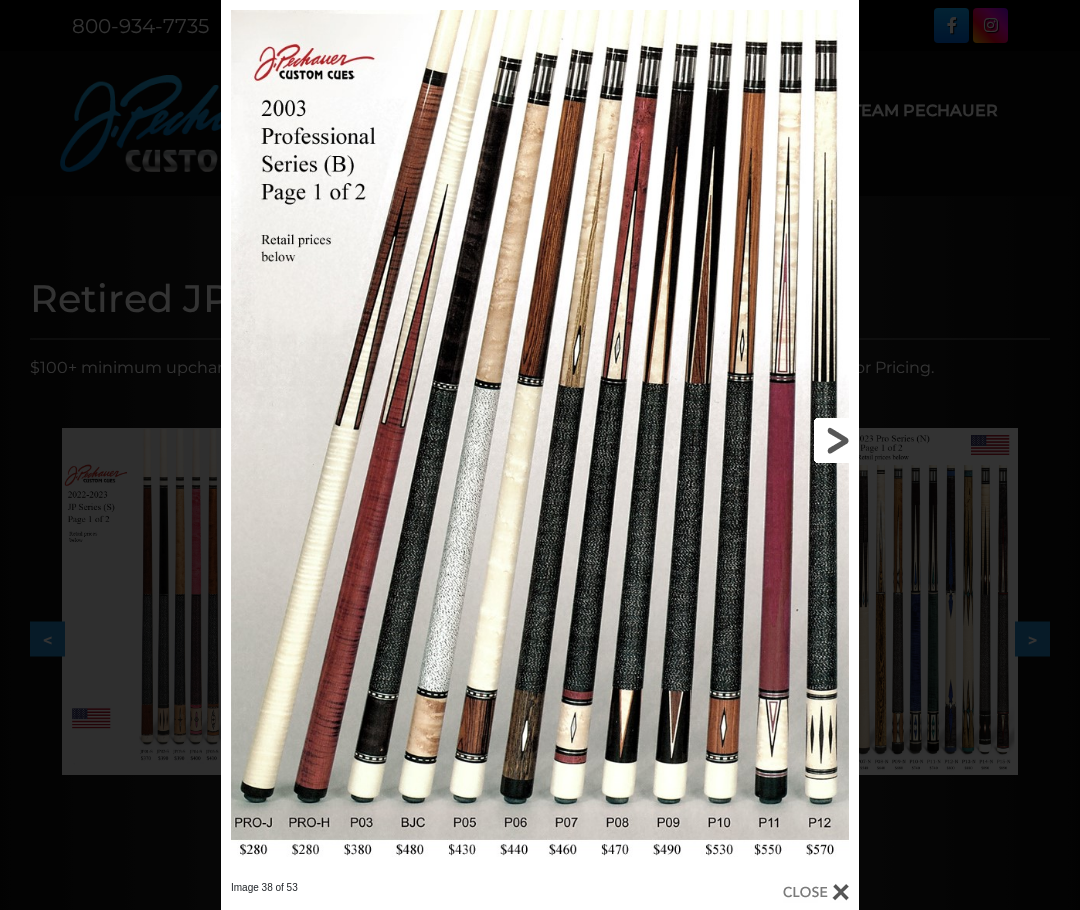 click at bounding box center (715, 440) 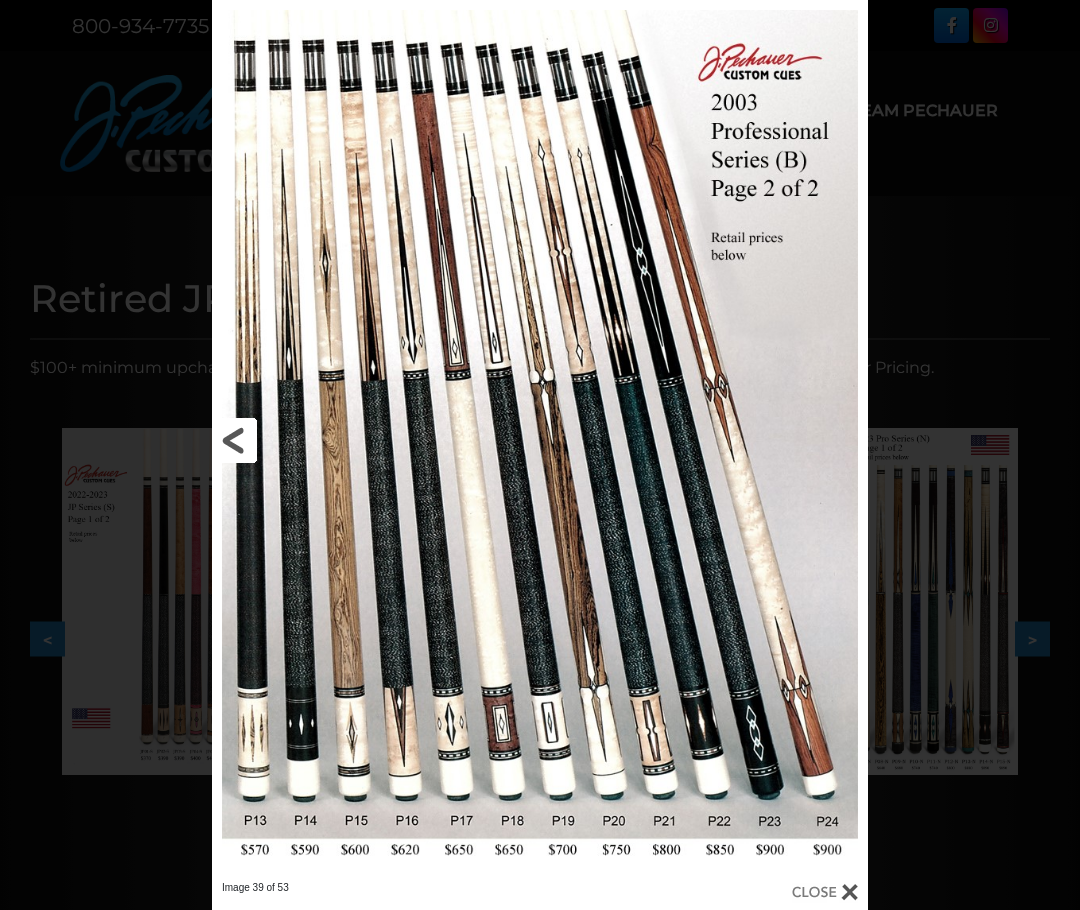 click at bounding box center [359, 440] 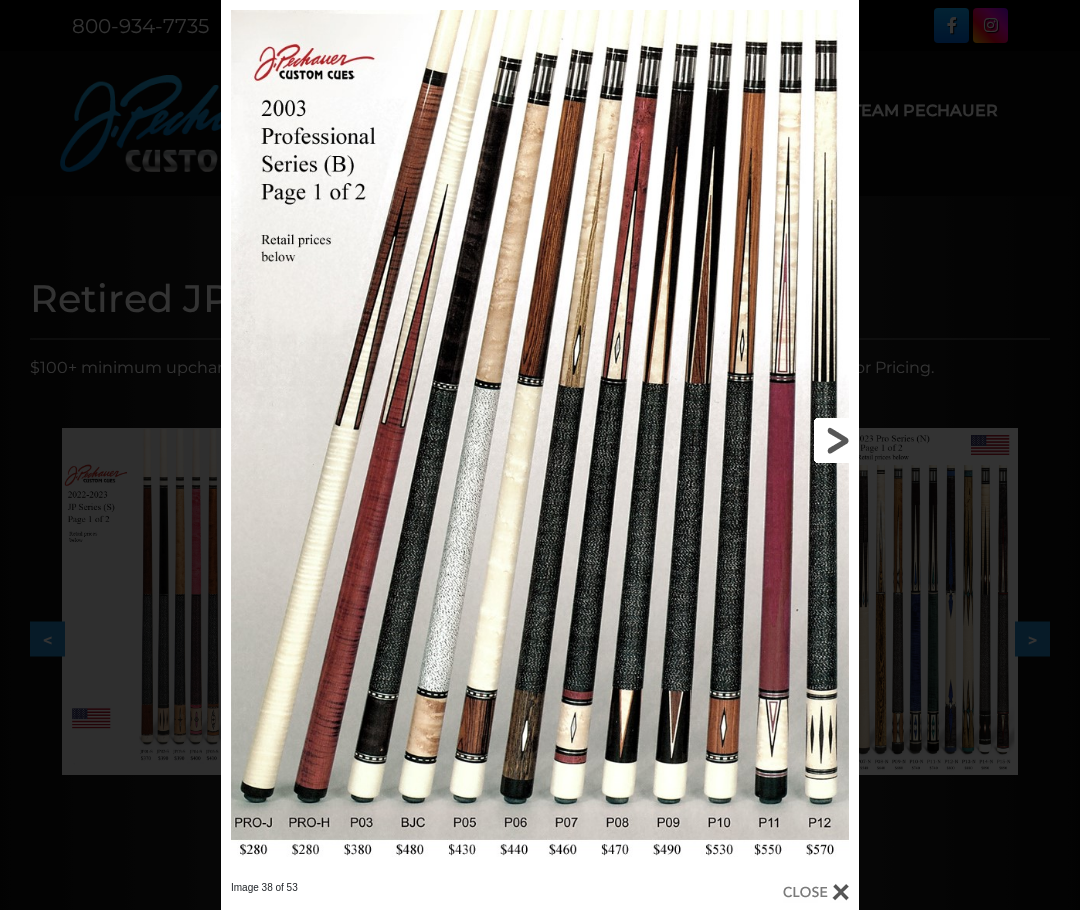 click at bounding box center [715, 440] 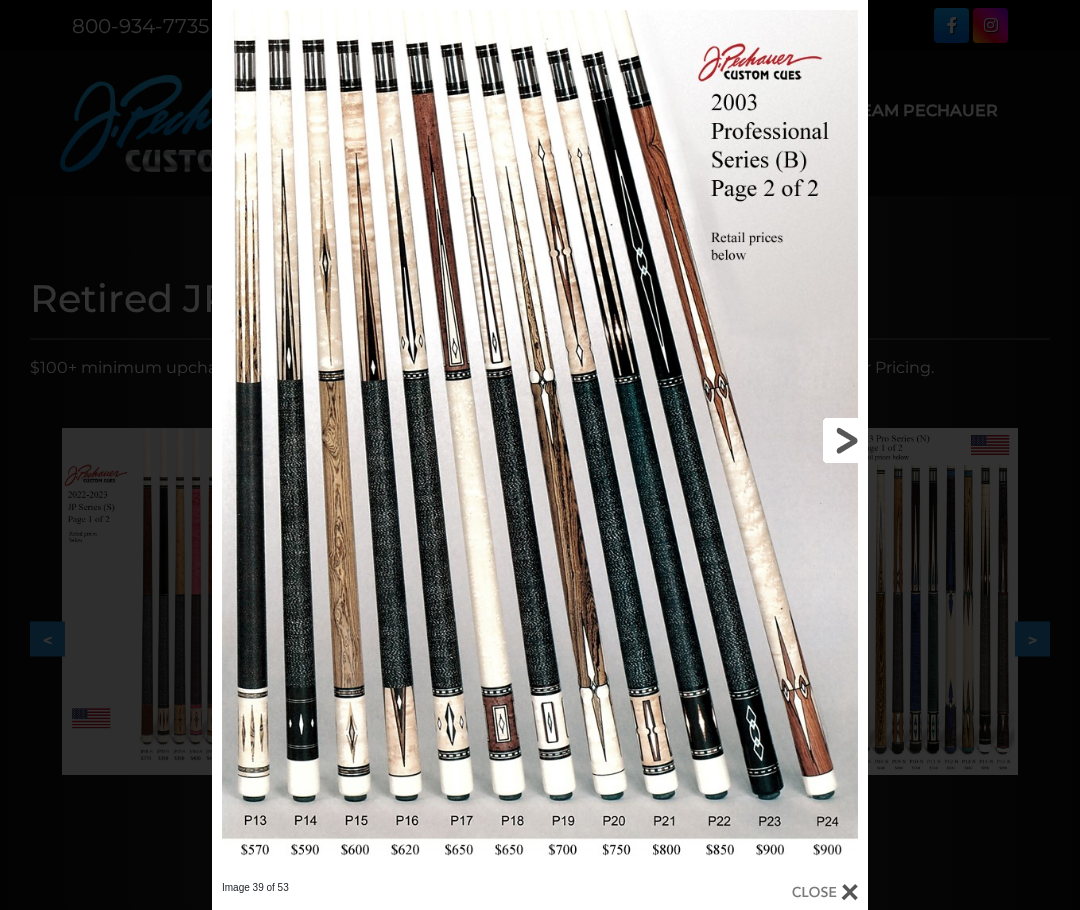 click at bounding box center (720, 440) 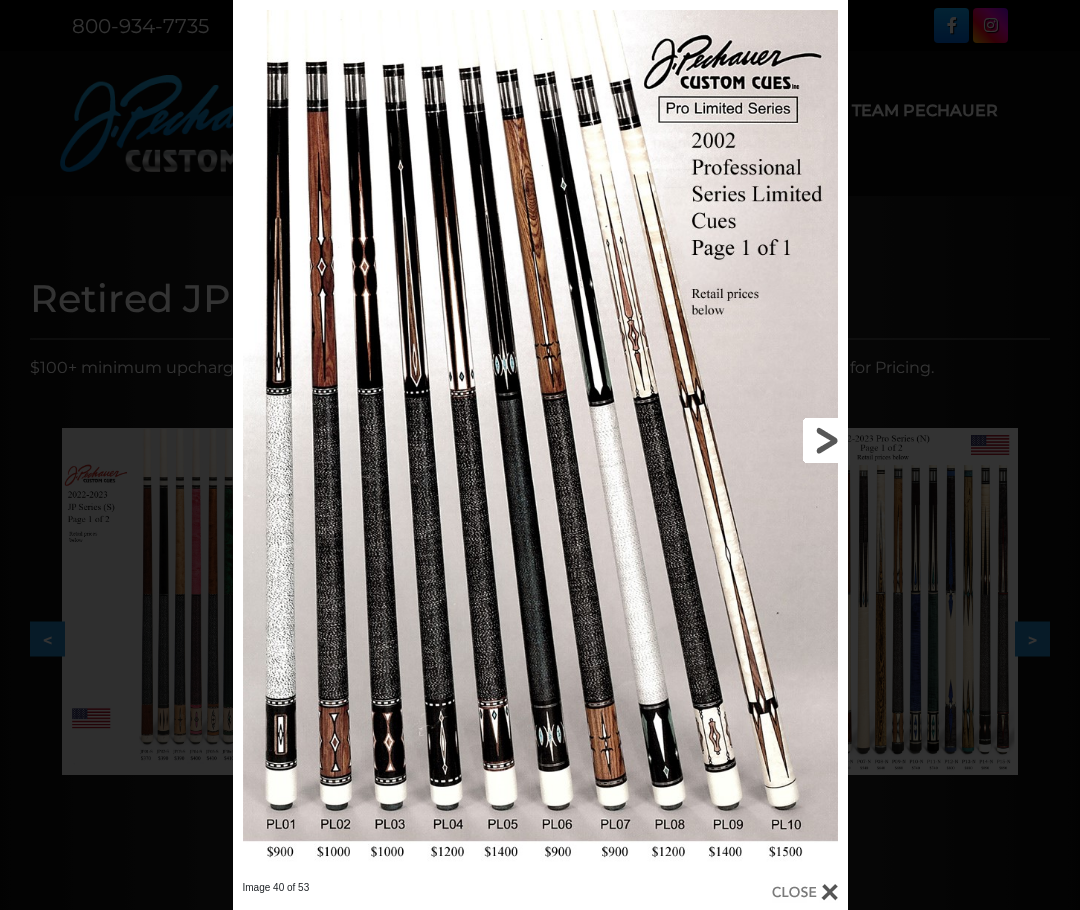 click at bounding box center (709, 440) 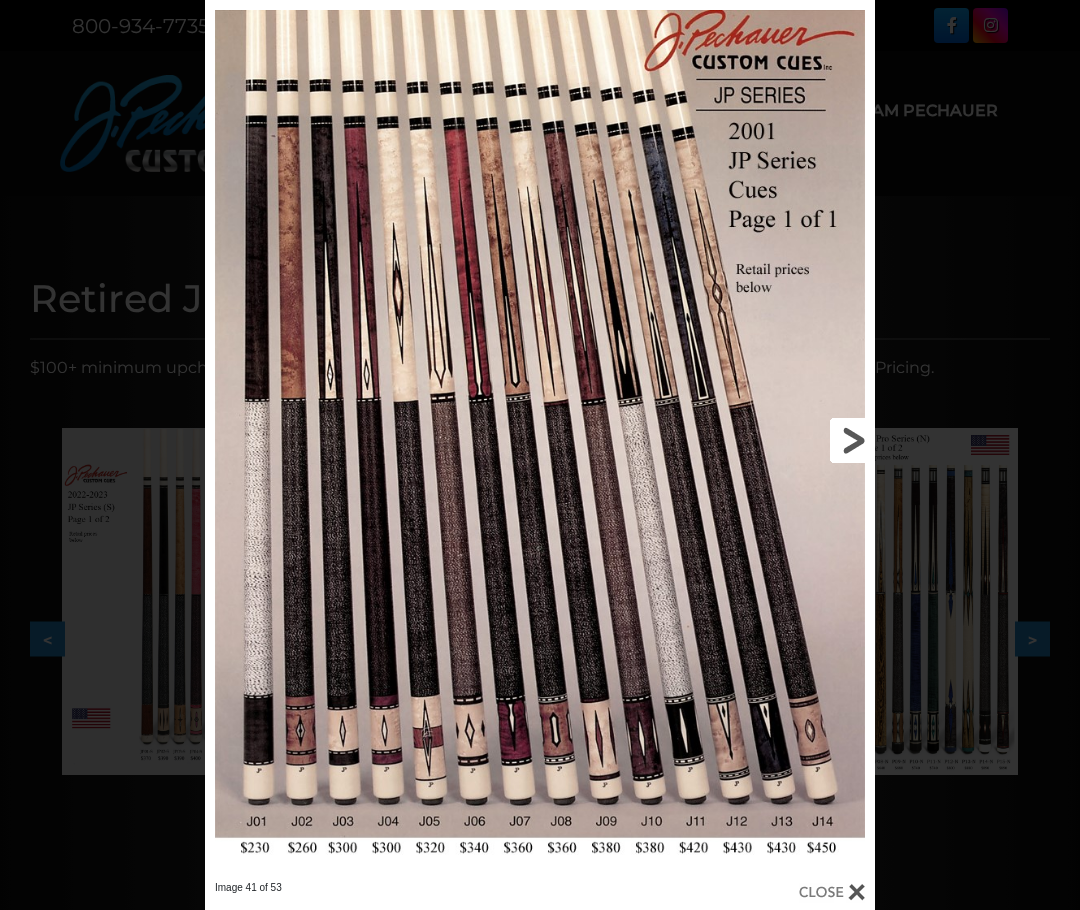 click at bounding box center [725, 440] 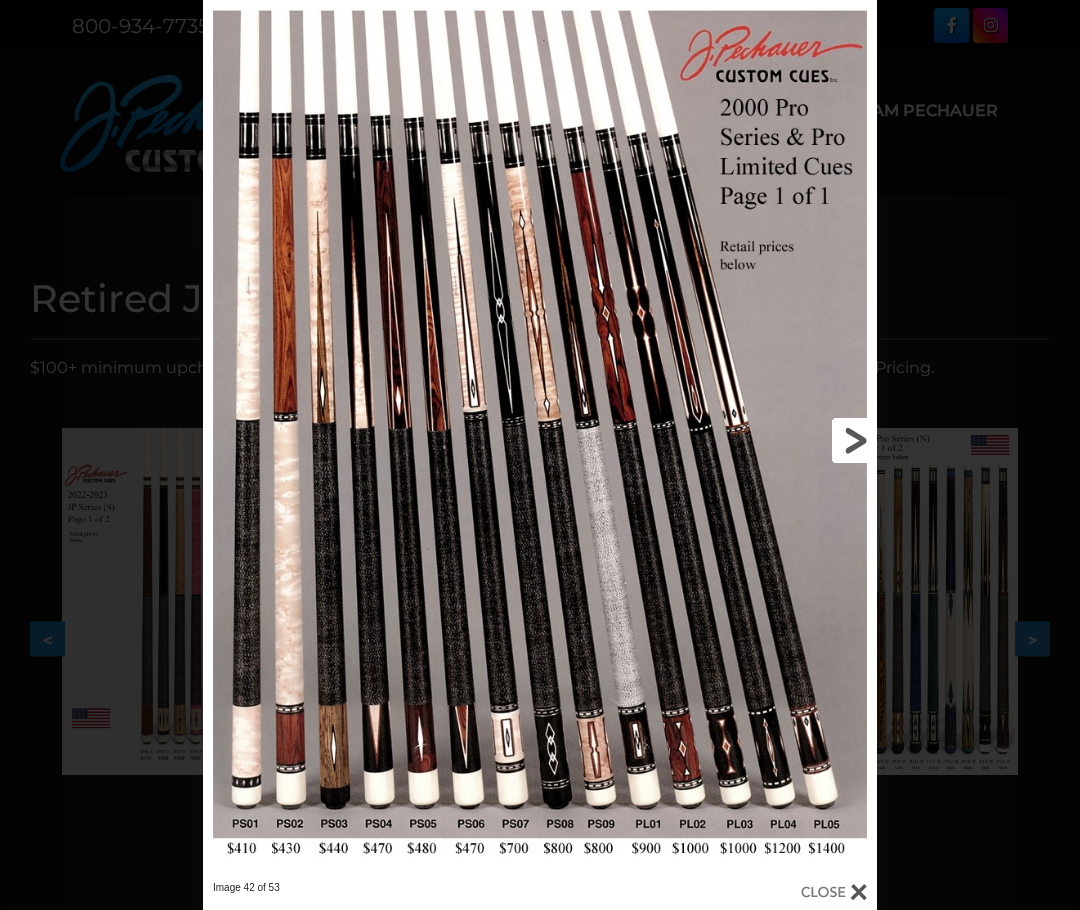 click at bounding box center (725, 440) 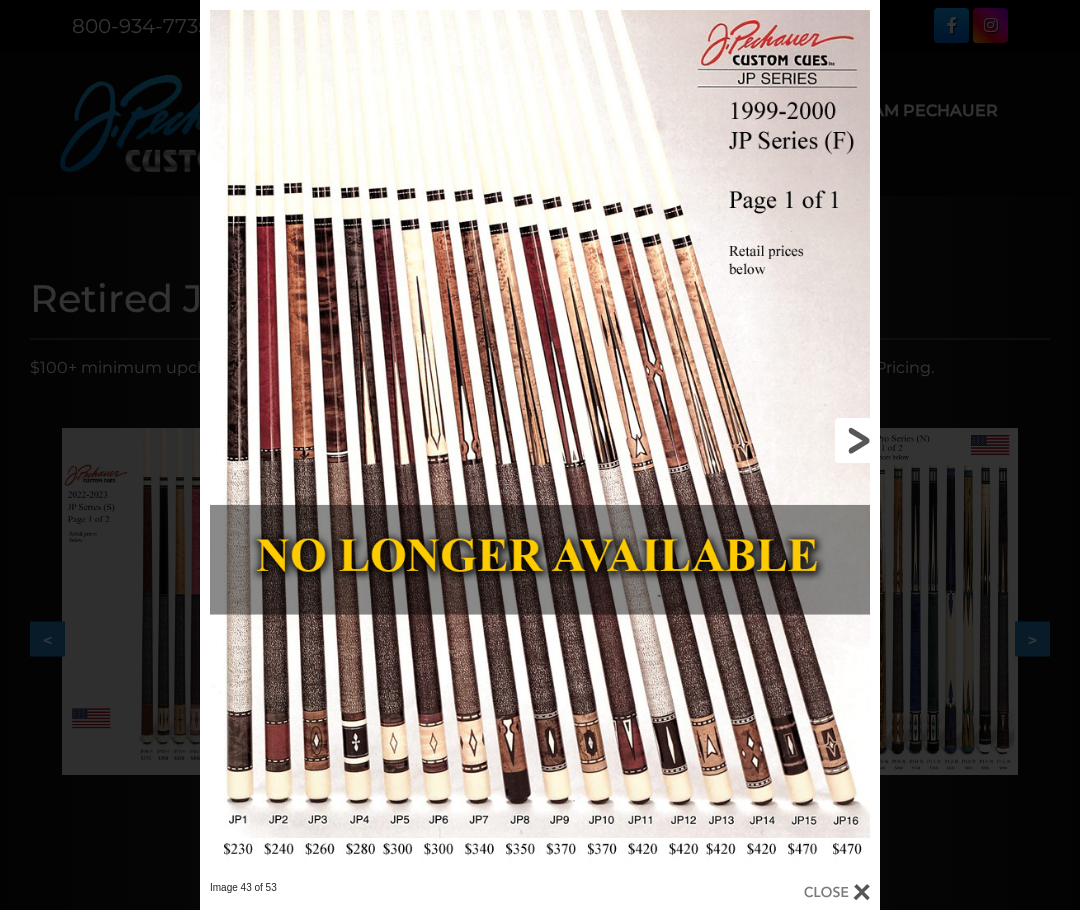 click at bounding box center [727, 440] 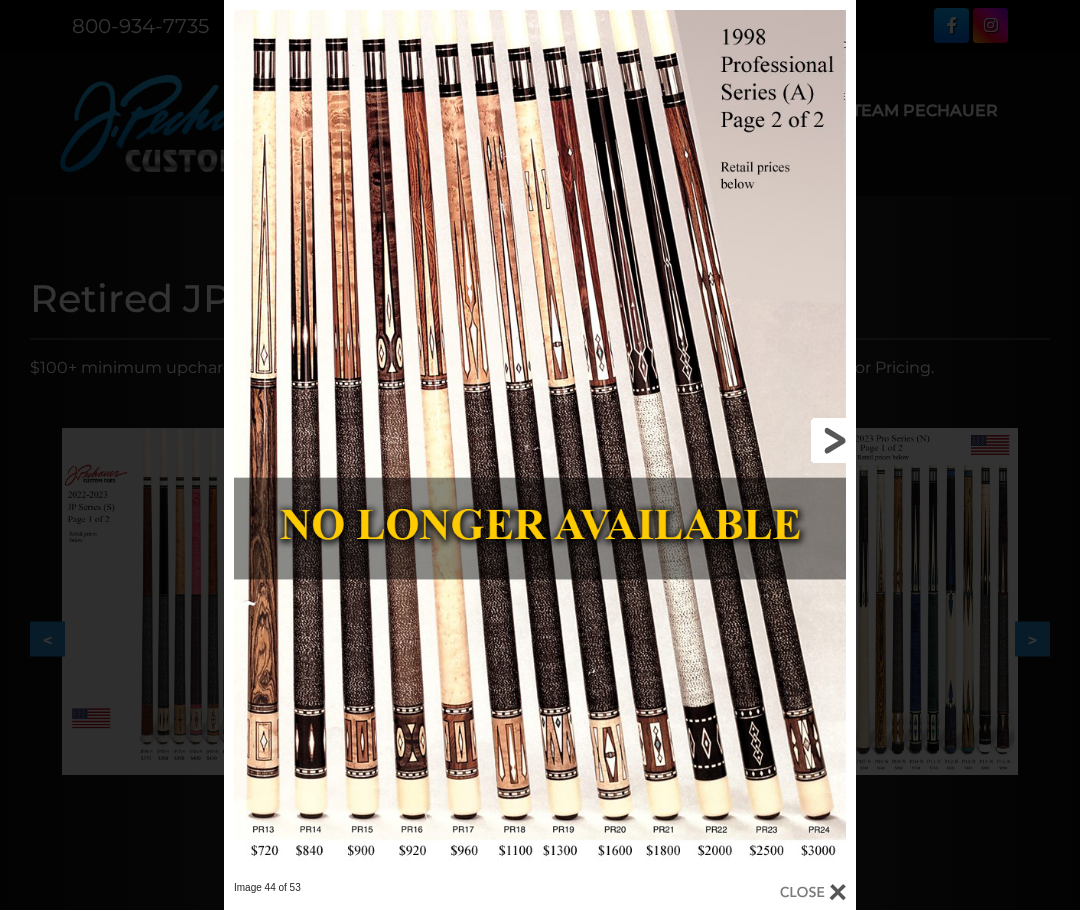 click at bounding box center [714, 440] 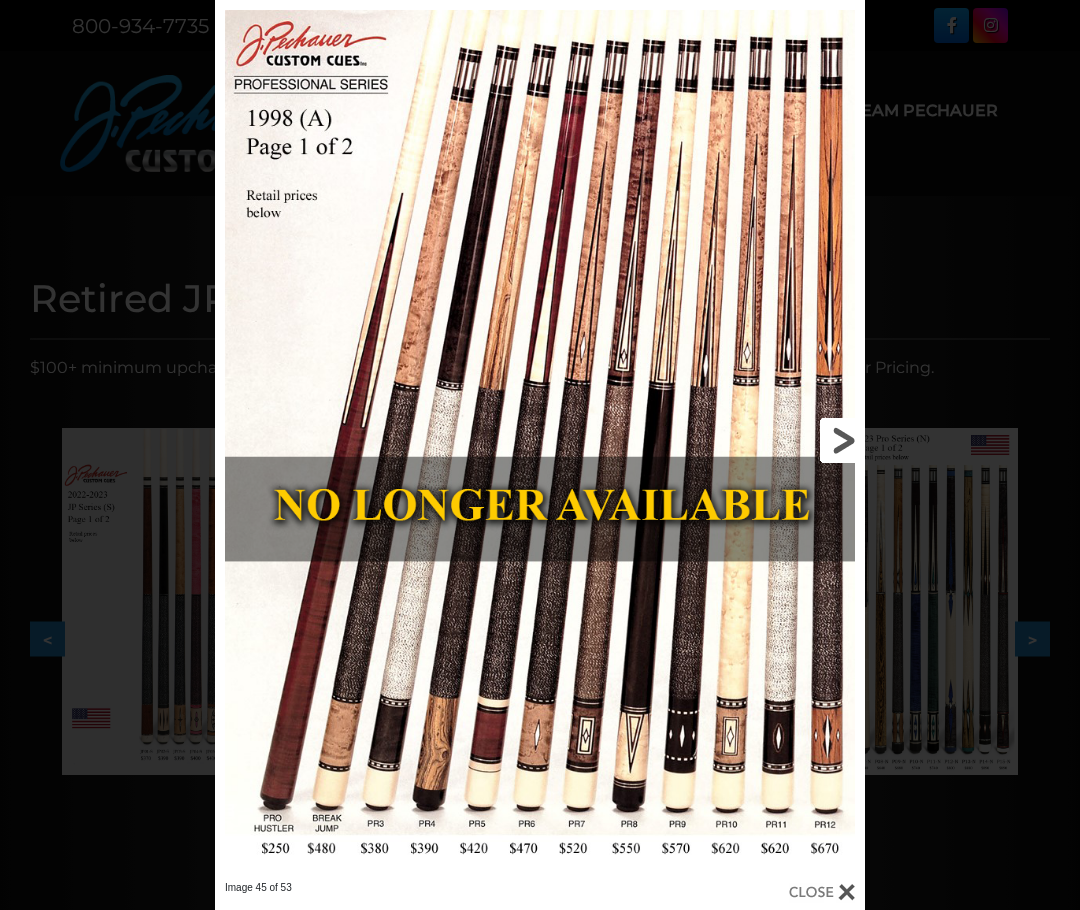 click at bounding box center (719, 440) 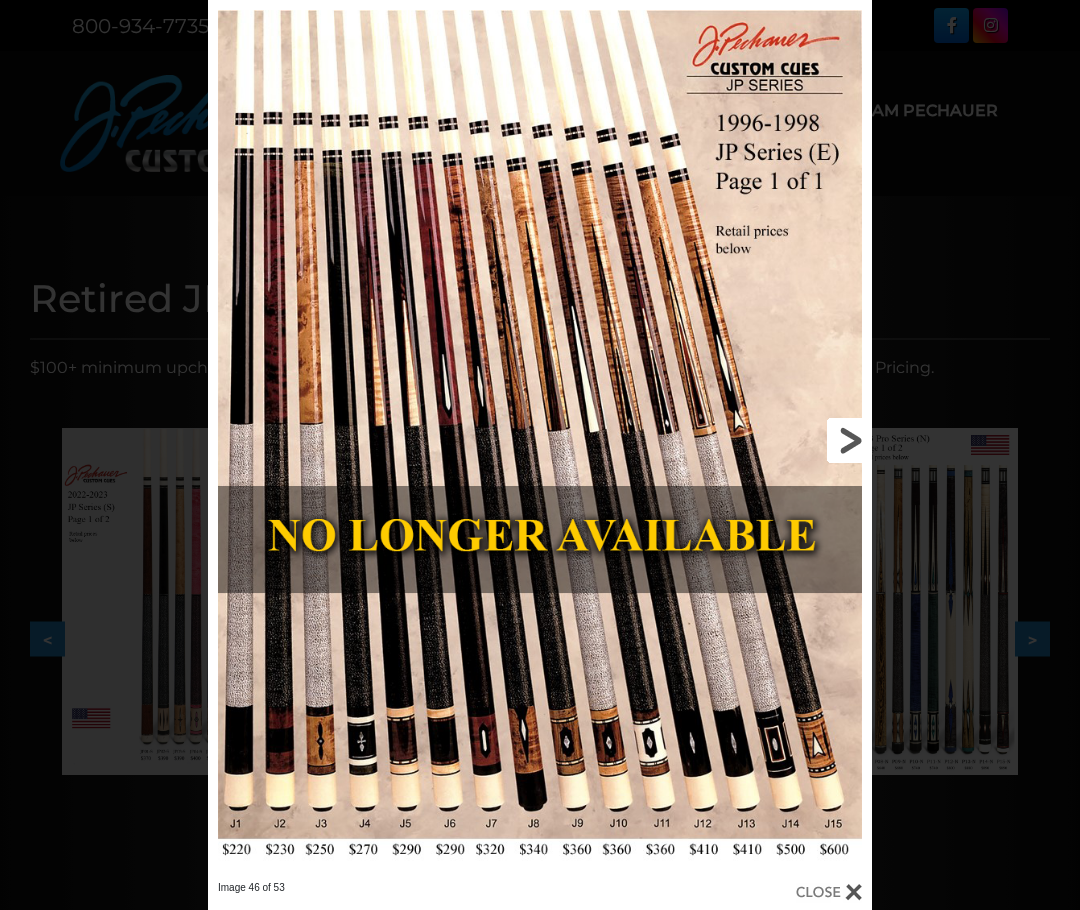 click at bounding box center [722, 440] 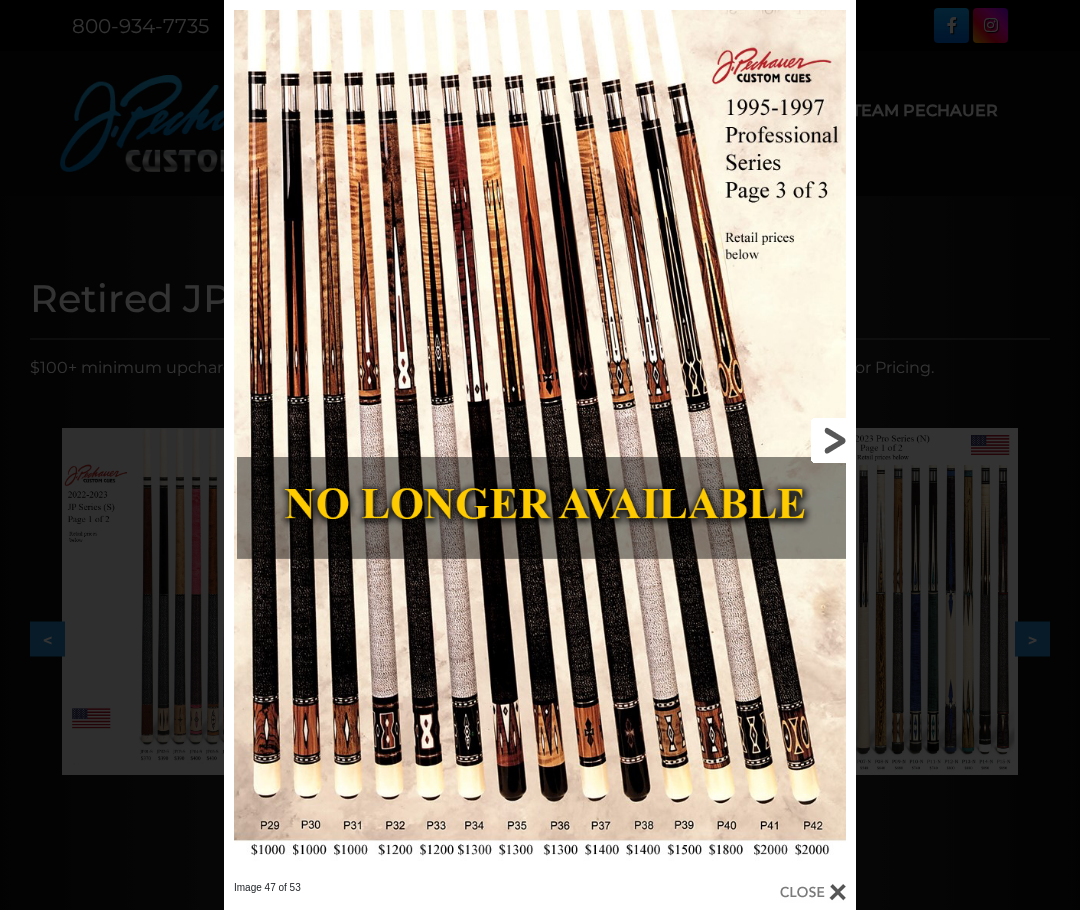 click at bounding box center (714, 440) 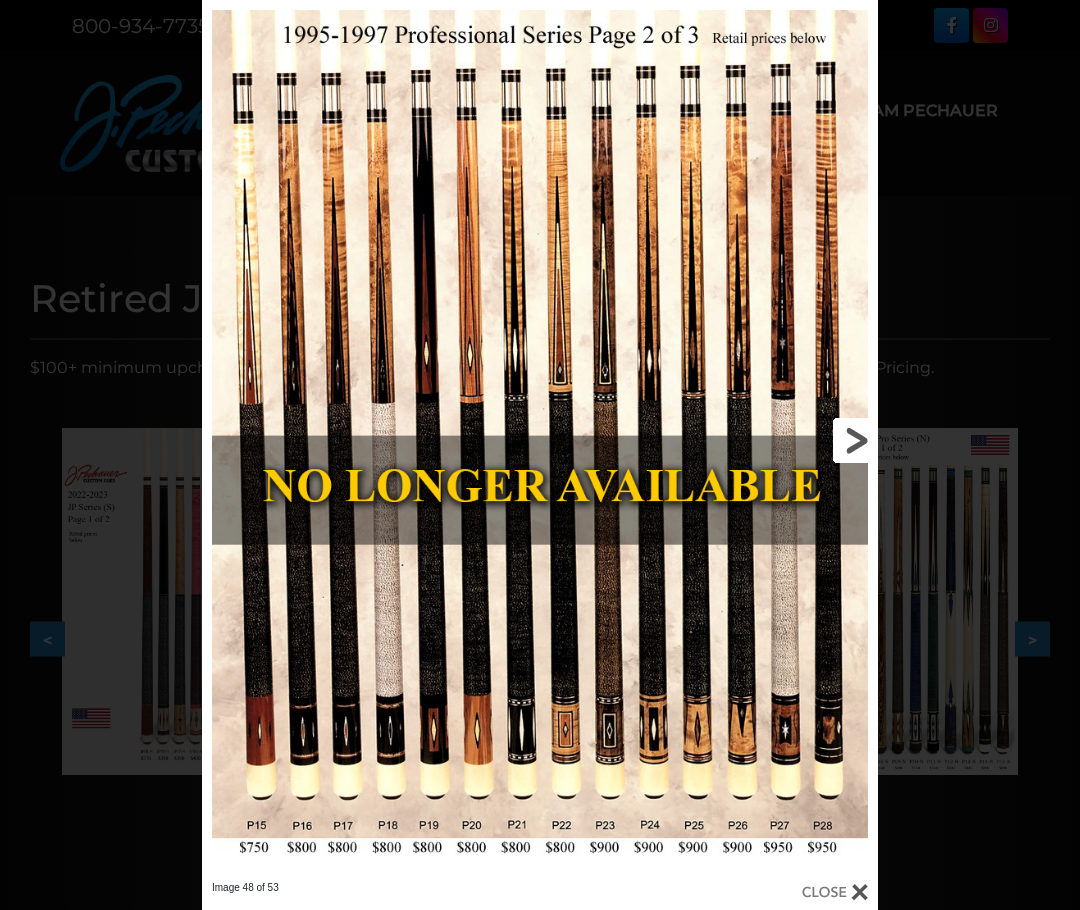 click at bounding box center [726, 440] 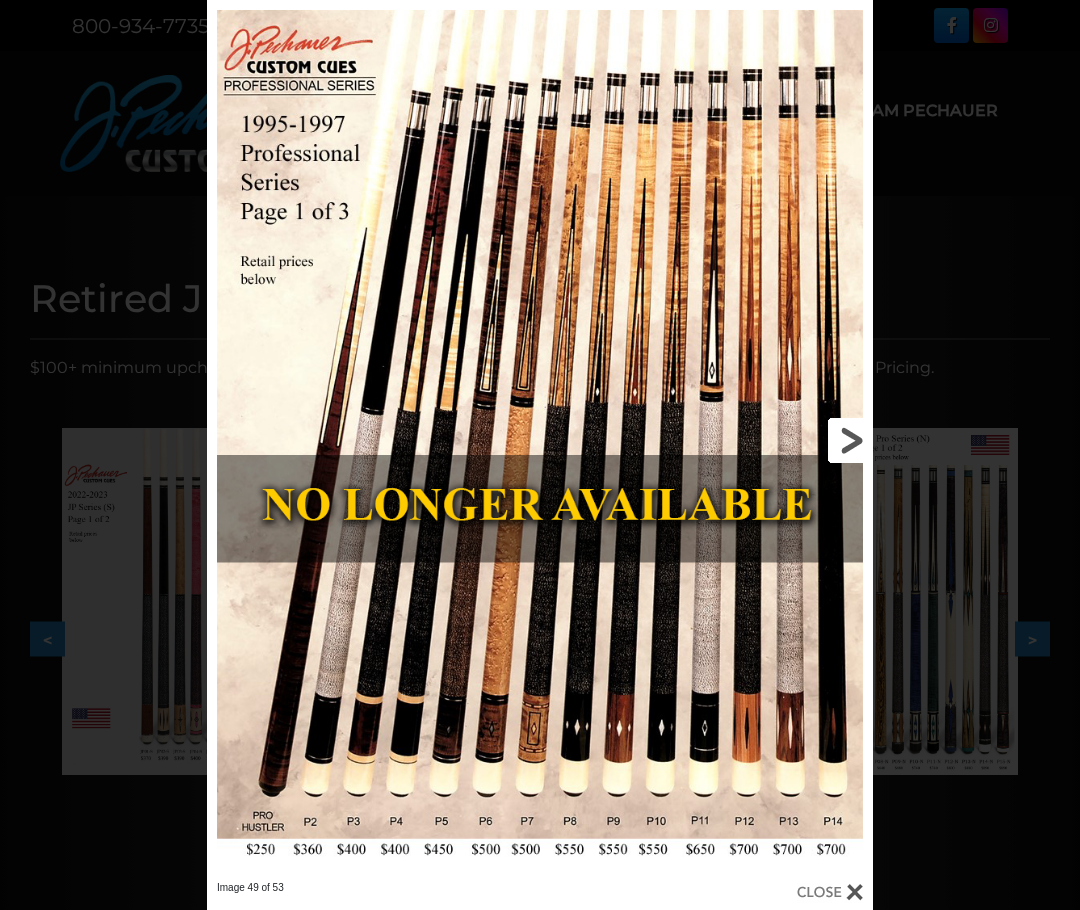 click at bounding box center [723, 440] 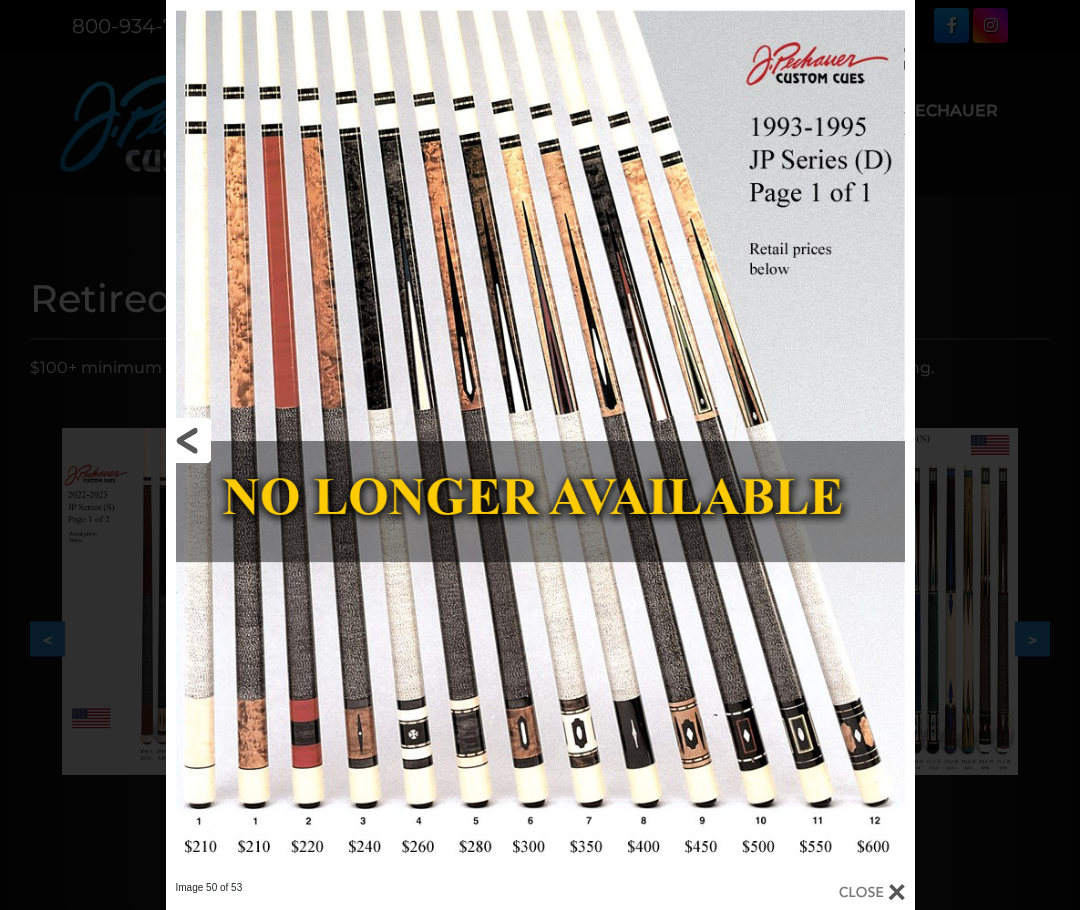 drag, startPoint x: 170, startPoint y: 442, endPoint x: 205, endPoint y: 438, distance: 35.22783 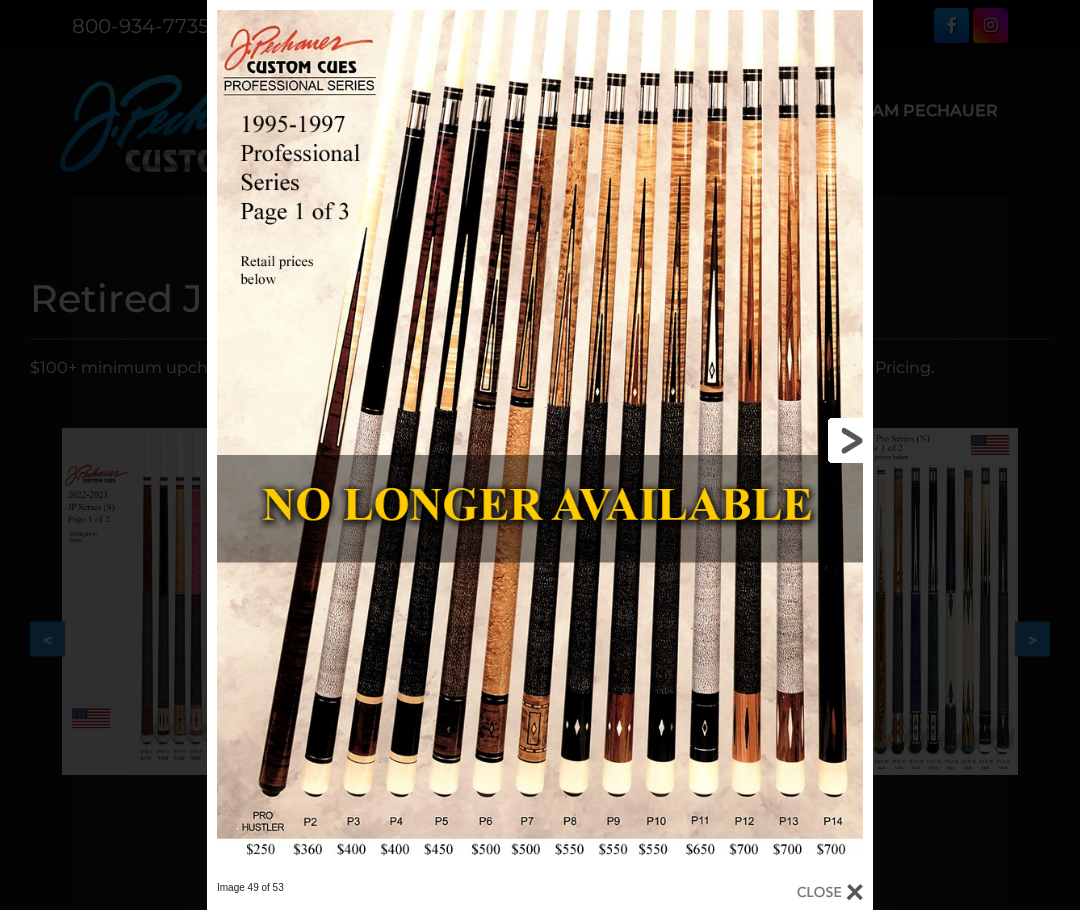 click at bounding box center [723, 440] 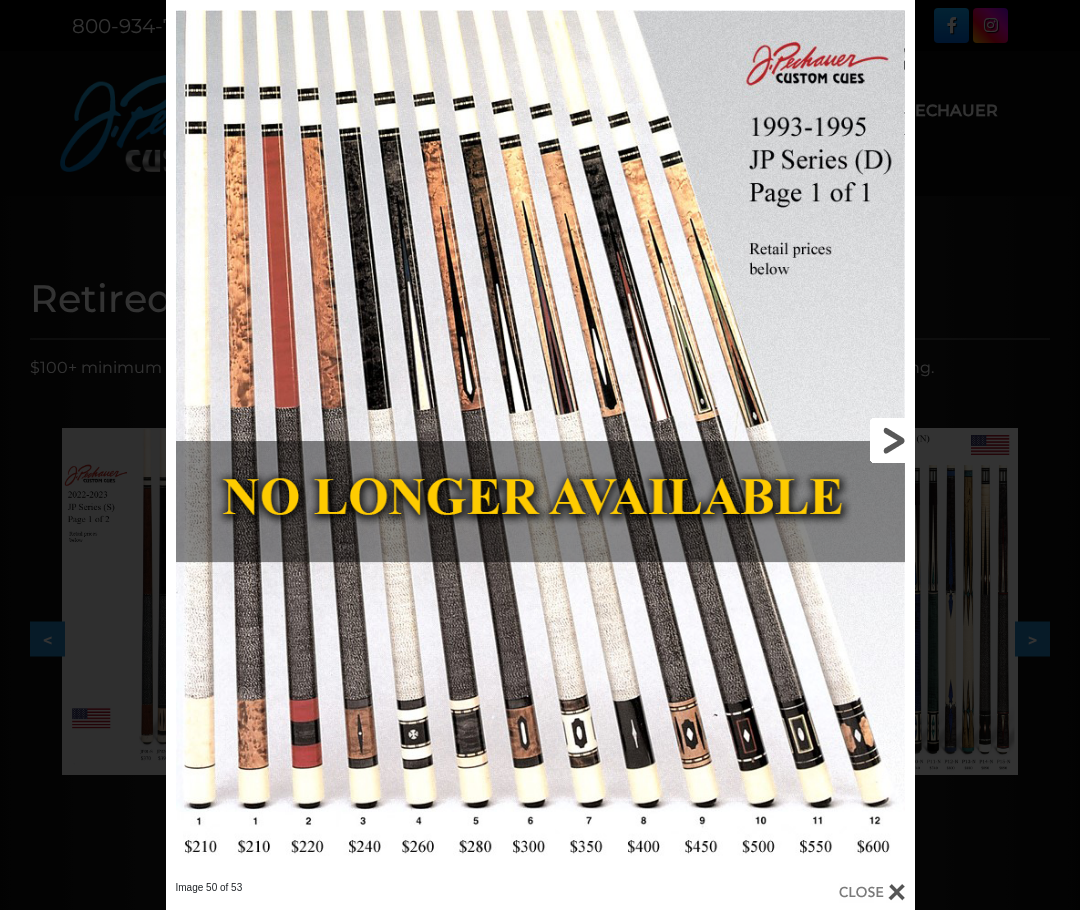 click at bounding box center (745, 440) 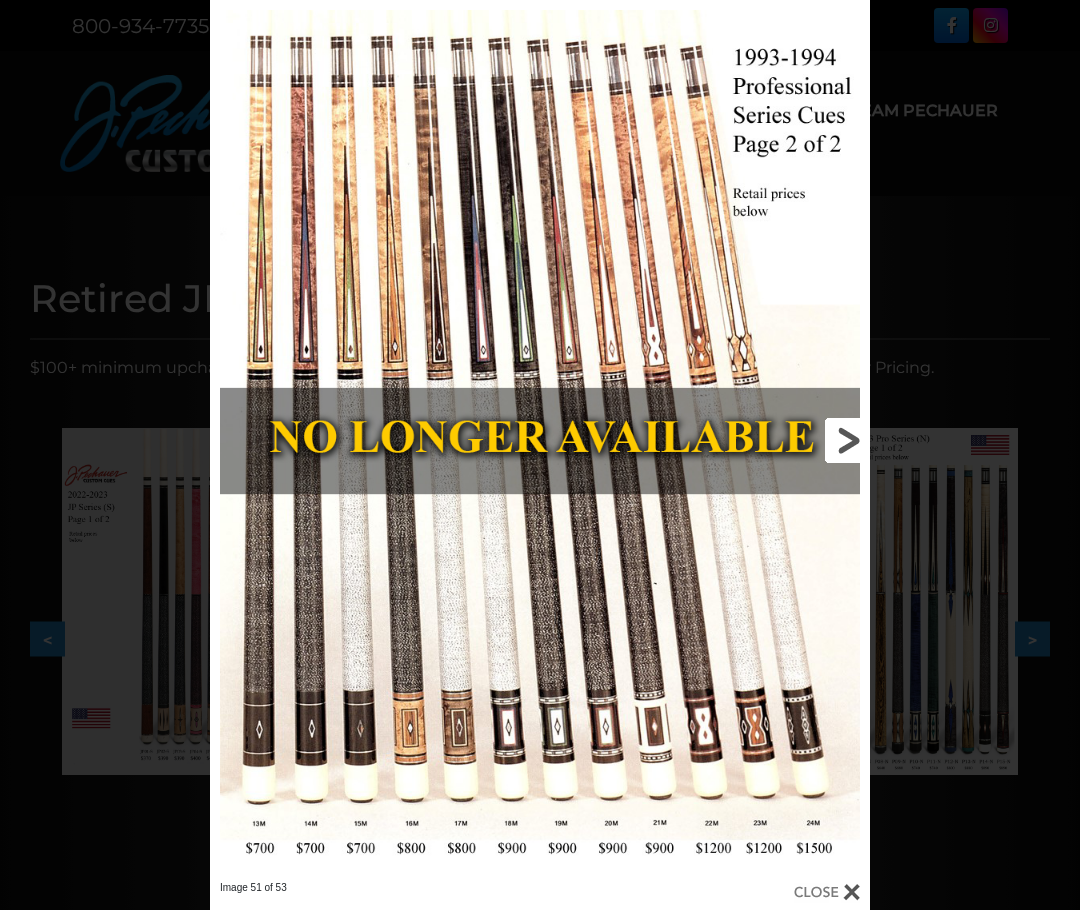 click at bounding box center [721, 440] 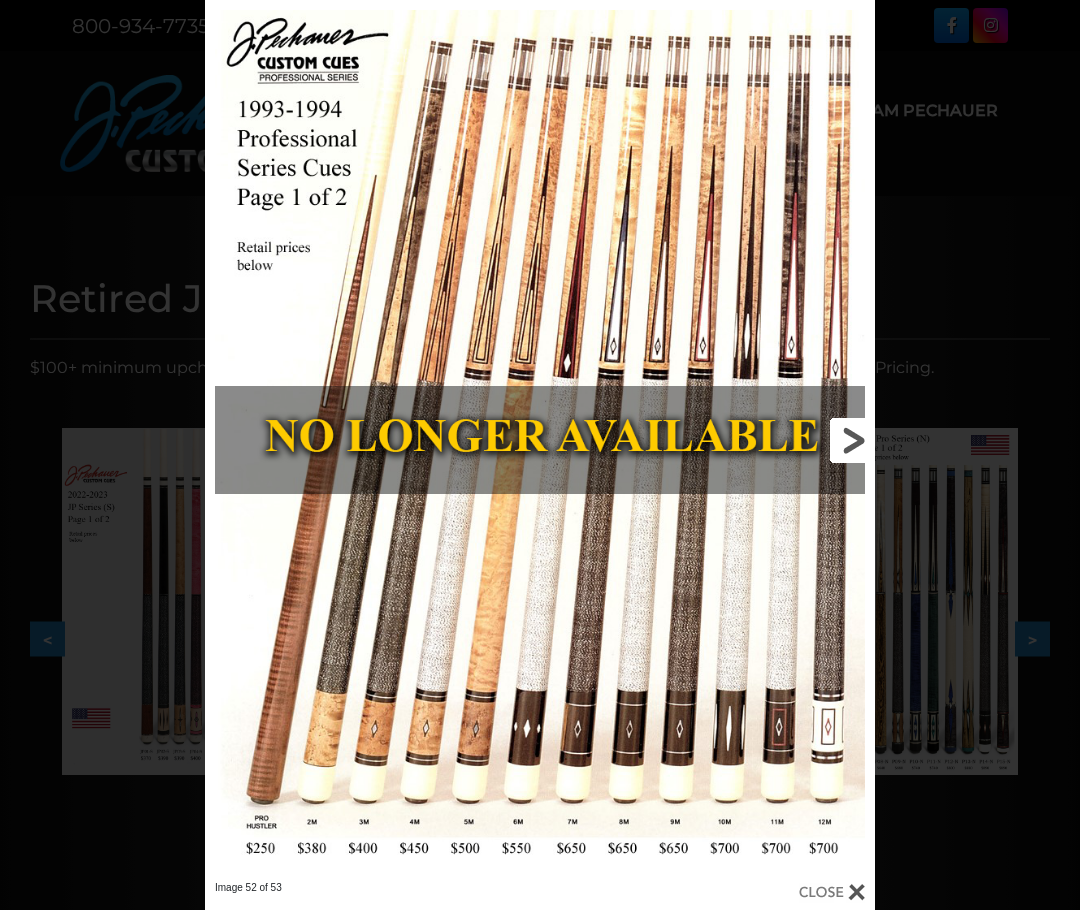 click at bounding box center [725, 440] 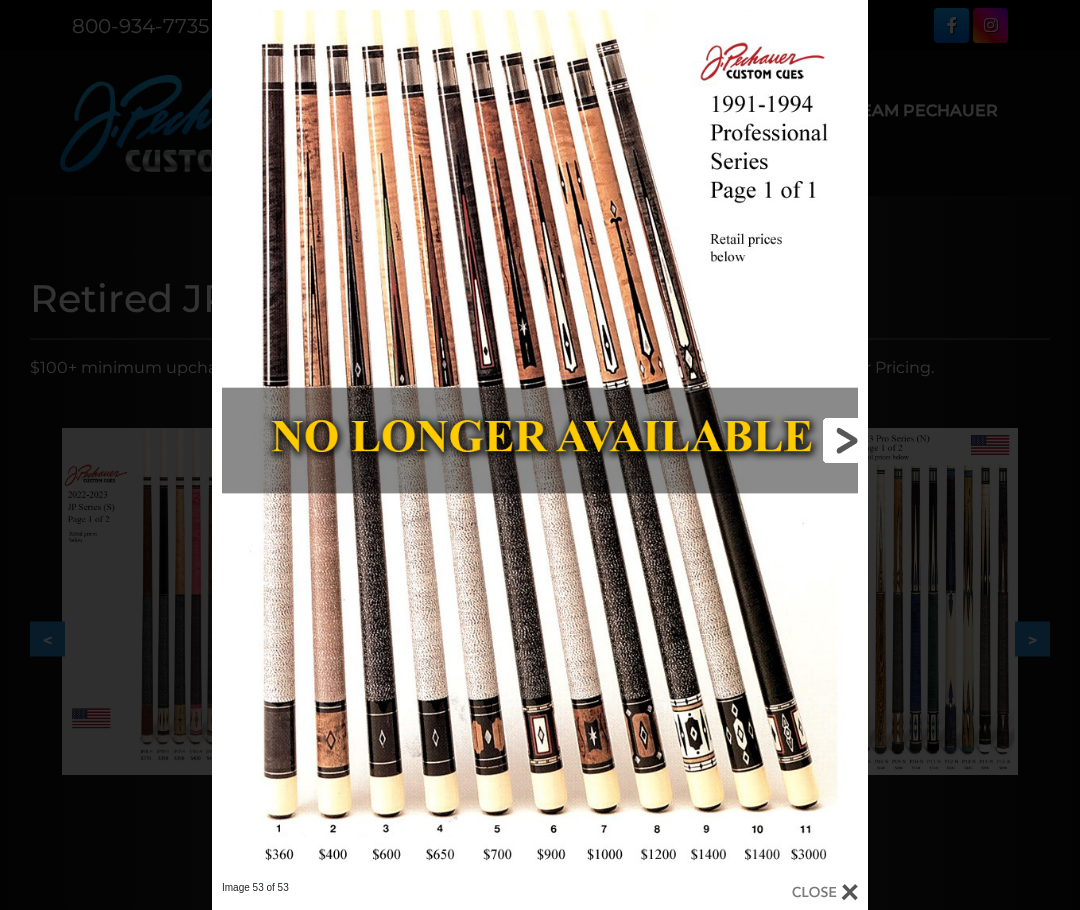click at bounding box center (720, 440) 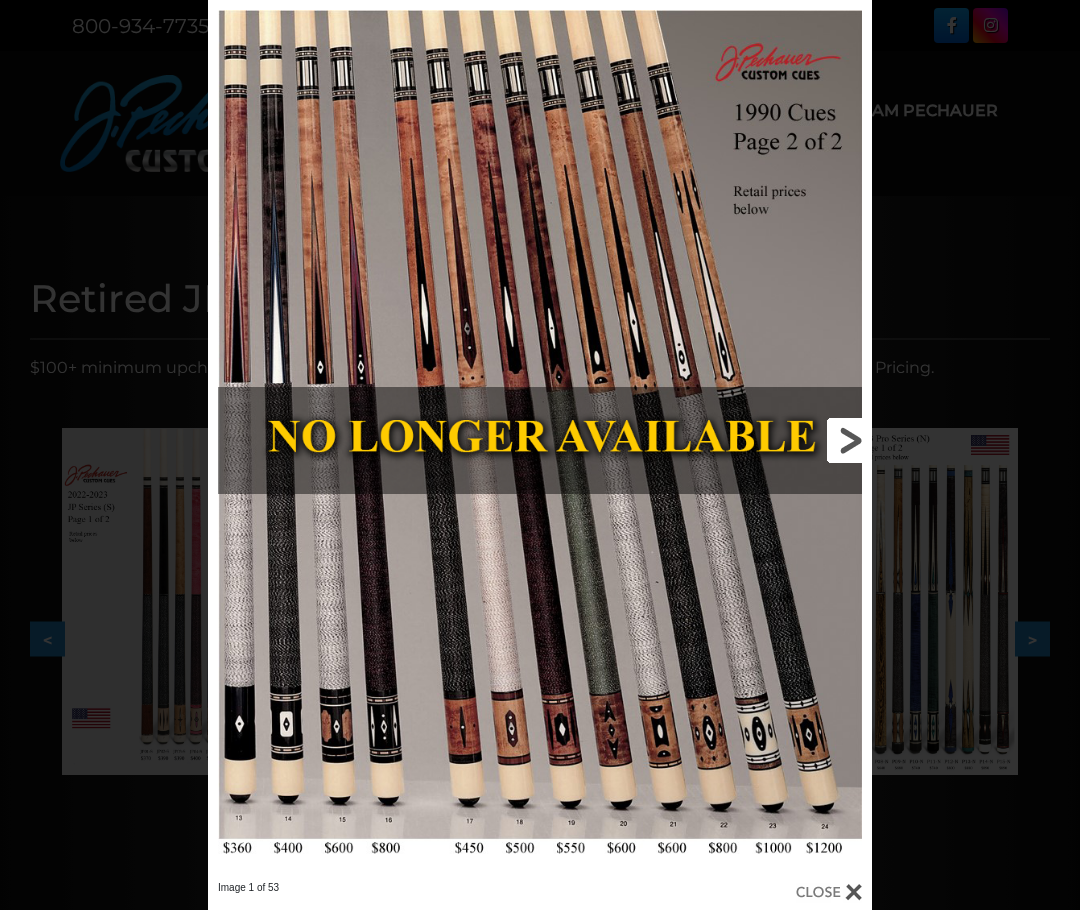 click at bounding box center (722, 440) 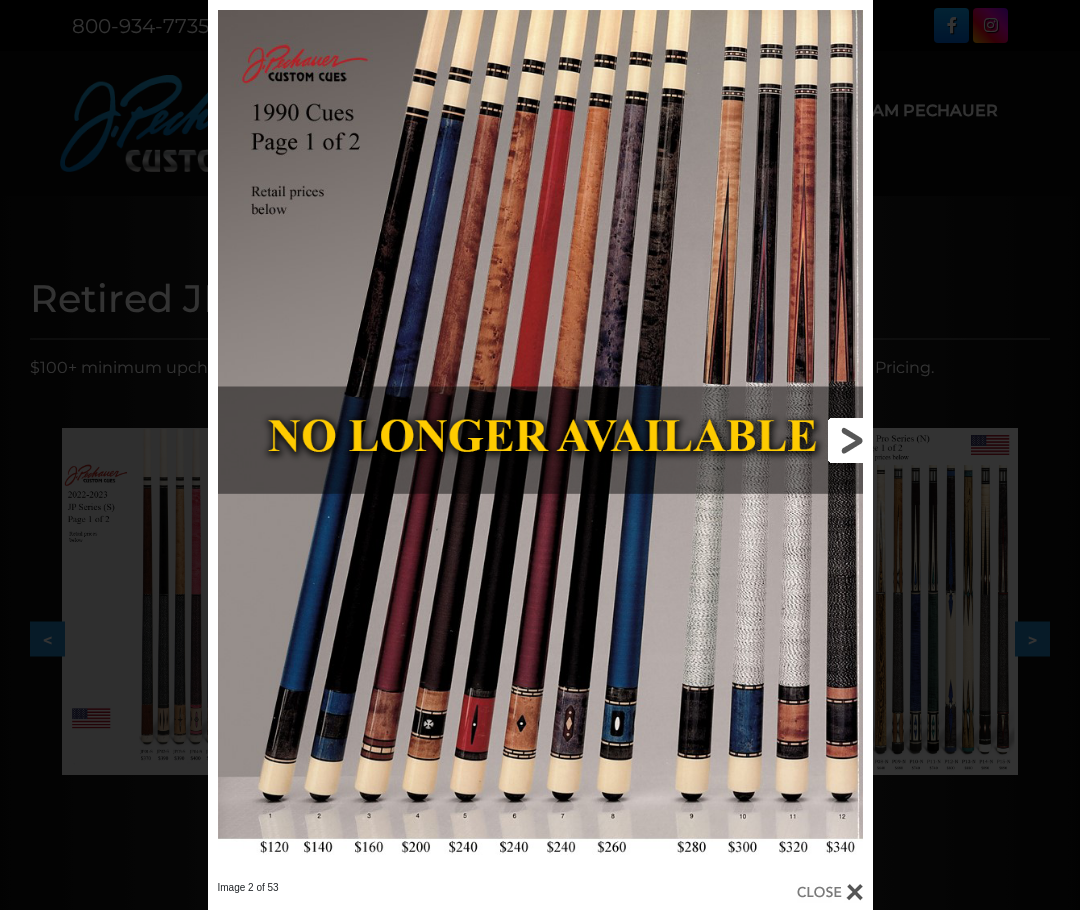 click at bounding box center [722, 440] 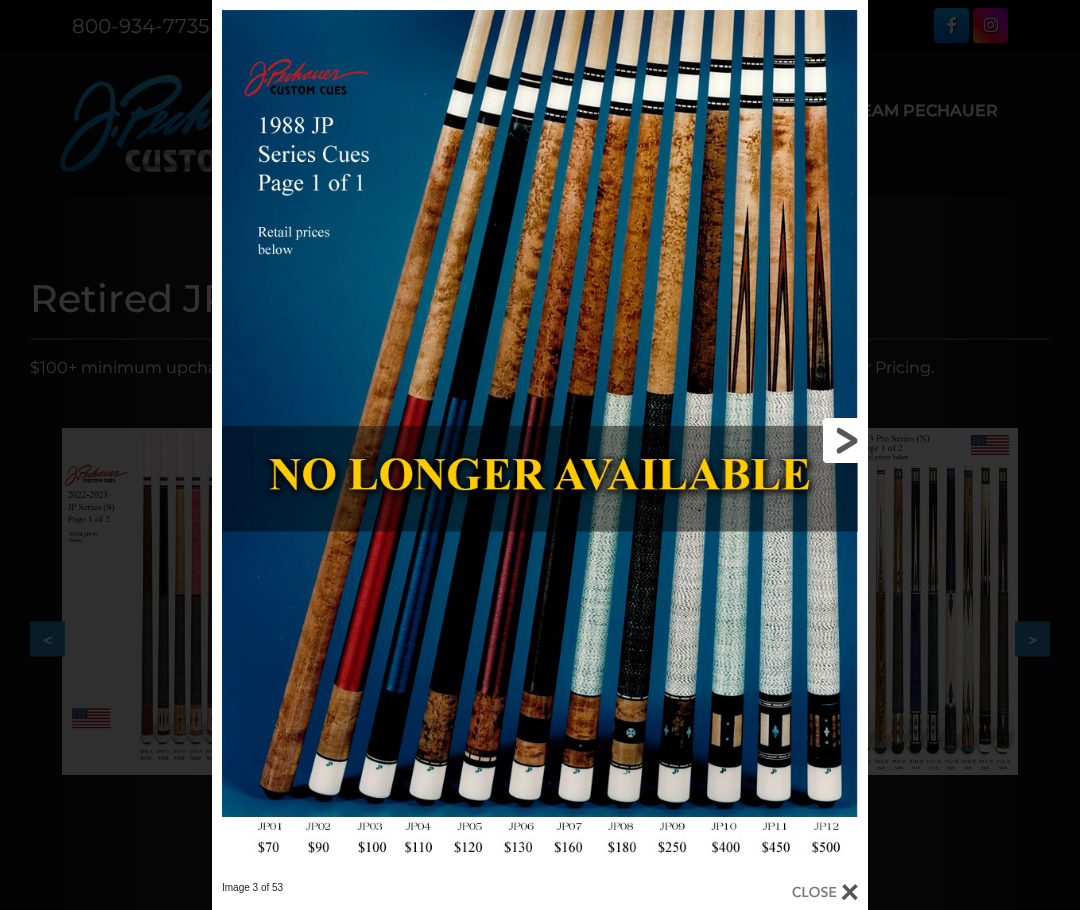 click at bounding box center (720, 440) 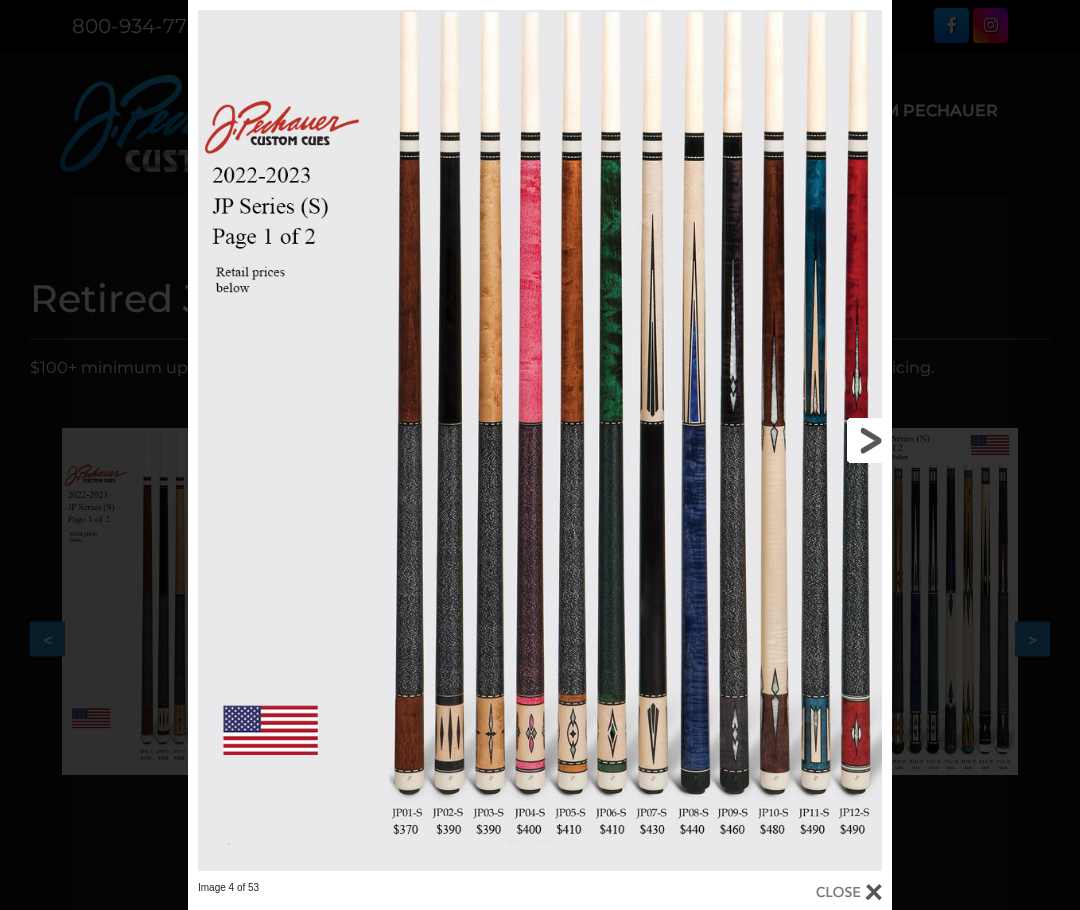click at bounding box center [733, 440] 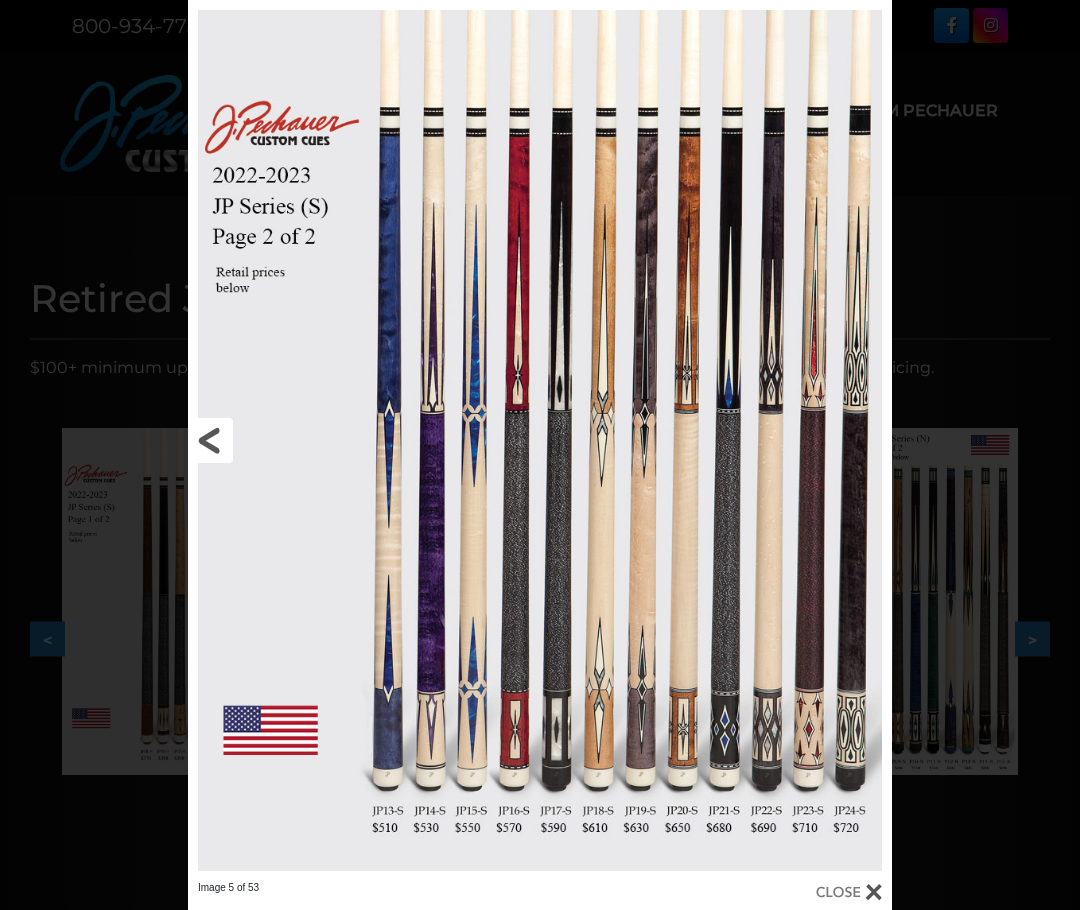 click at bounding box center (346, 440) 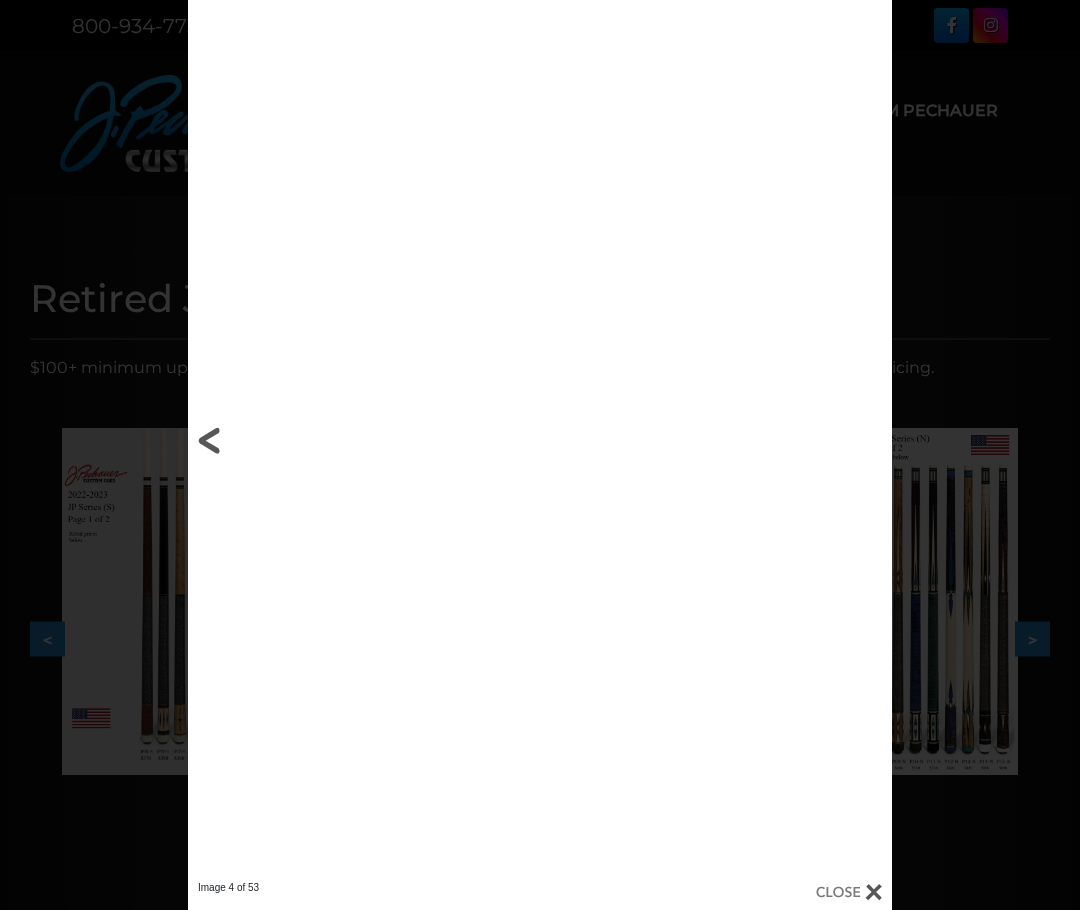 click at bounding box center (346, 440) 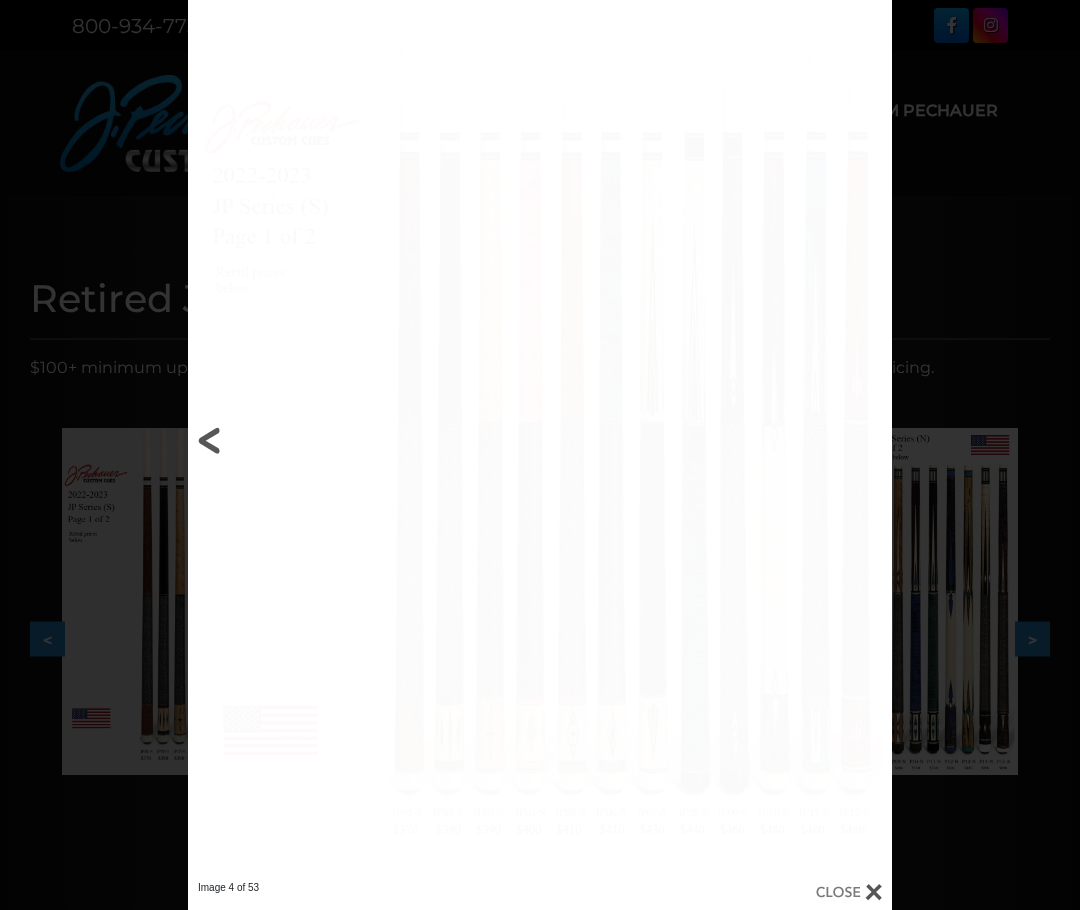 click at bounding box center [346, 440] 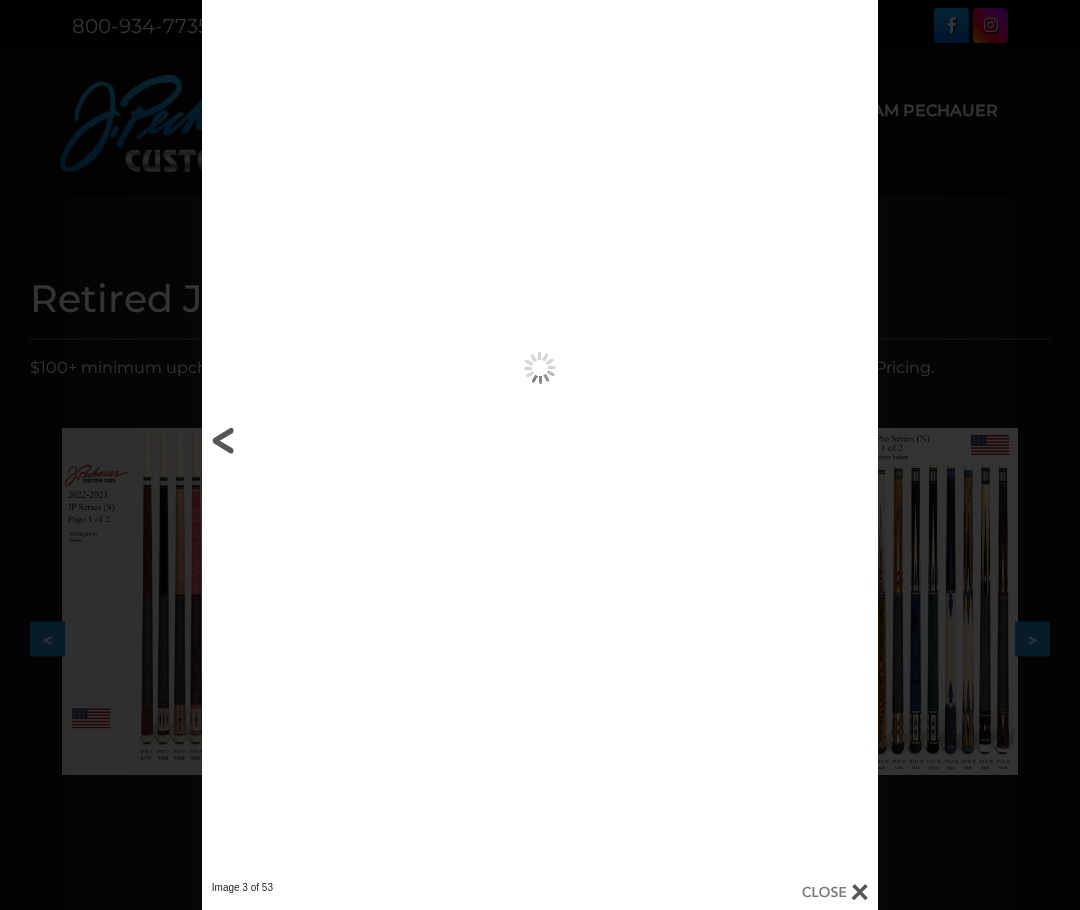 click at bounding box center [354, 440] 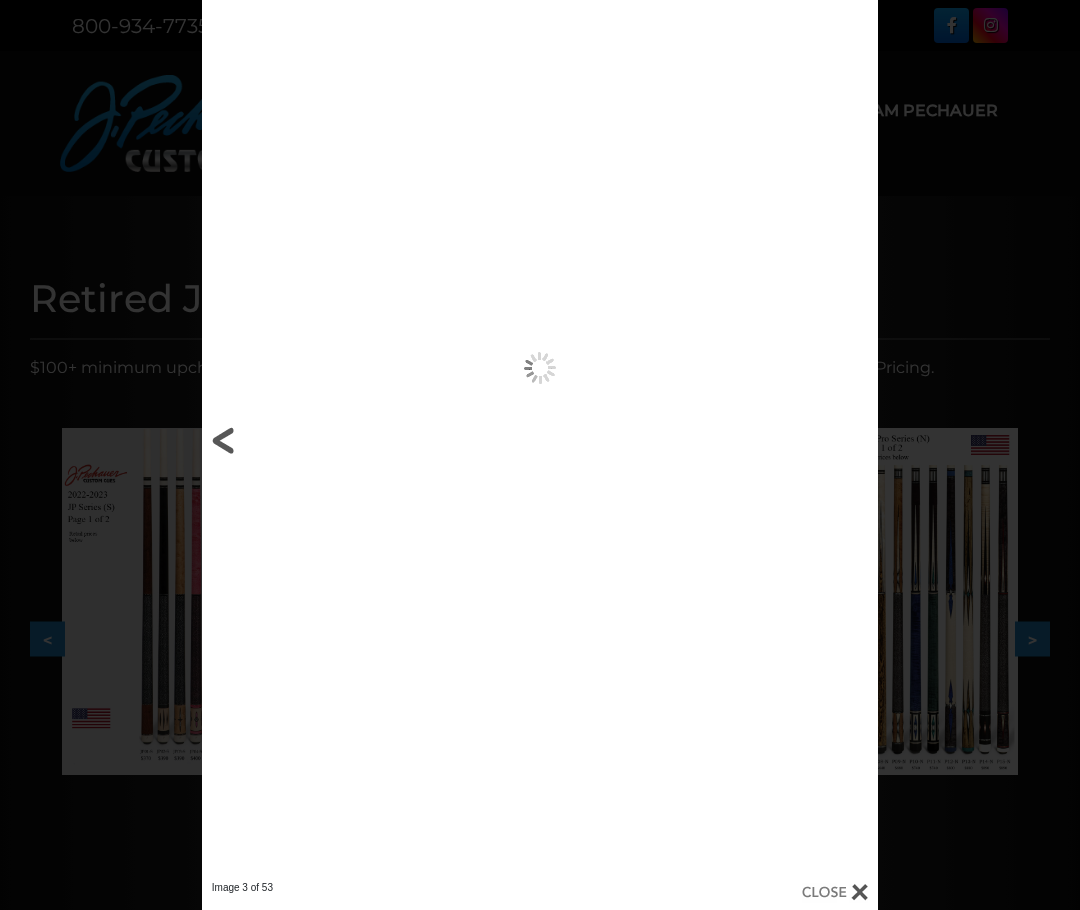 click at bounding box center [354, 440] 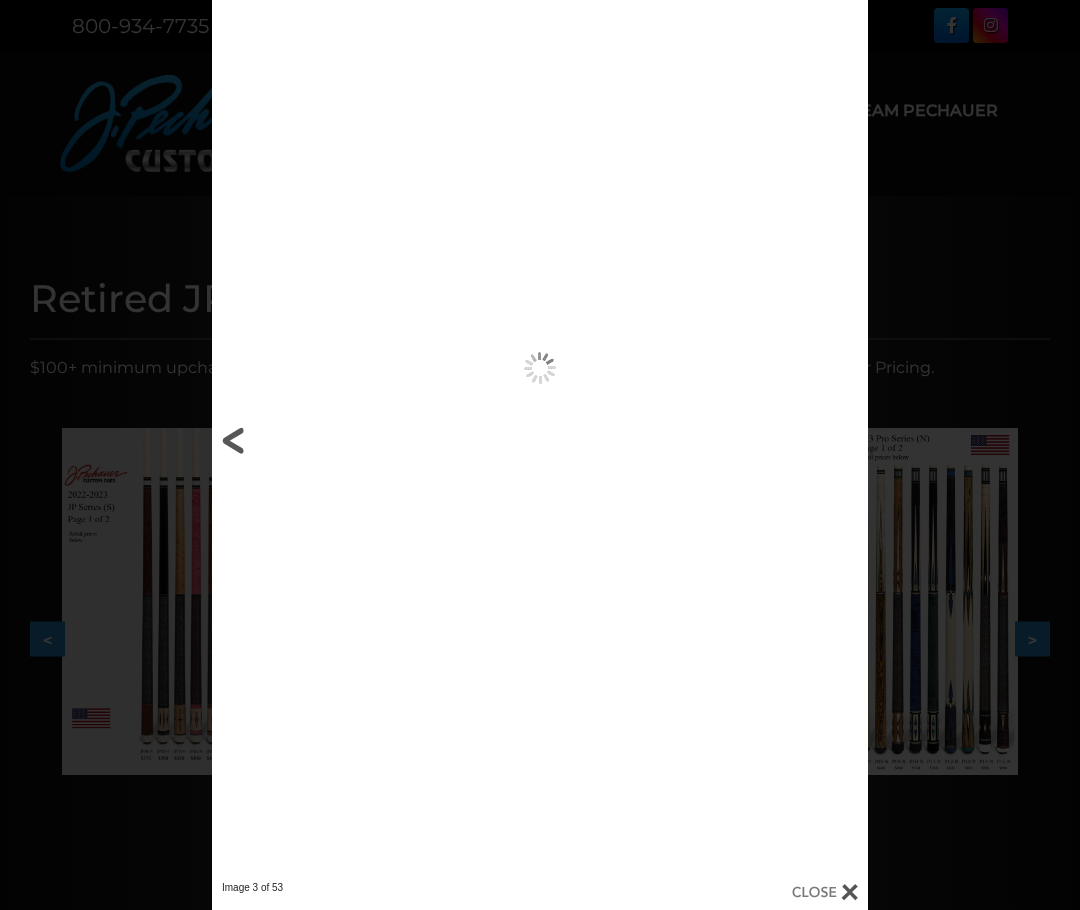 click at bounding box center [359, 440] 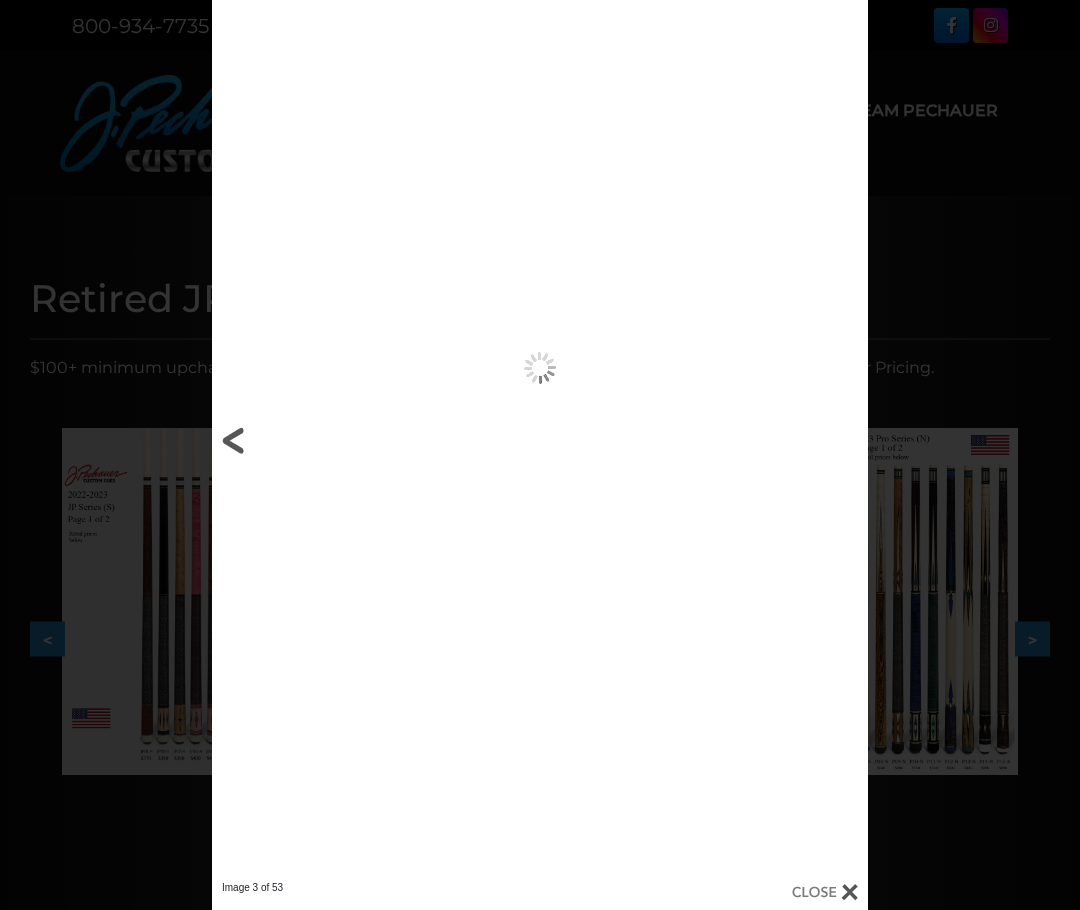 click at bounding box center (359, 440) 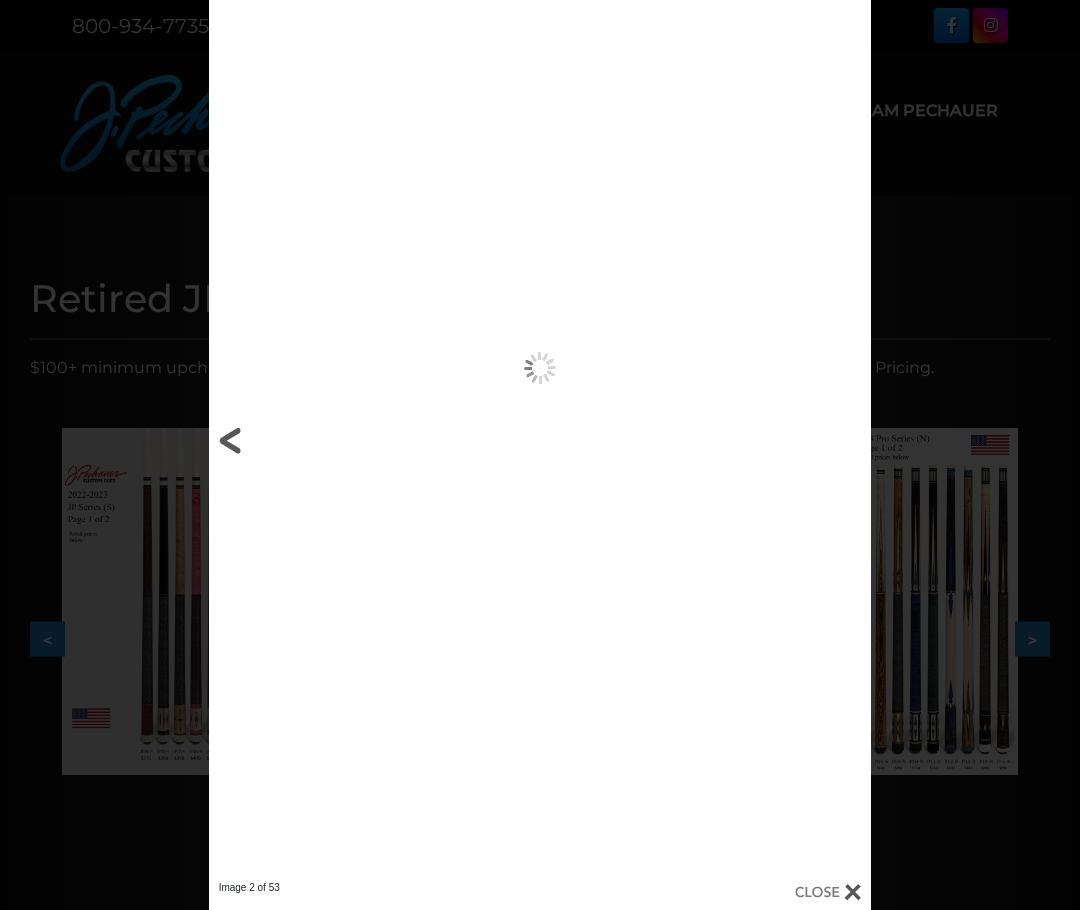click at bounding box center (358, 440) 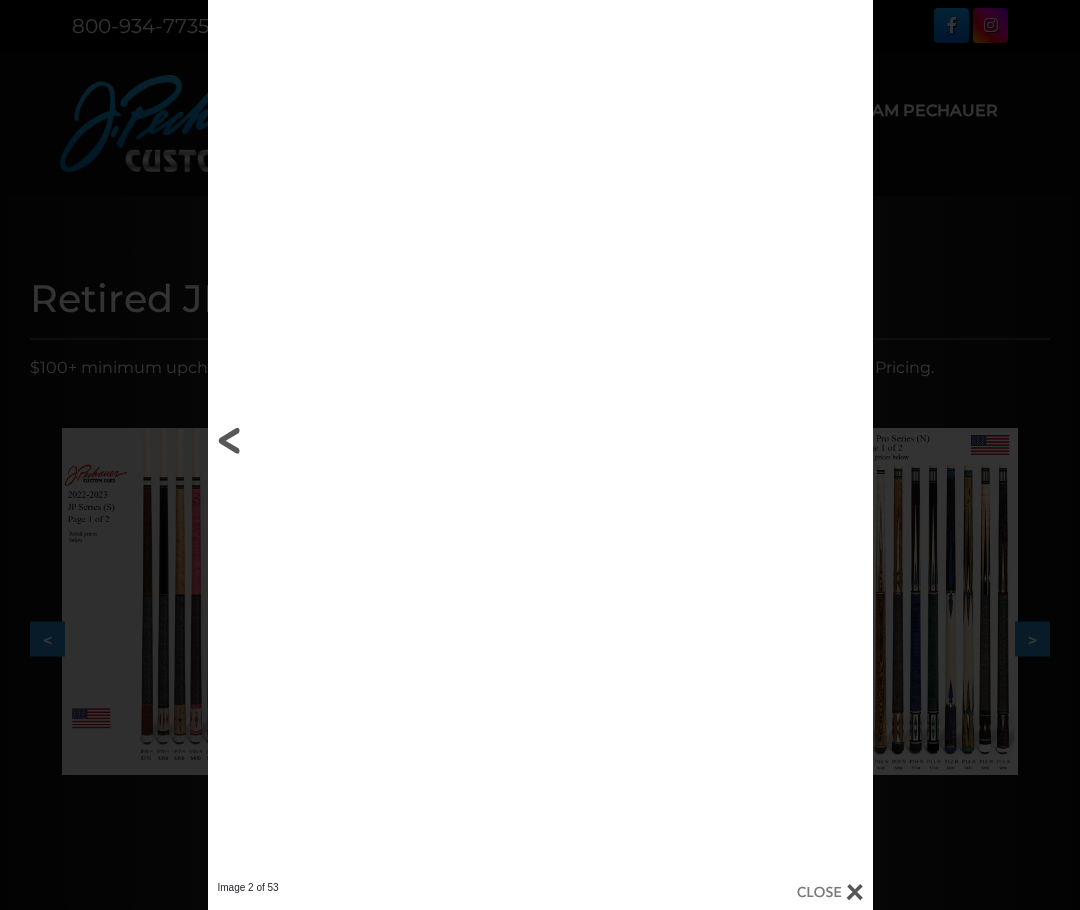 click at bounding box center [357, 440] 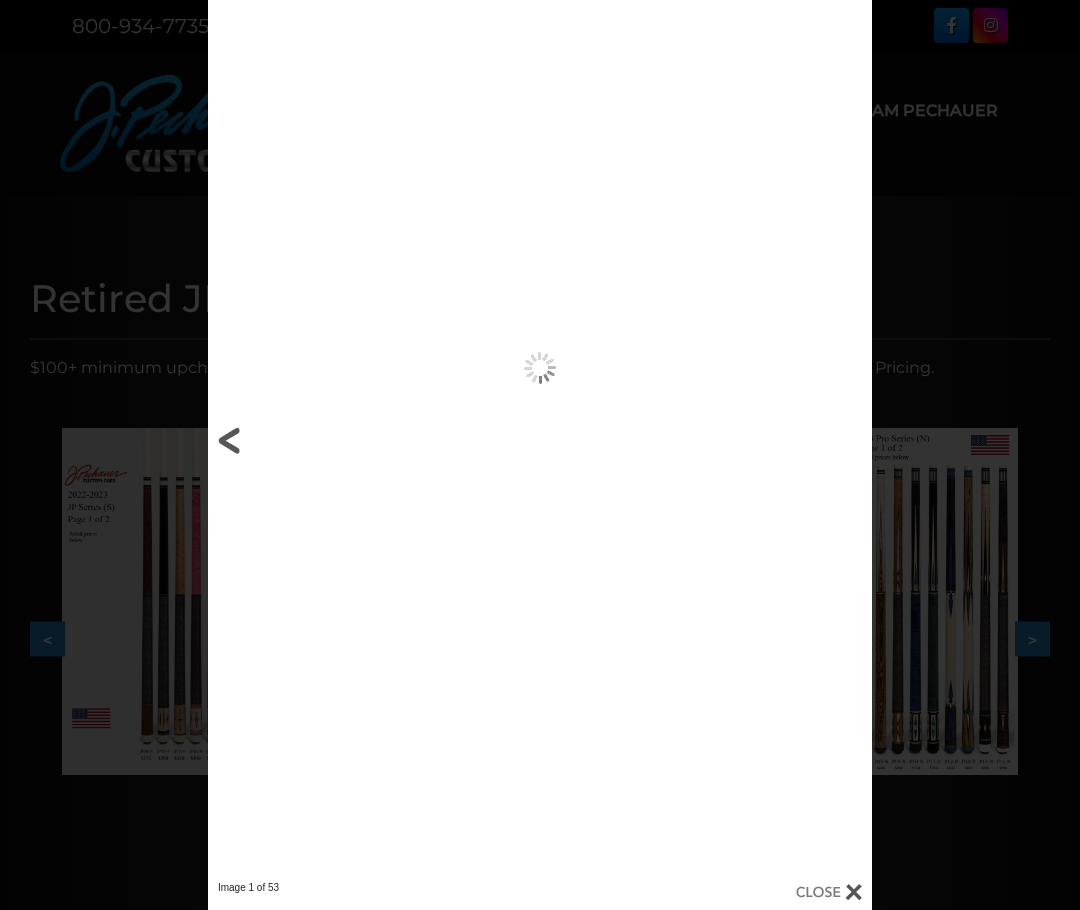 click at bounding box center [357, 440] 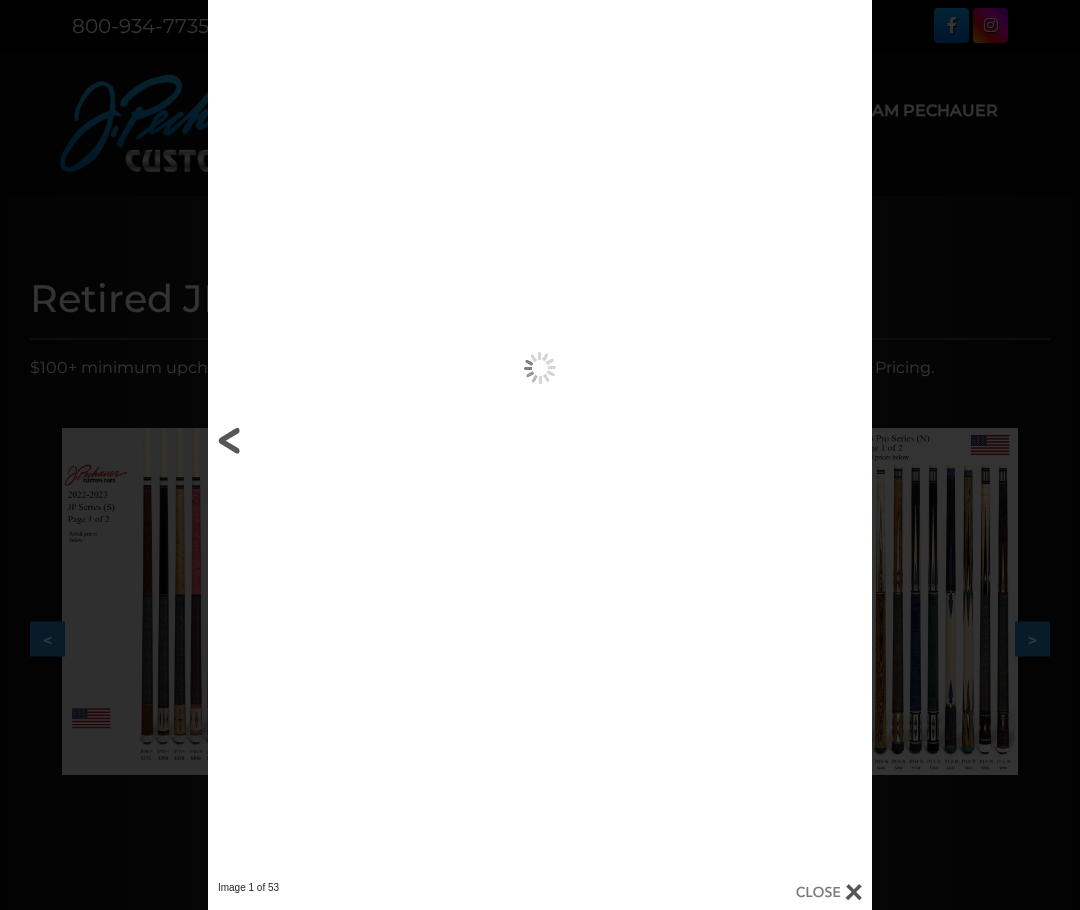 click at bounding box center (357, 440) 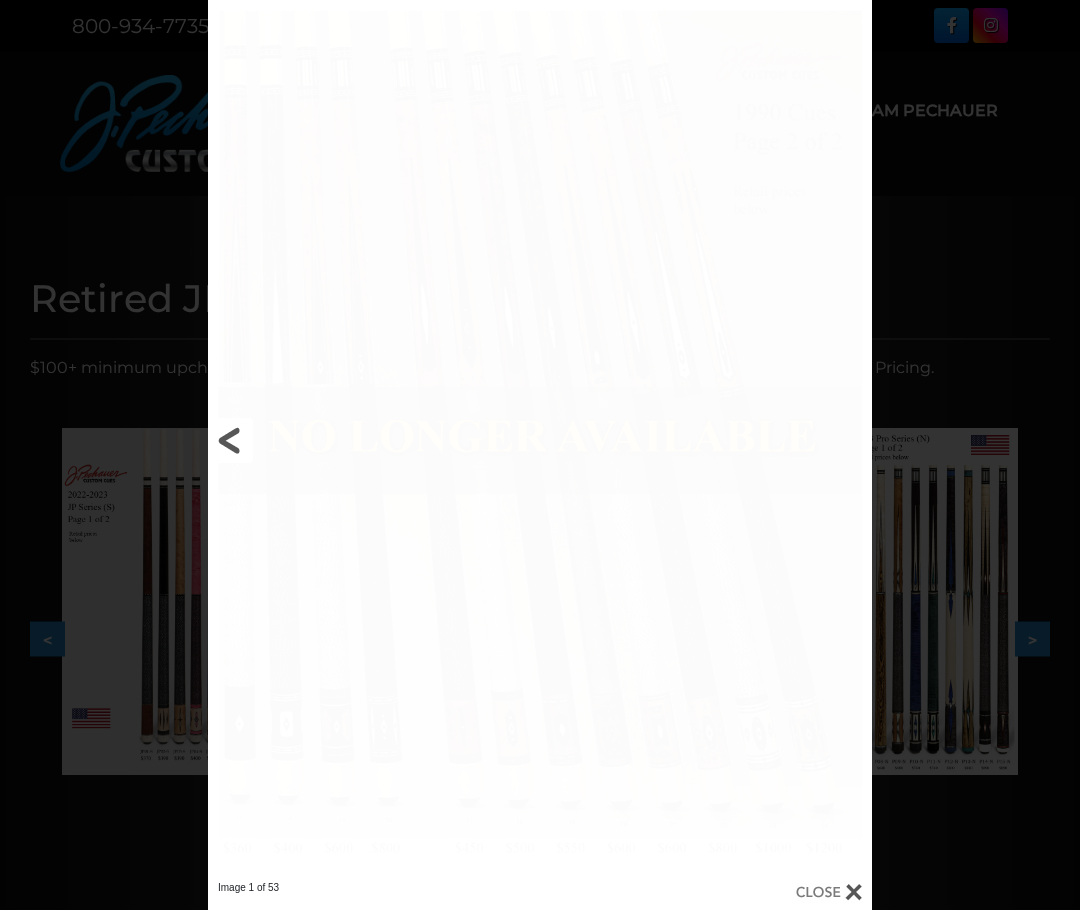 click at bounding box center [357, 440] 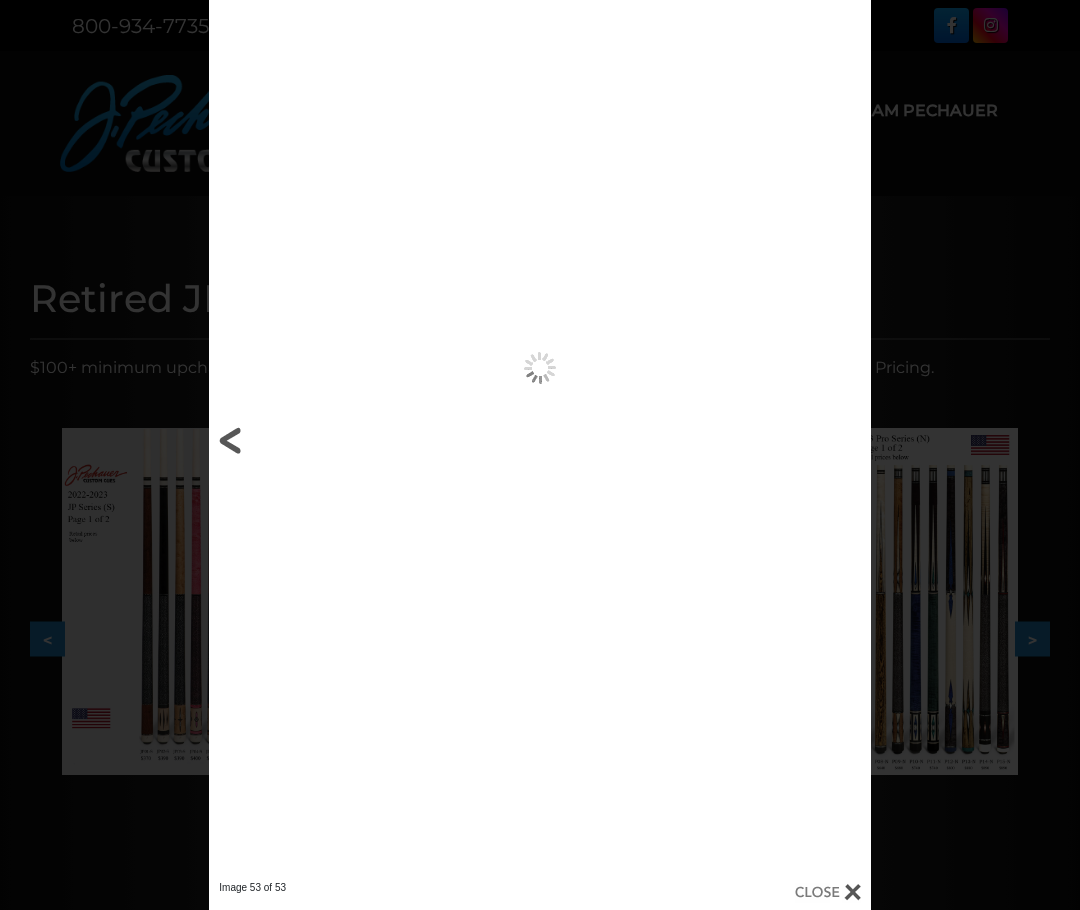 click at bounding box center [358, 440] 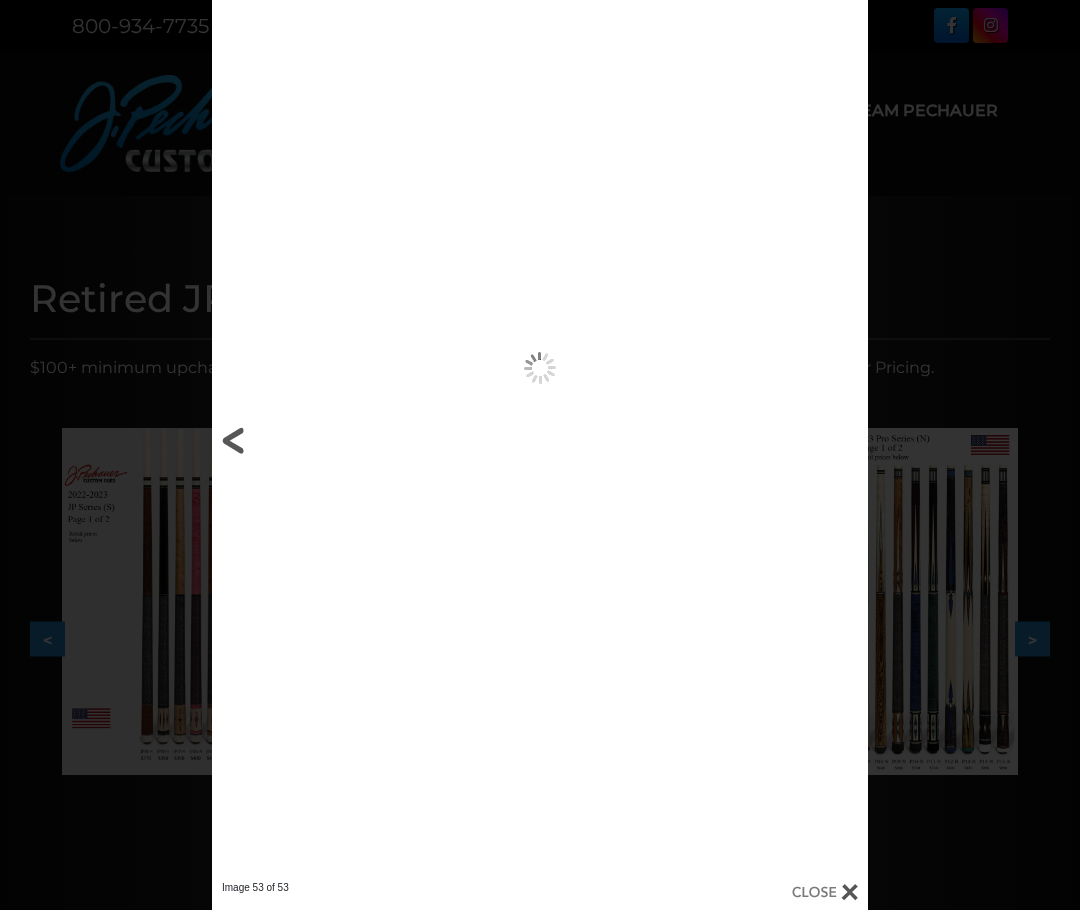 click at bounding box center [359, 440] 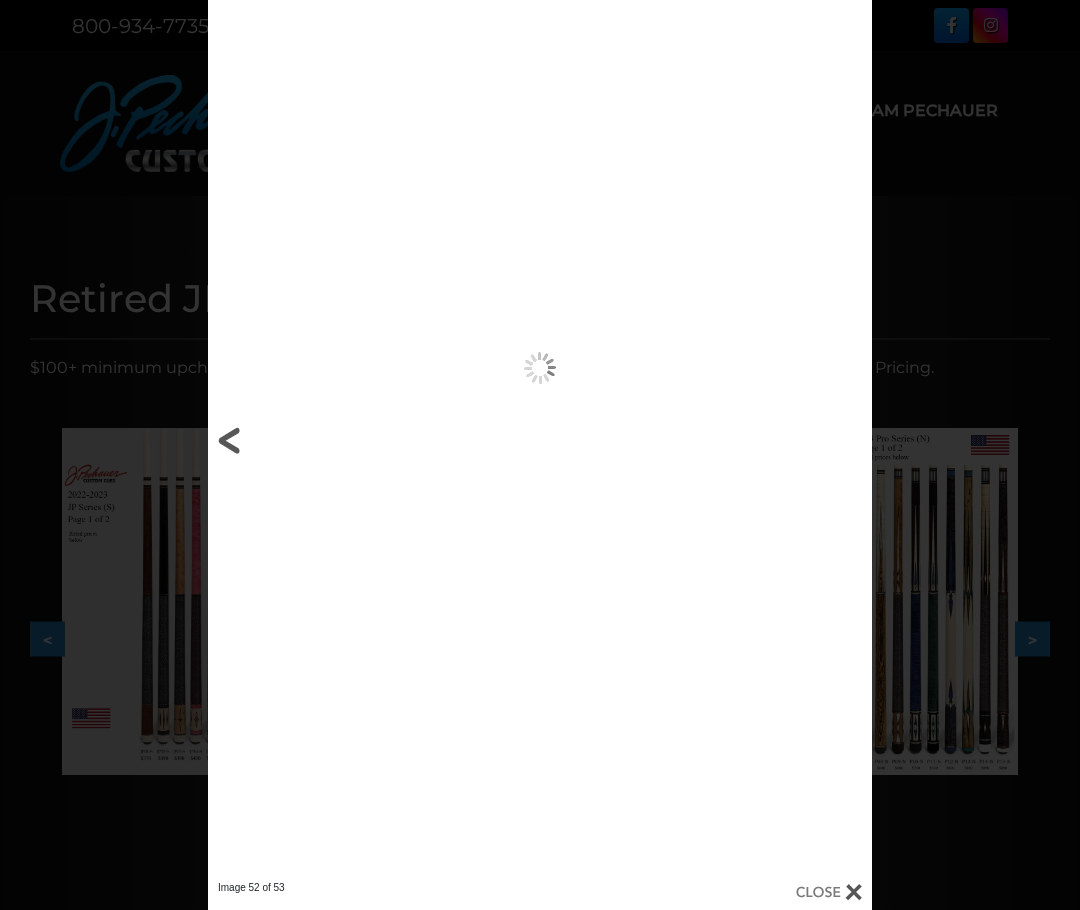 click at bounding box center (357, 440) 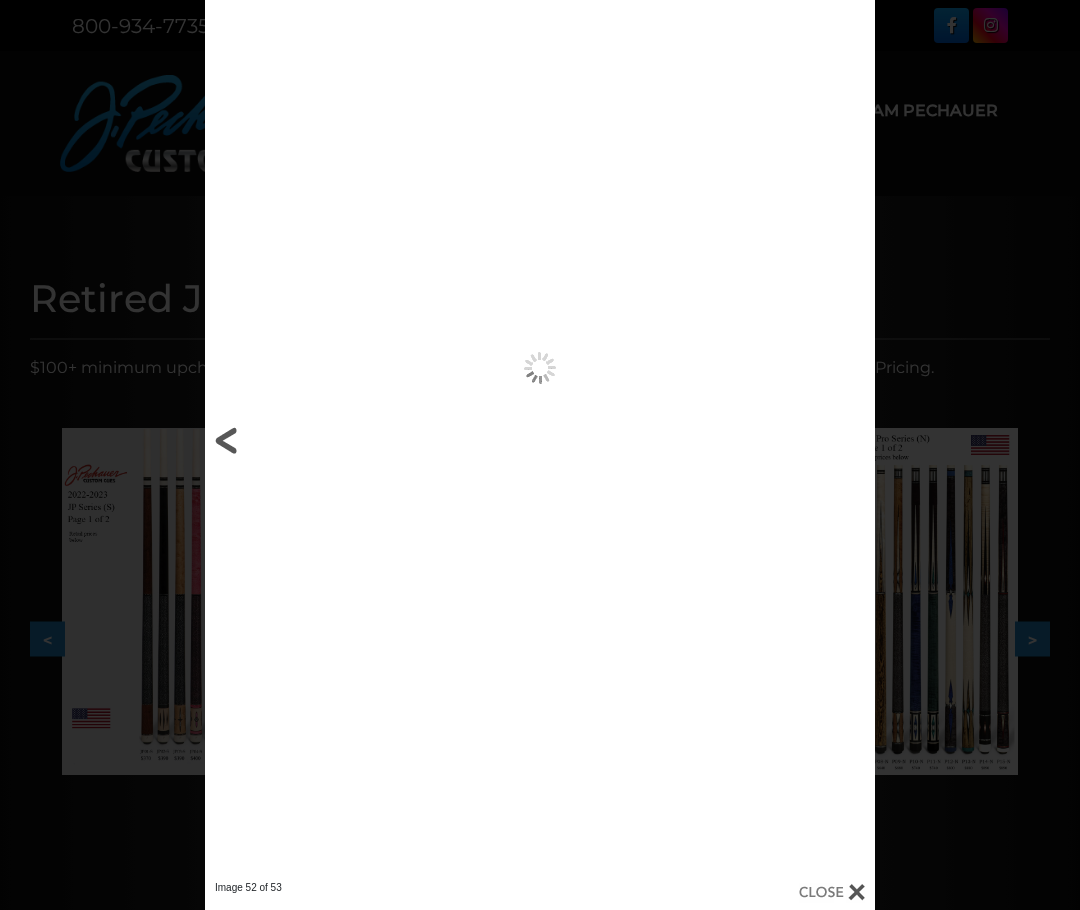 click at bounding box center [356, 440] 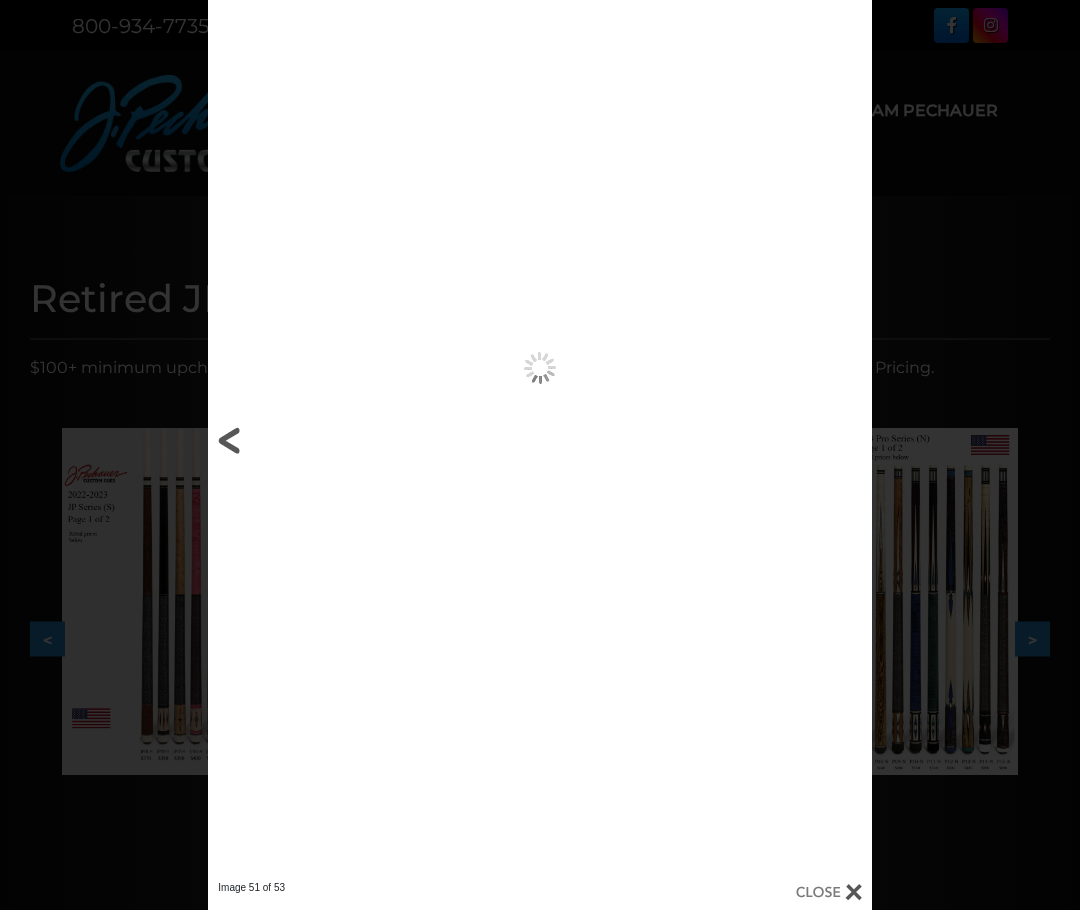 click at bounding box center (357, 440) 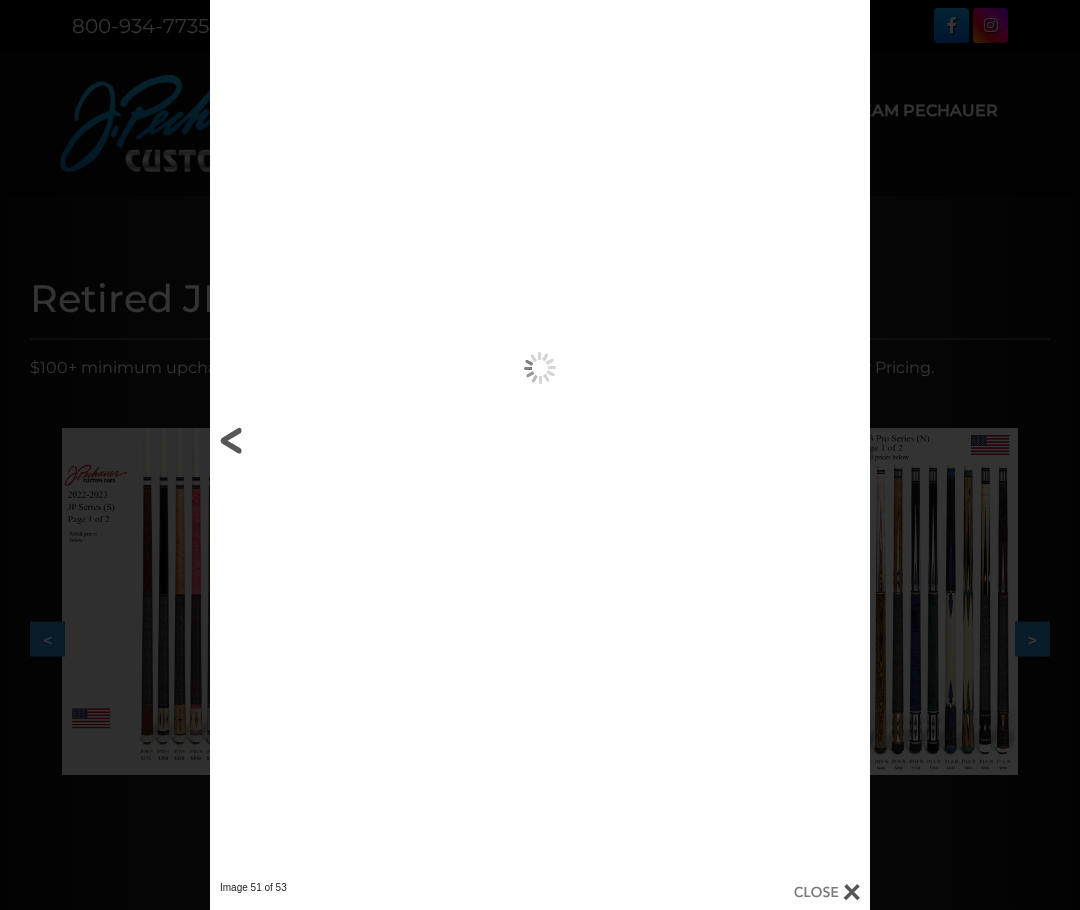 click at bounding box center [358, 440] 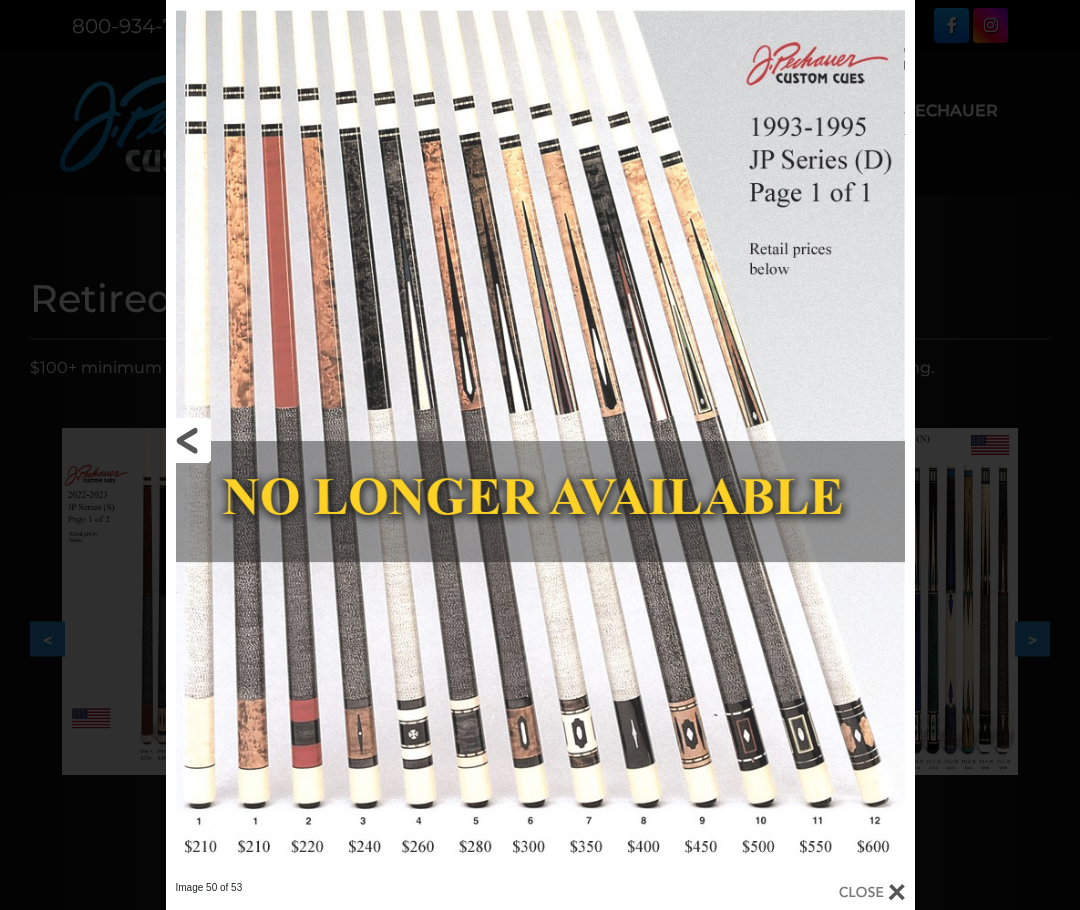 click at bounding box center [334, 440] 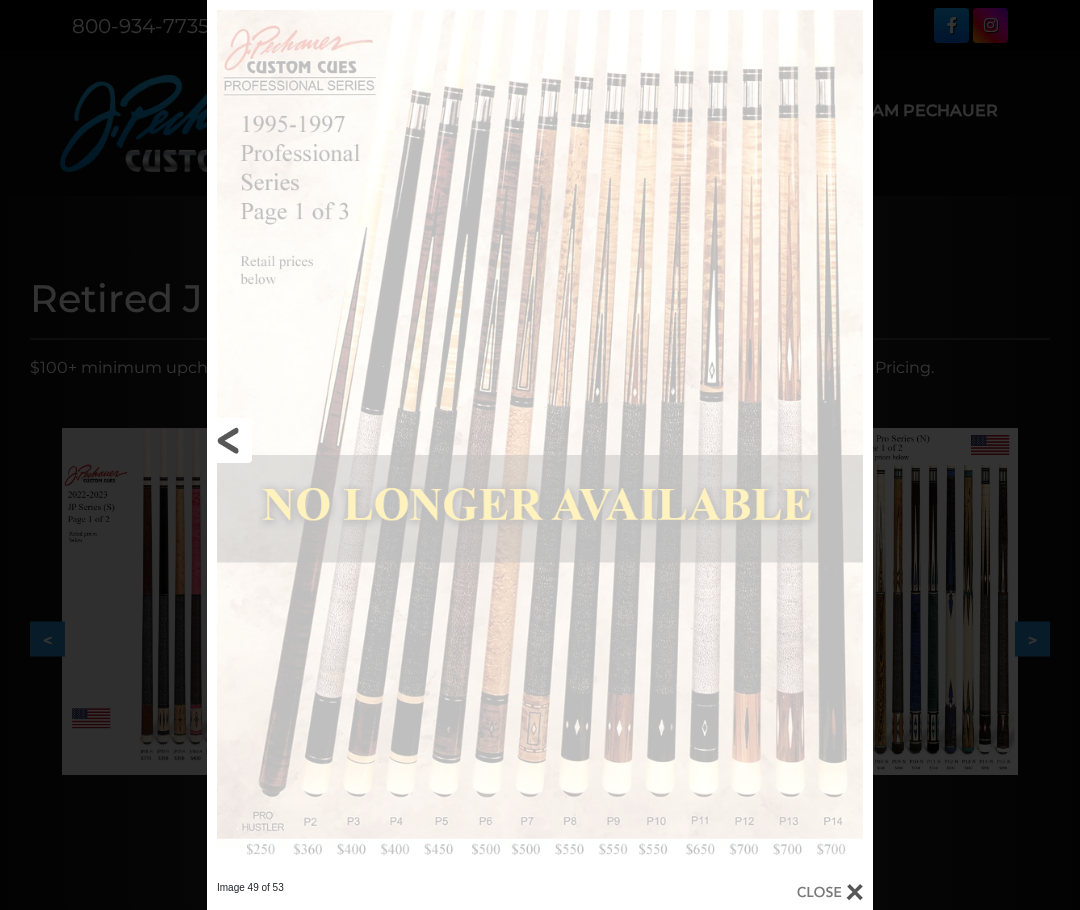 click on "Image 49 of 53" at bounding box center (540, 455) 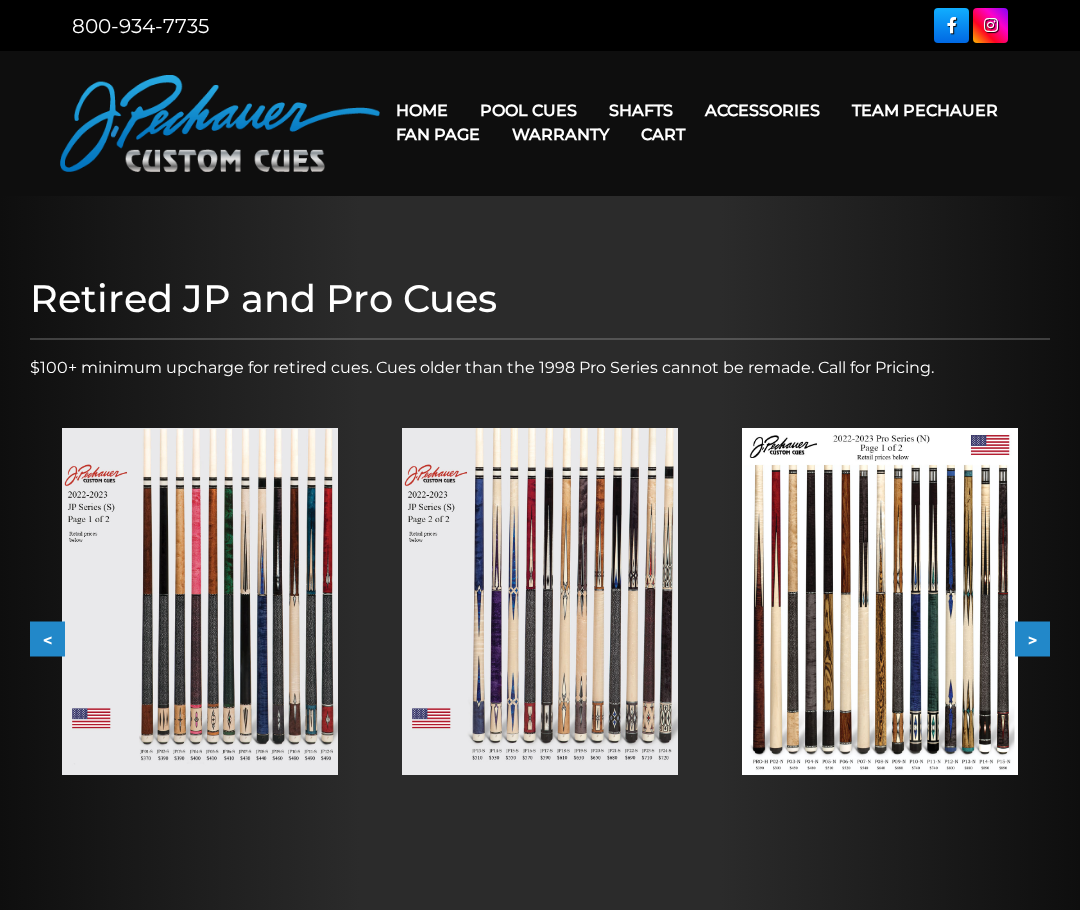 click on ">" at bounding box center [1032, 639] 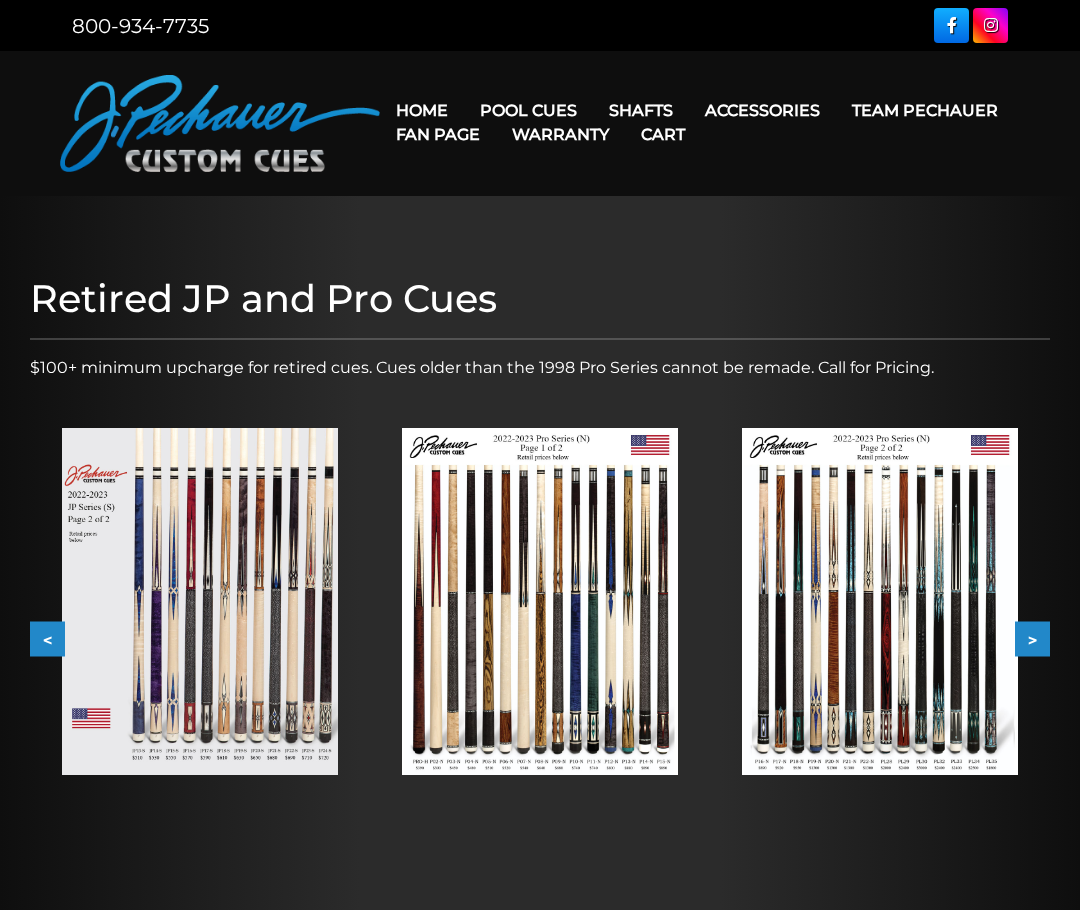 click on ">" at bounding box center (1032, 639) 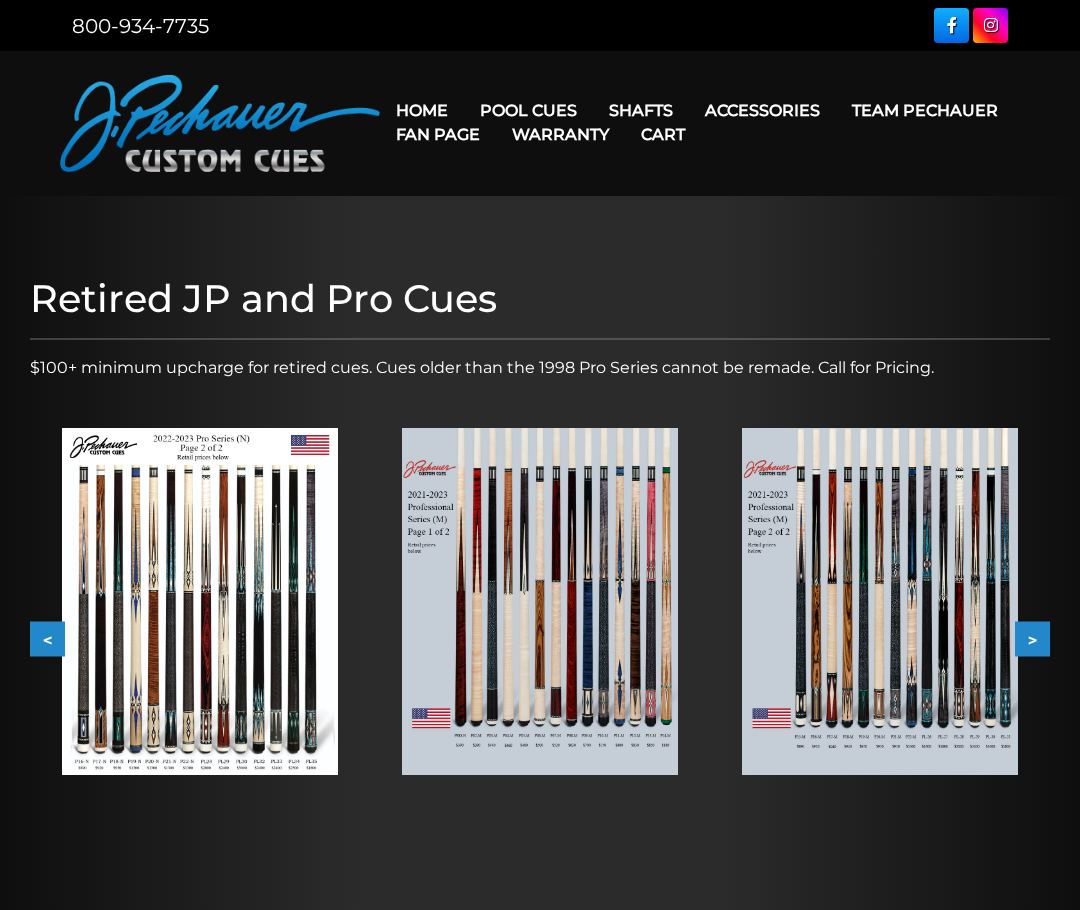 click on ">" at bounding box center [1032, 639] 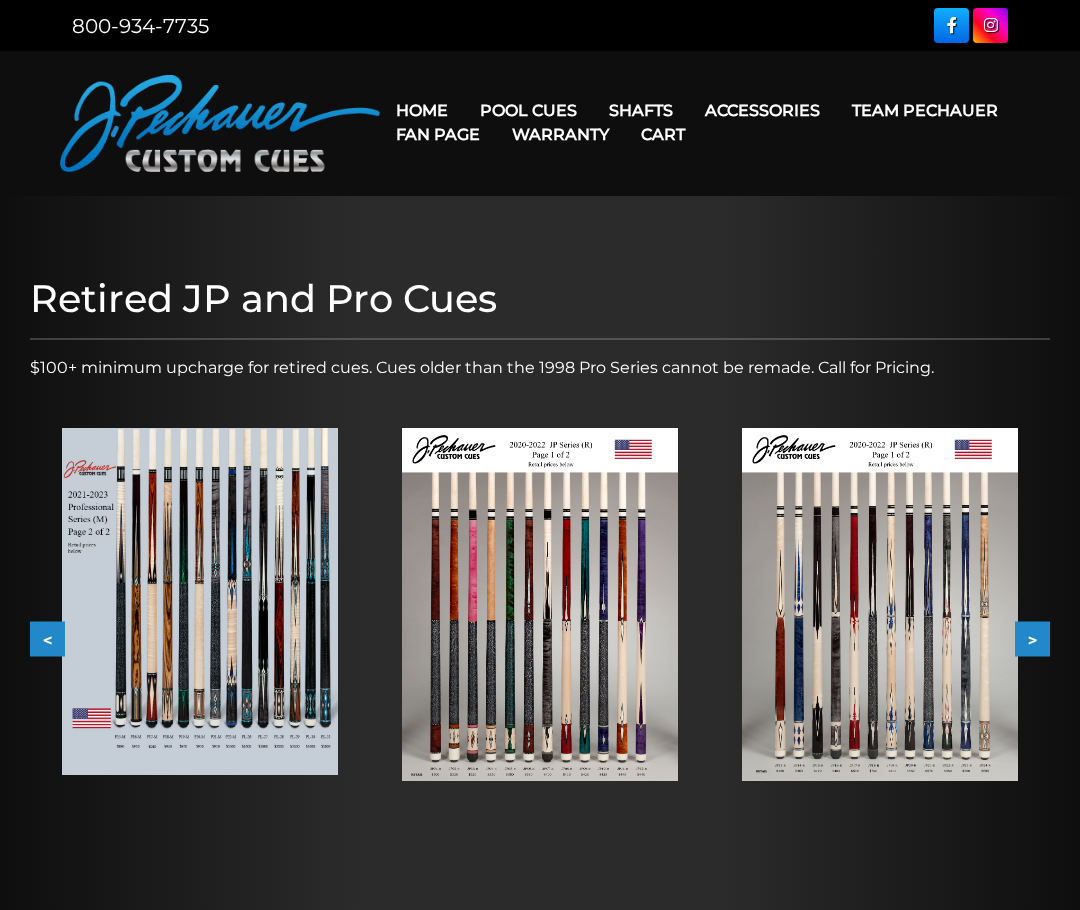 click on ">" at bounding box center (1032, 639) 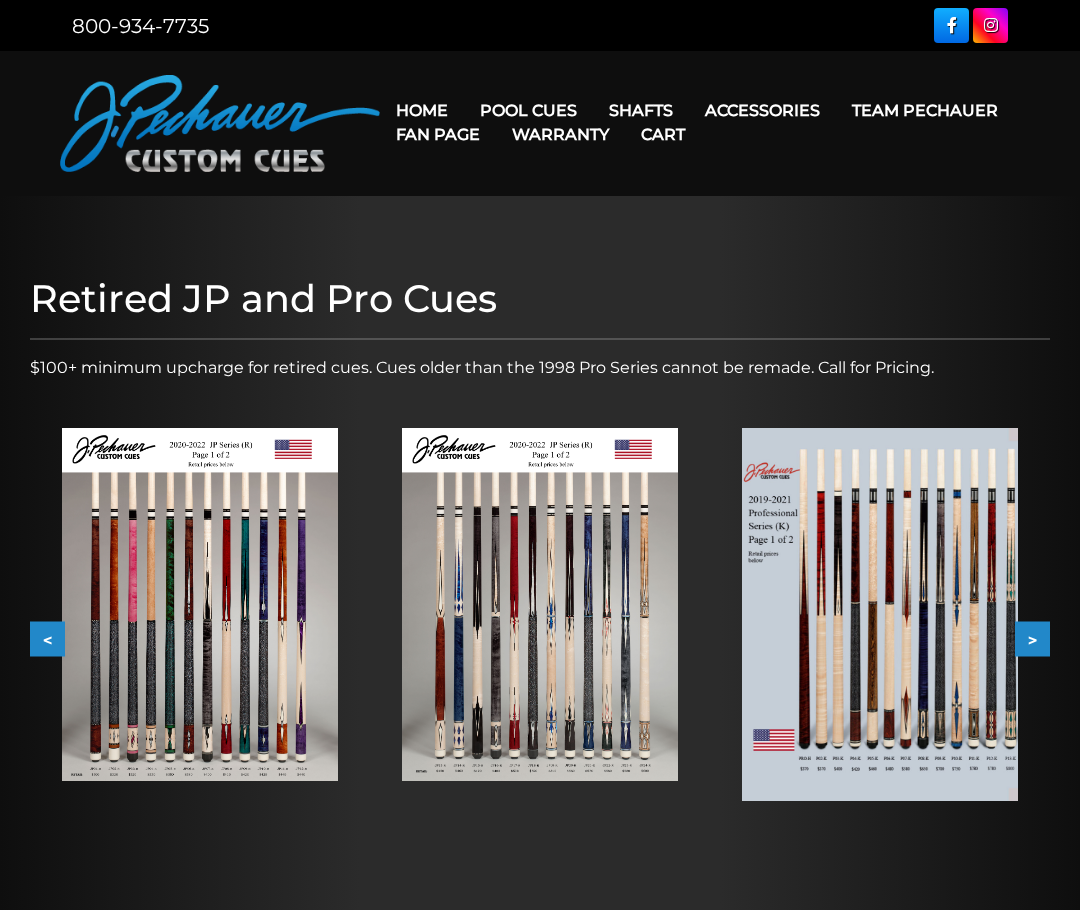 click on ">" at bounding box center (1032, 639) 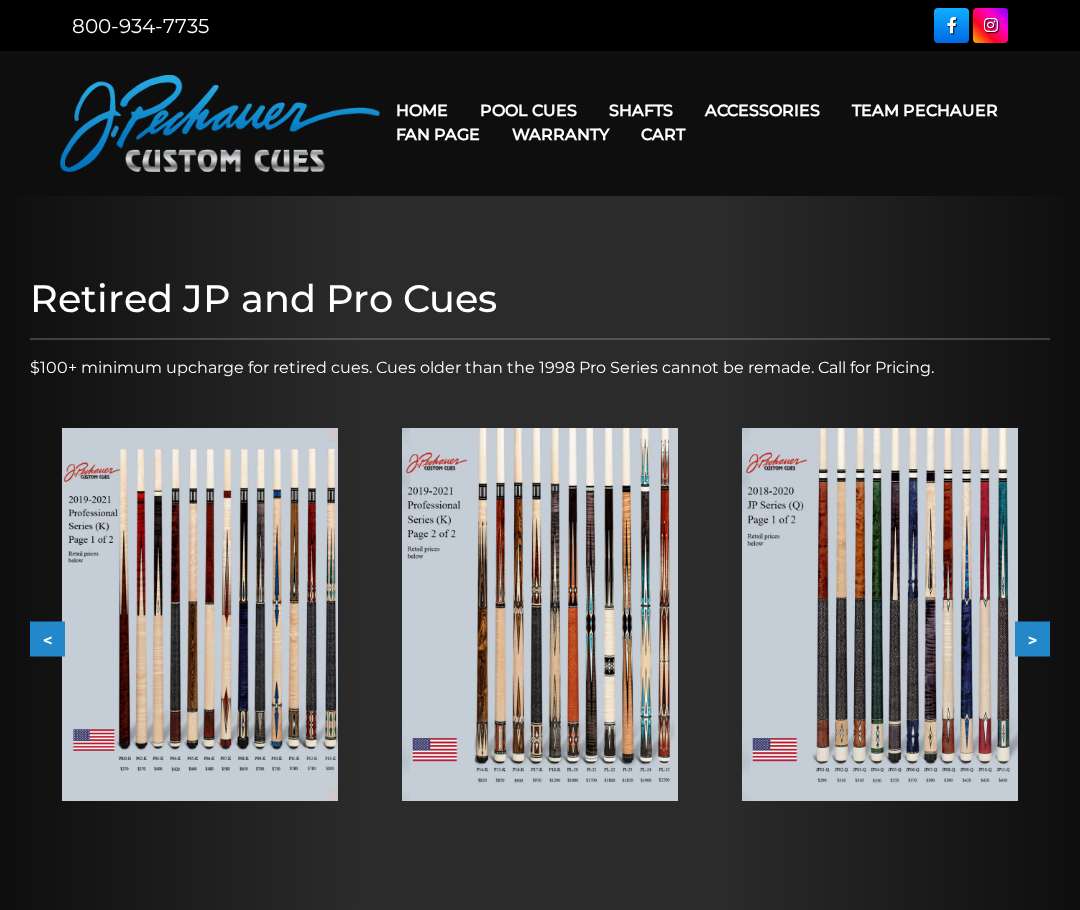 click on ">" at bounding box center [1032, 639] 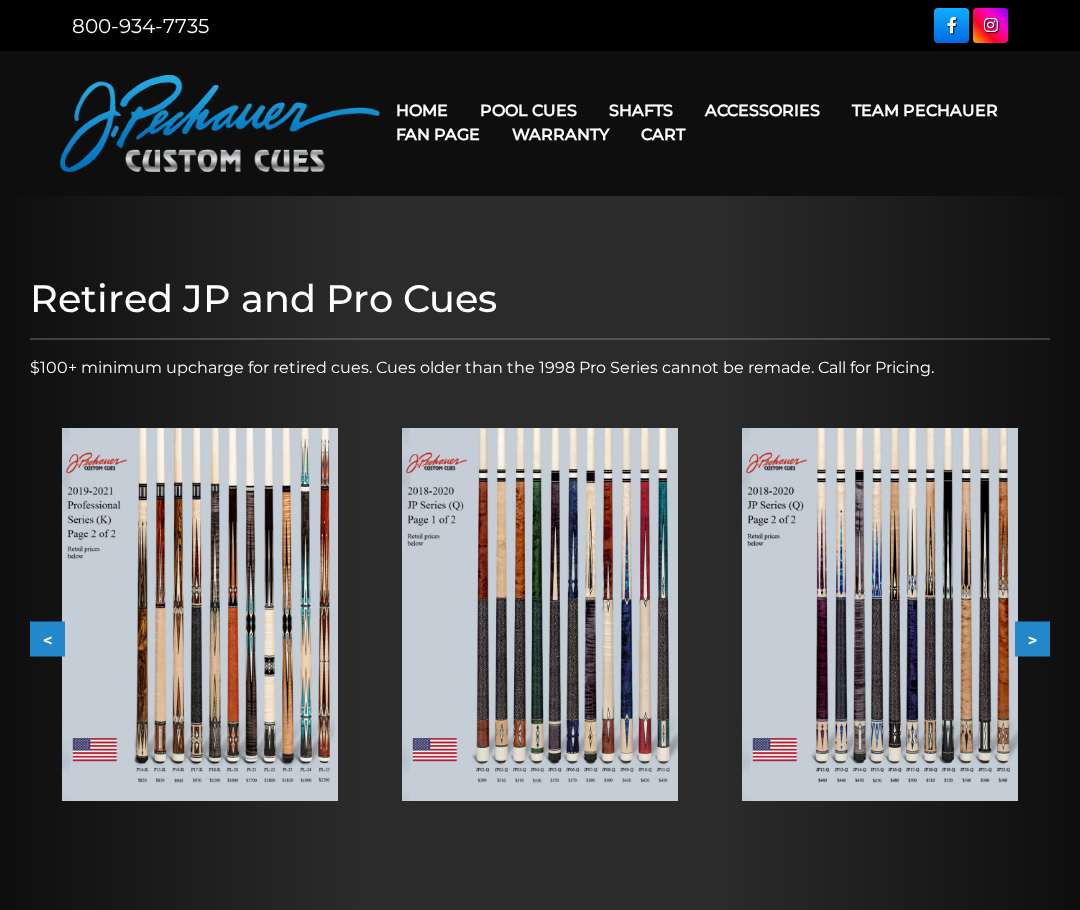 click on ">" at bounding box center (1032, 639) 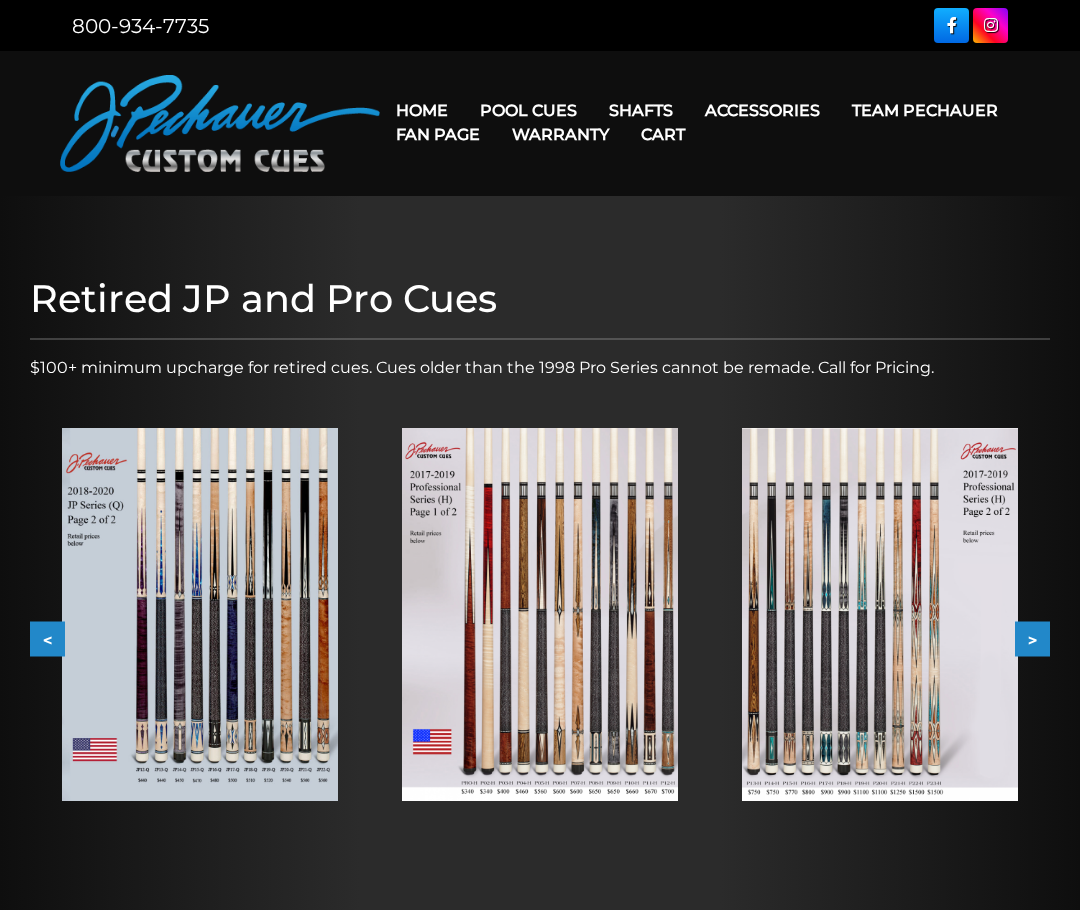 click on ">" at bounding box center [1032, 639] 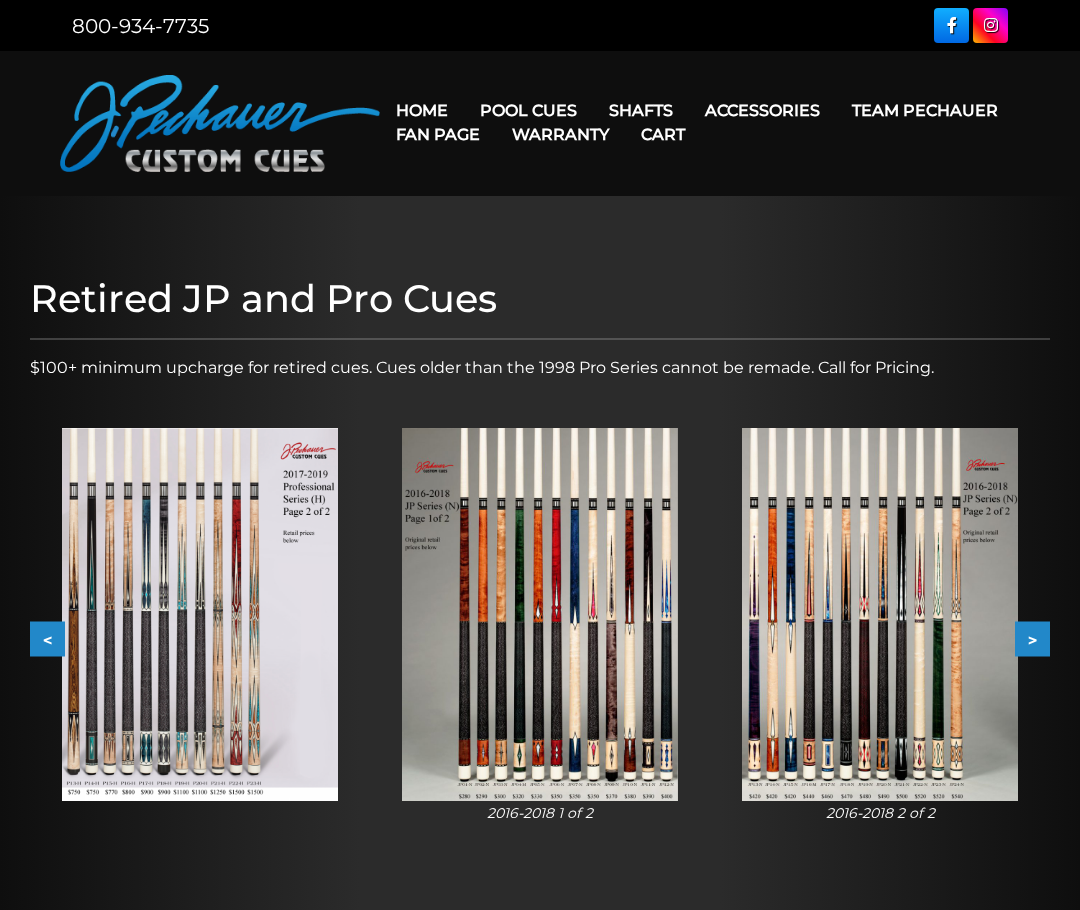 click on ">" at bounding box center (1032, 639) 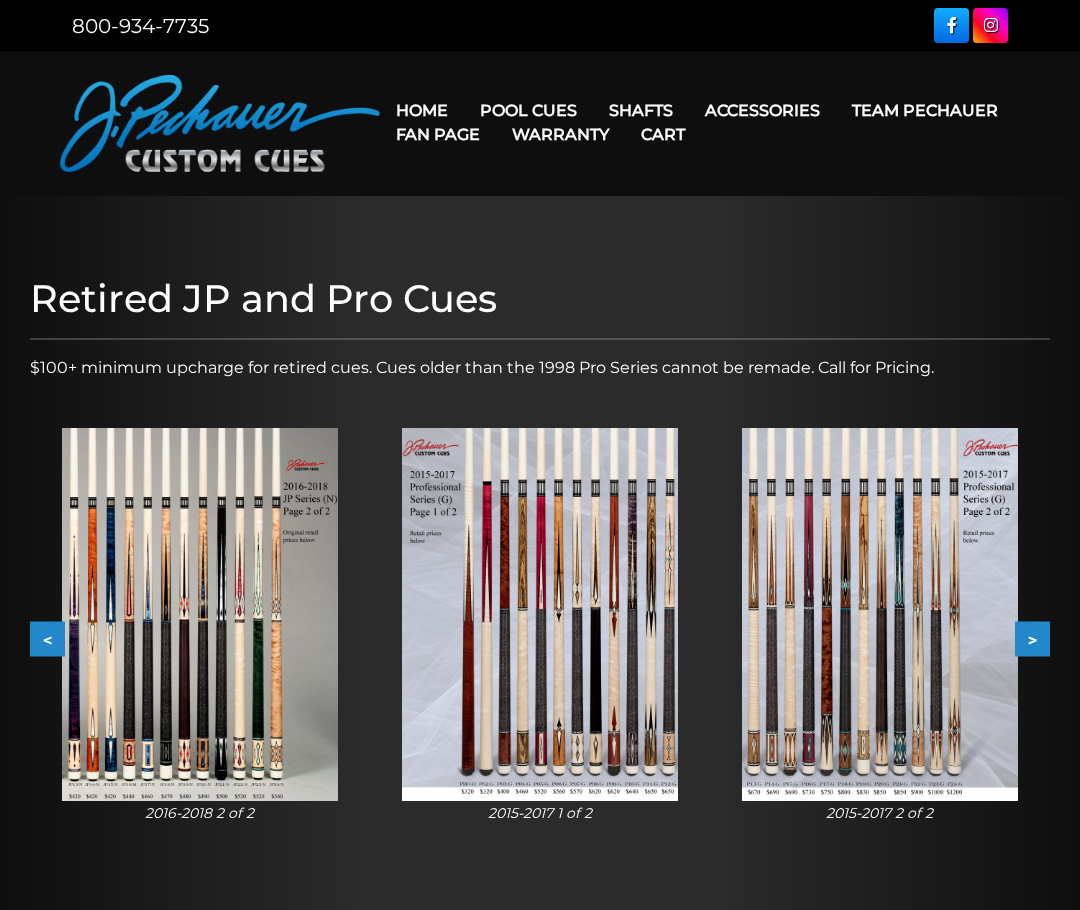 click on ">" at bounding box center (1032, 639) 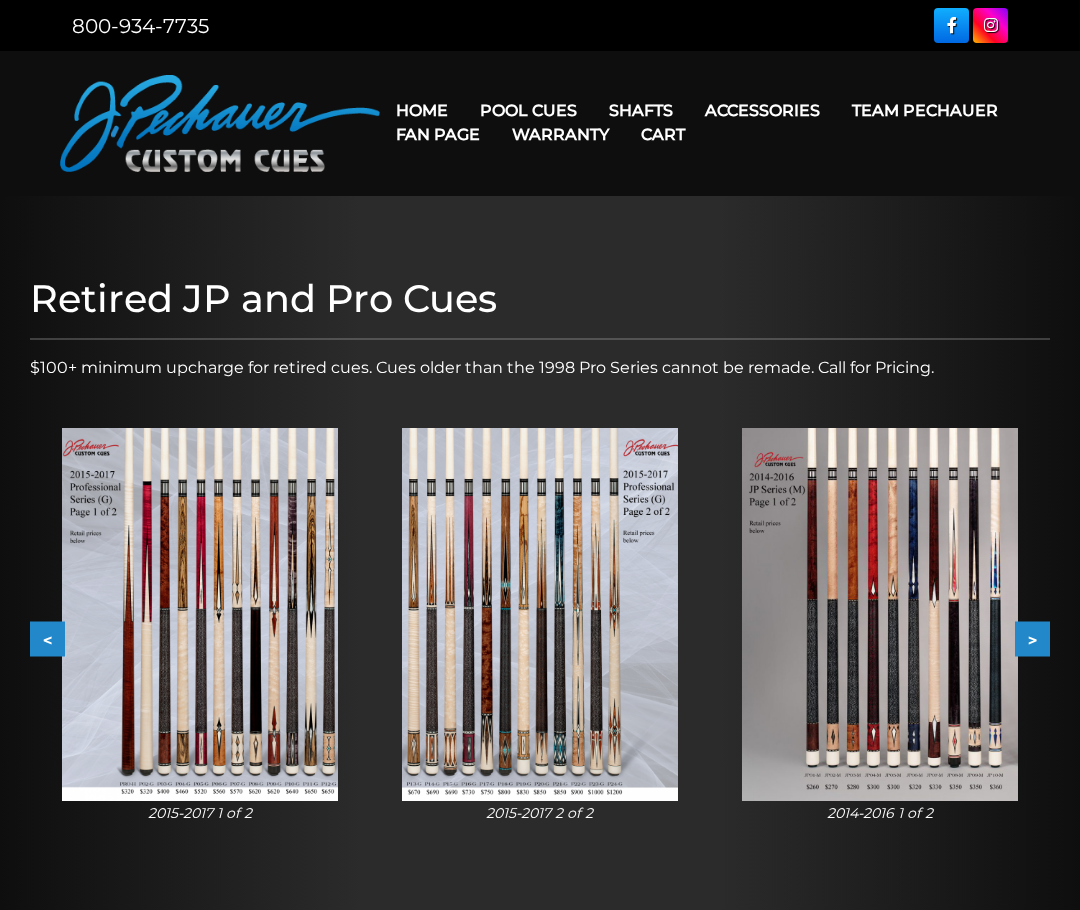 click at bounding box center [540, 615] 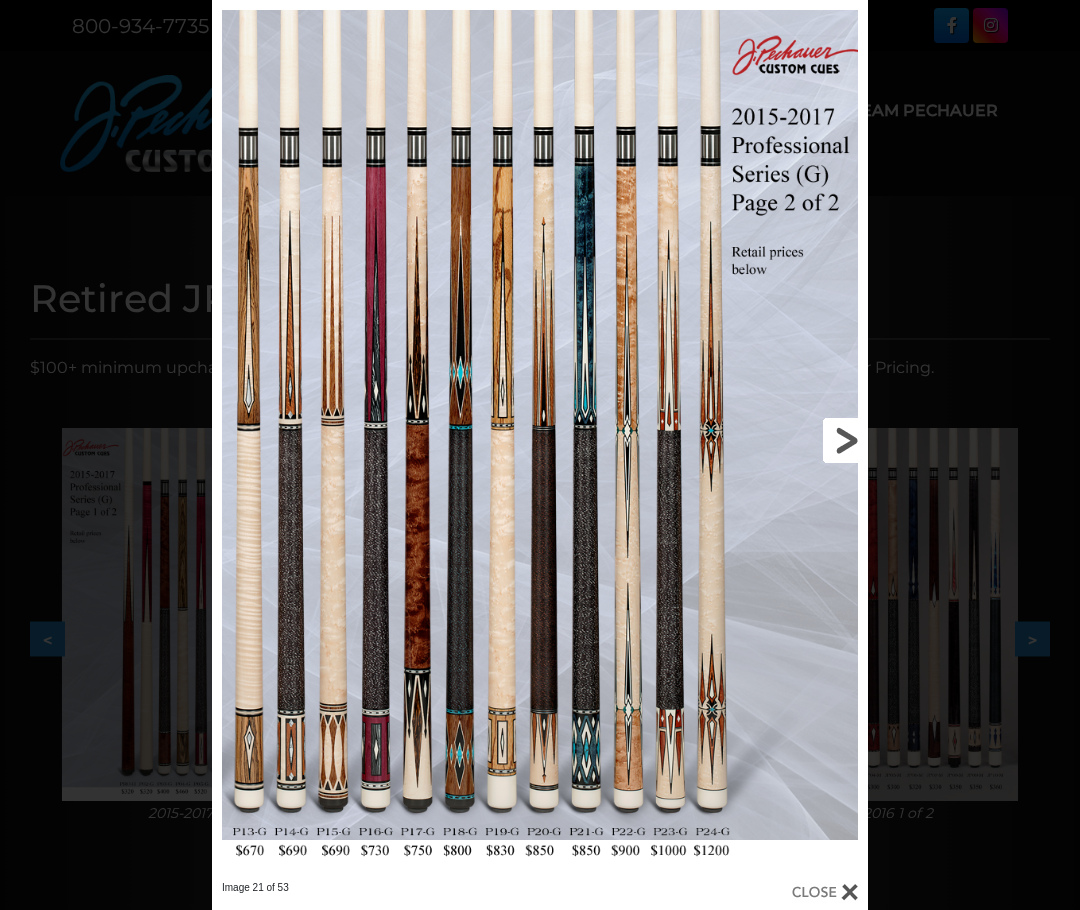 click at bounding box center [720, 440] 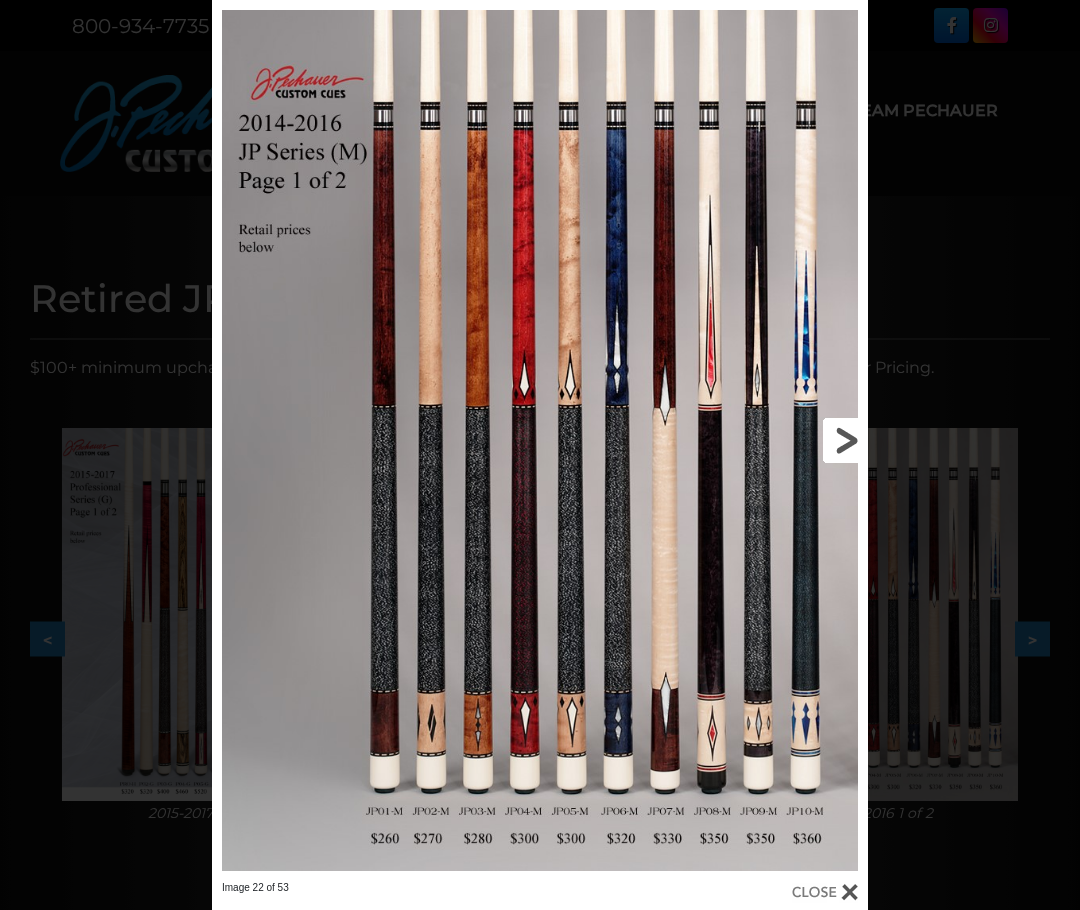 click at bounding box center [720, 440] 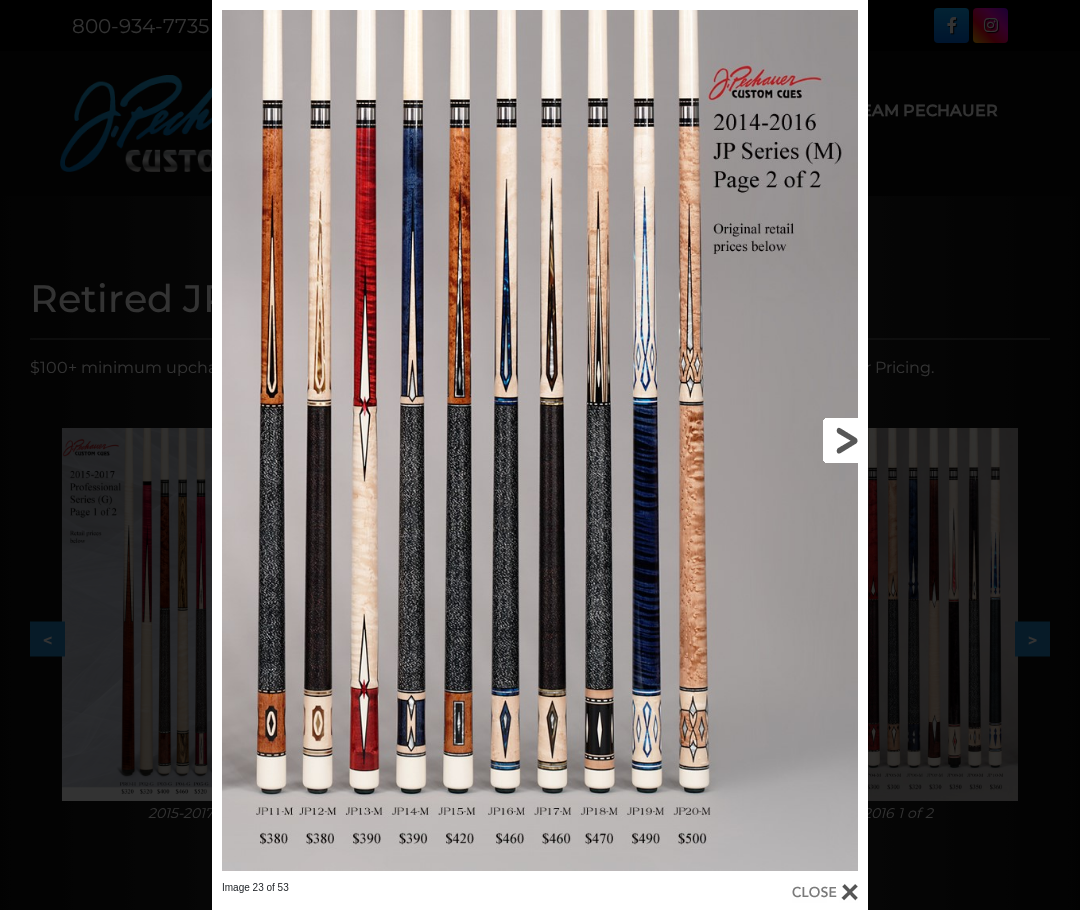 click at bounding box center (720, 440) 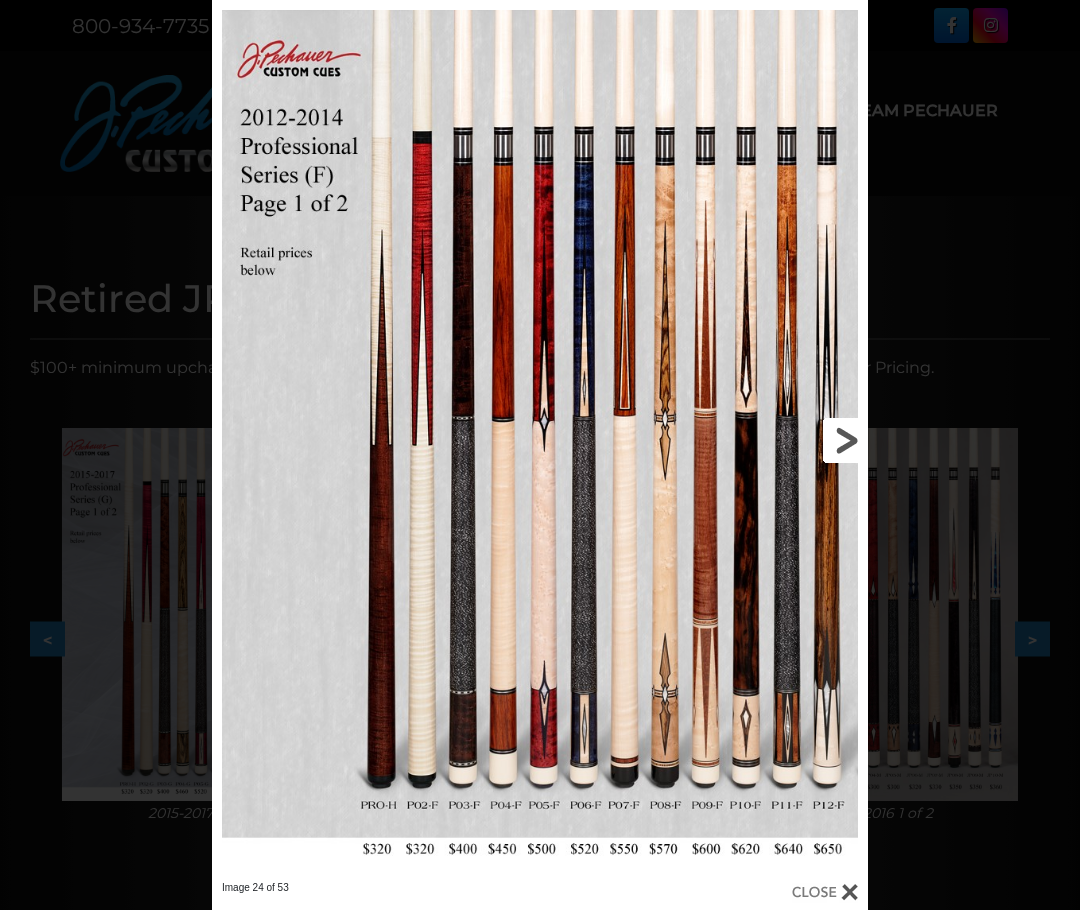 click at bounding box center [720, 440] 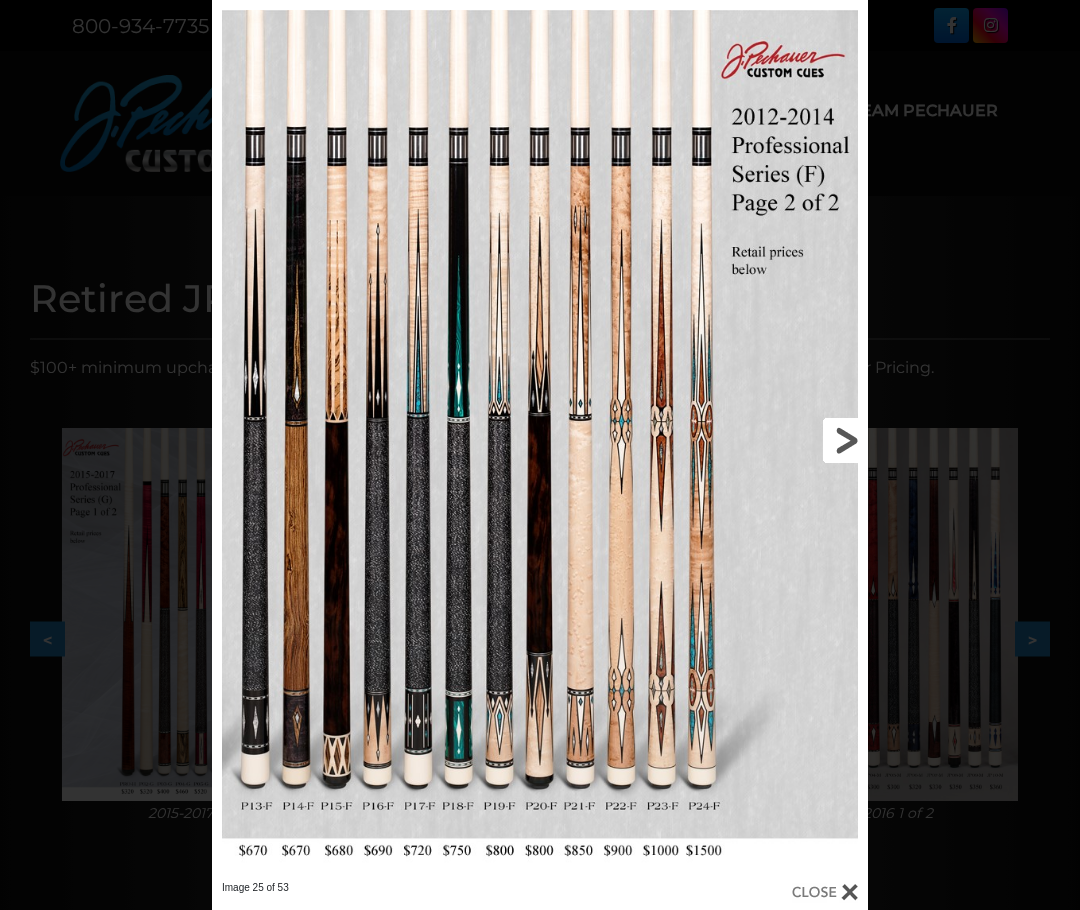 click at bounding box center (720, 440) 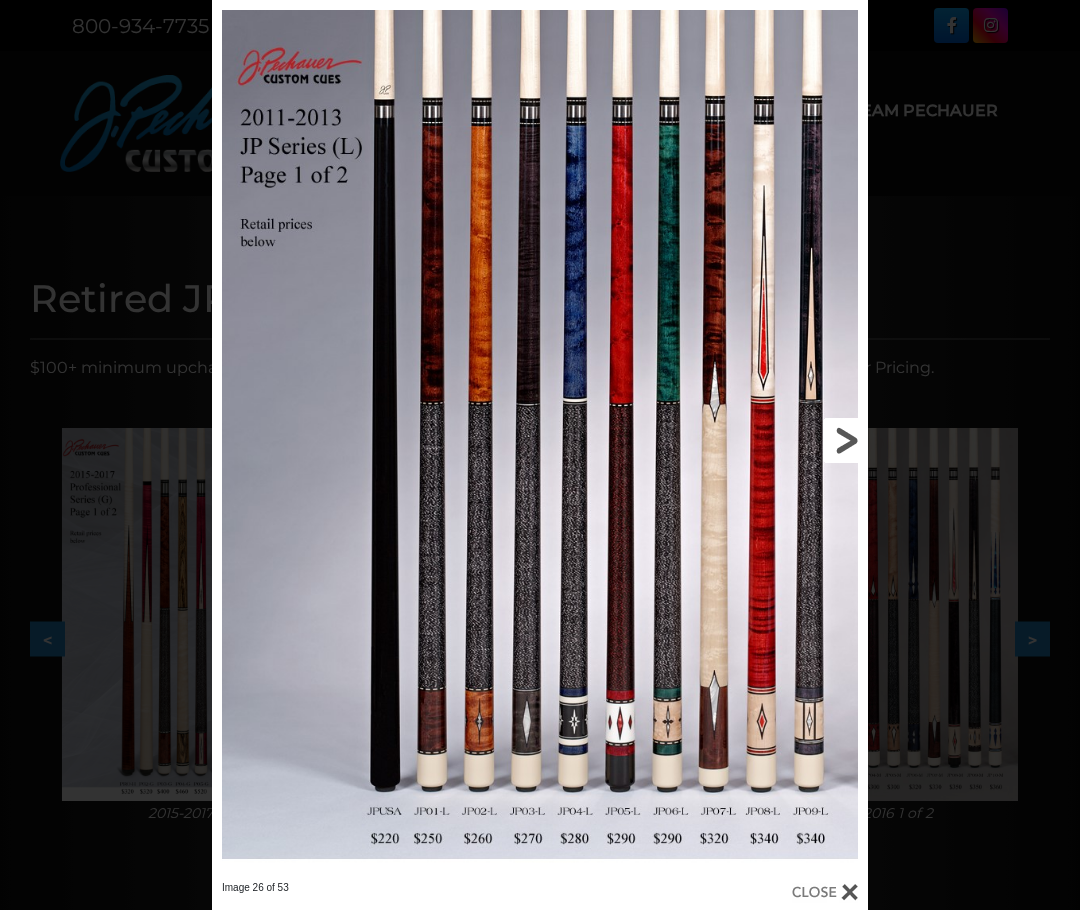 click at bounding box center (720, 440) 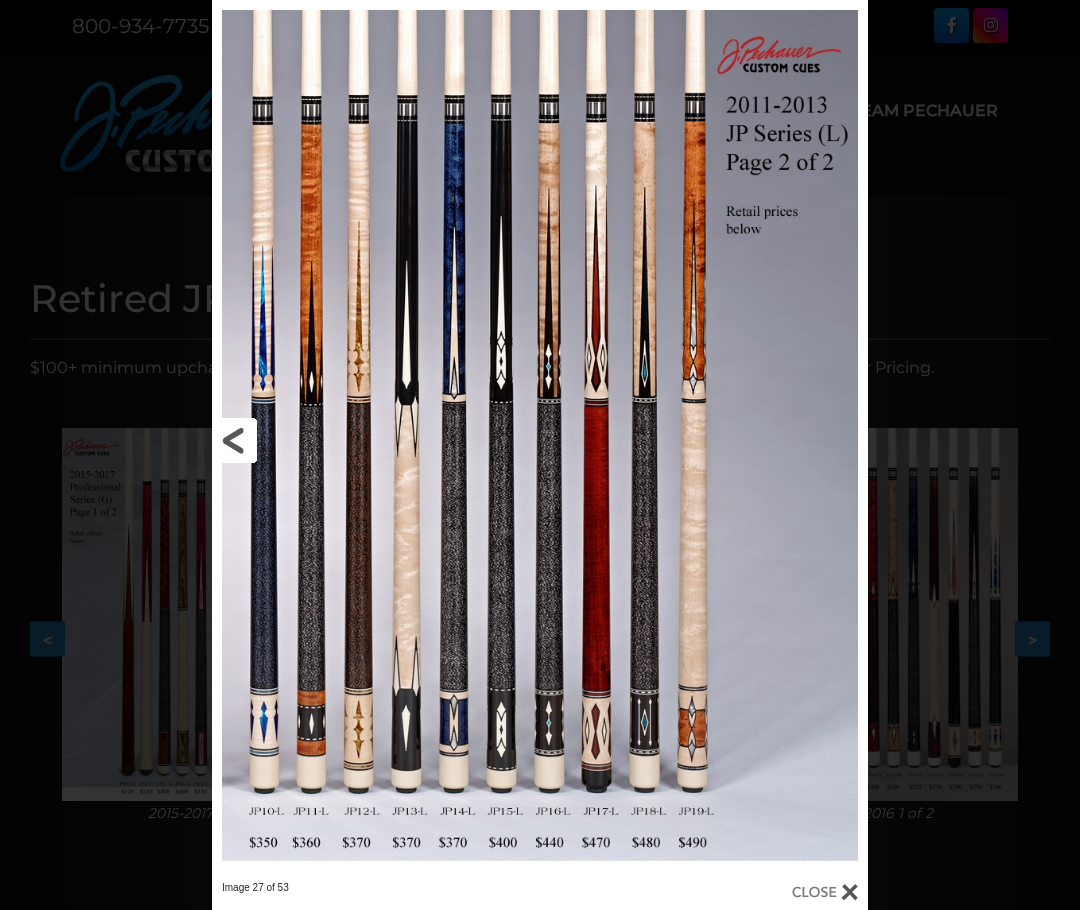 click at bounding box center (359, 440) 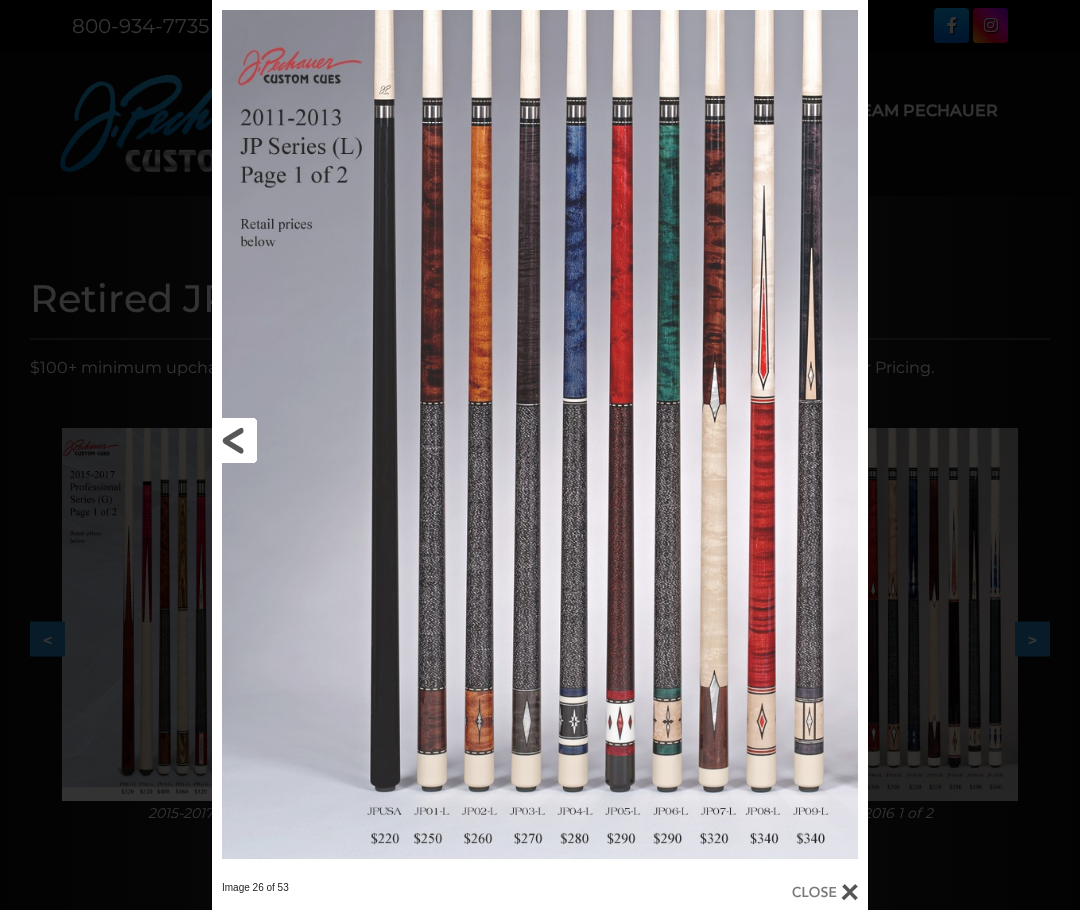click at bounding box center [359, 440] 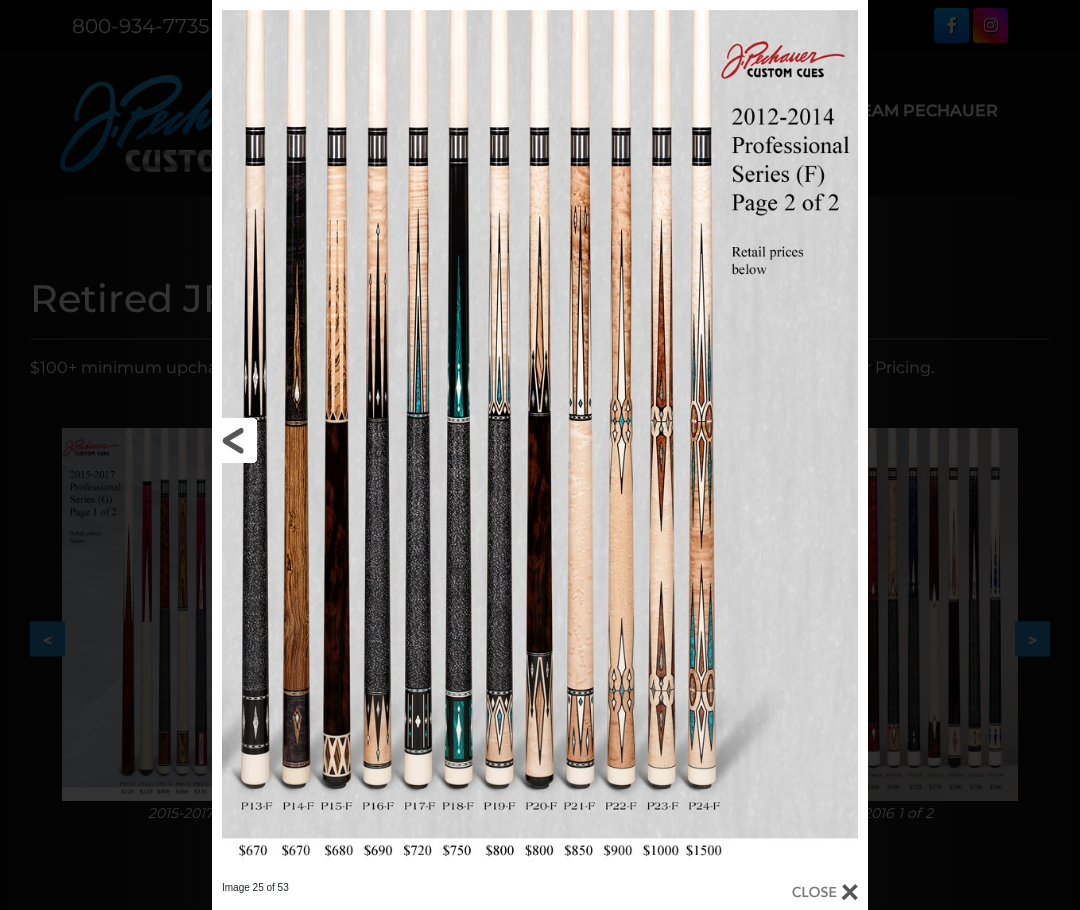 click at bounding box center (359, 440) 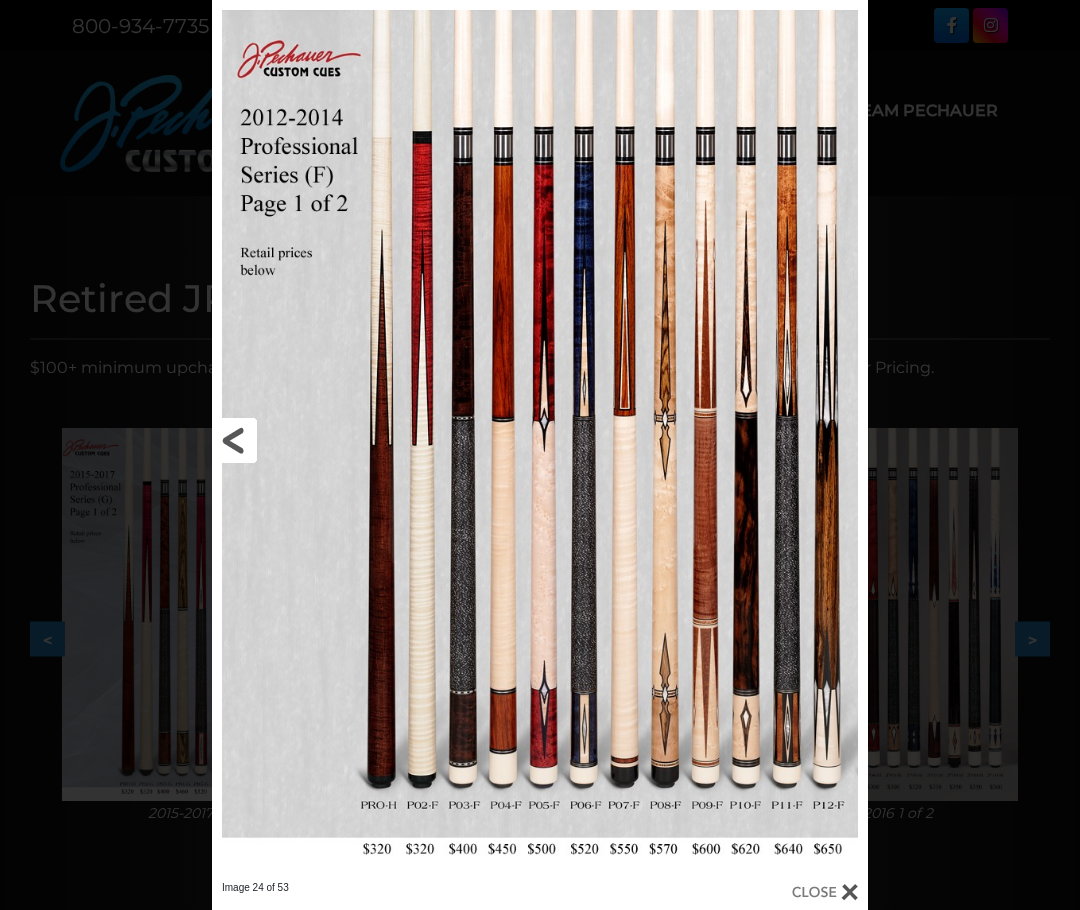 click at bounding box center (359, 440) 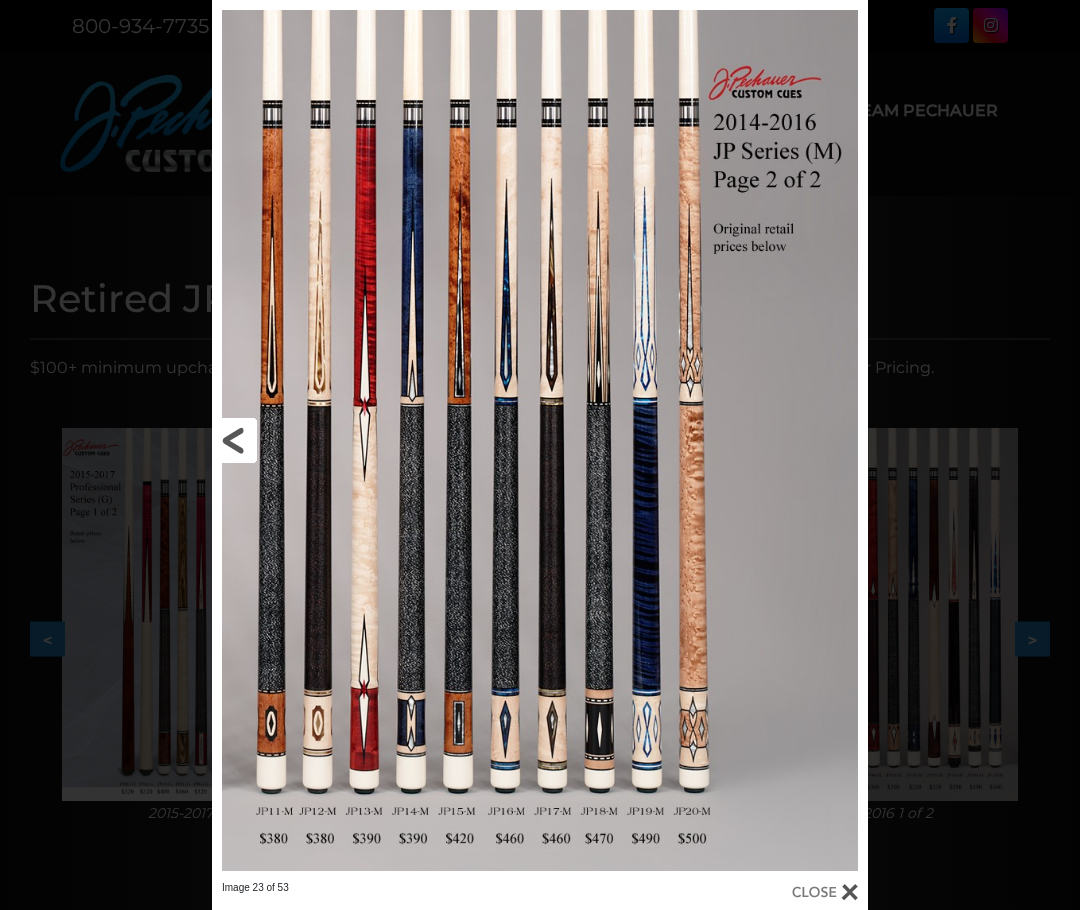 click at bounding box center (359, 440) 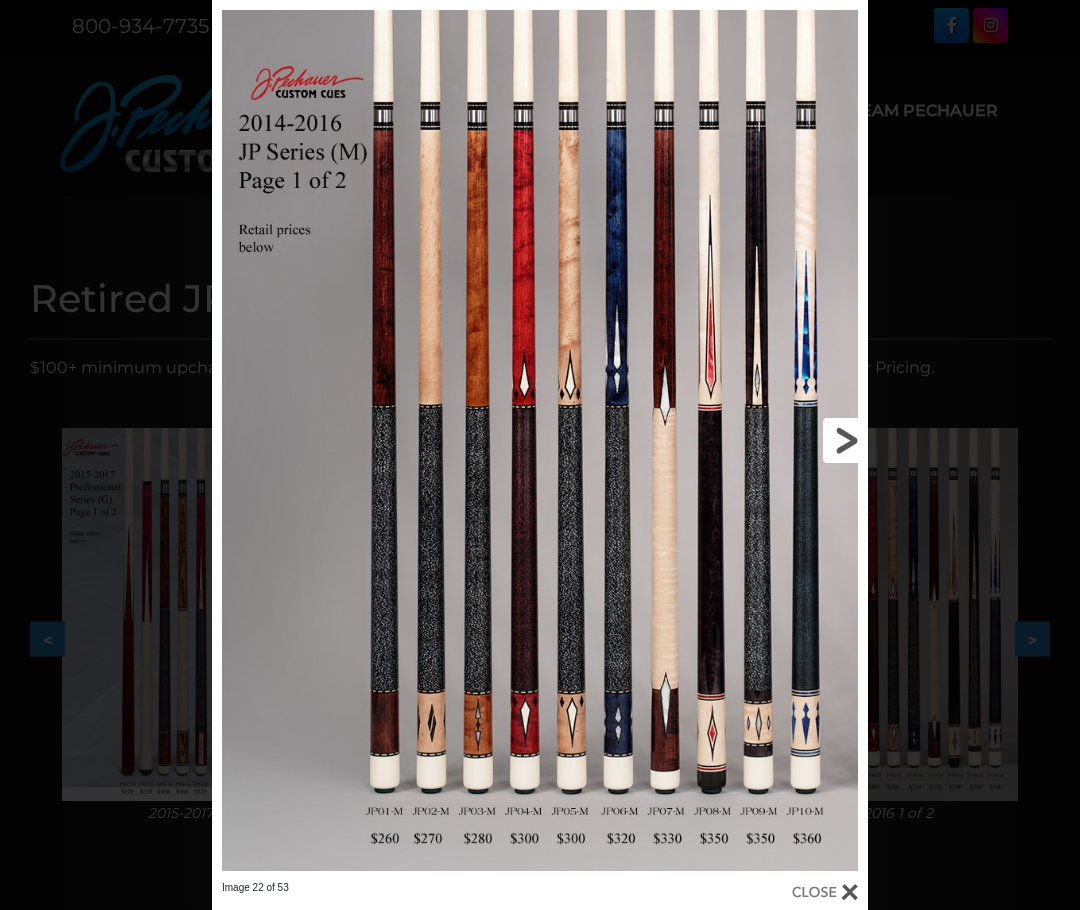 click at bounding box center [720, 440] 